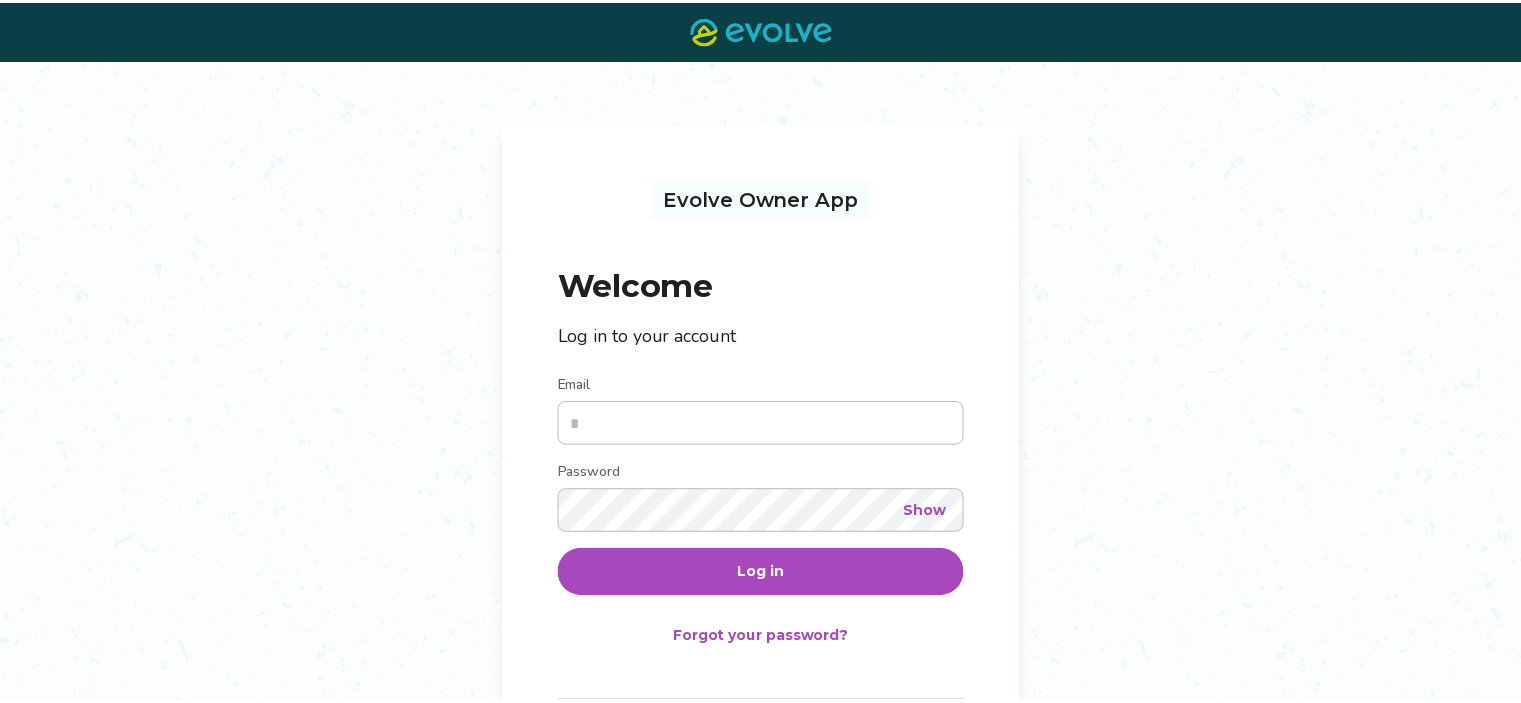 scroll, scrollTop: 0, scrollLeft: 0, axis: both 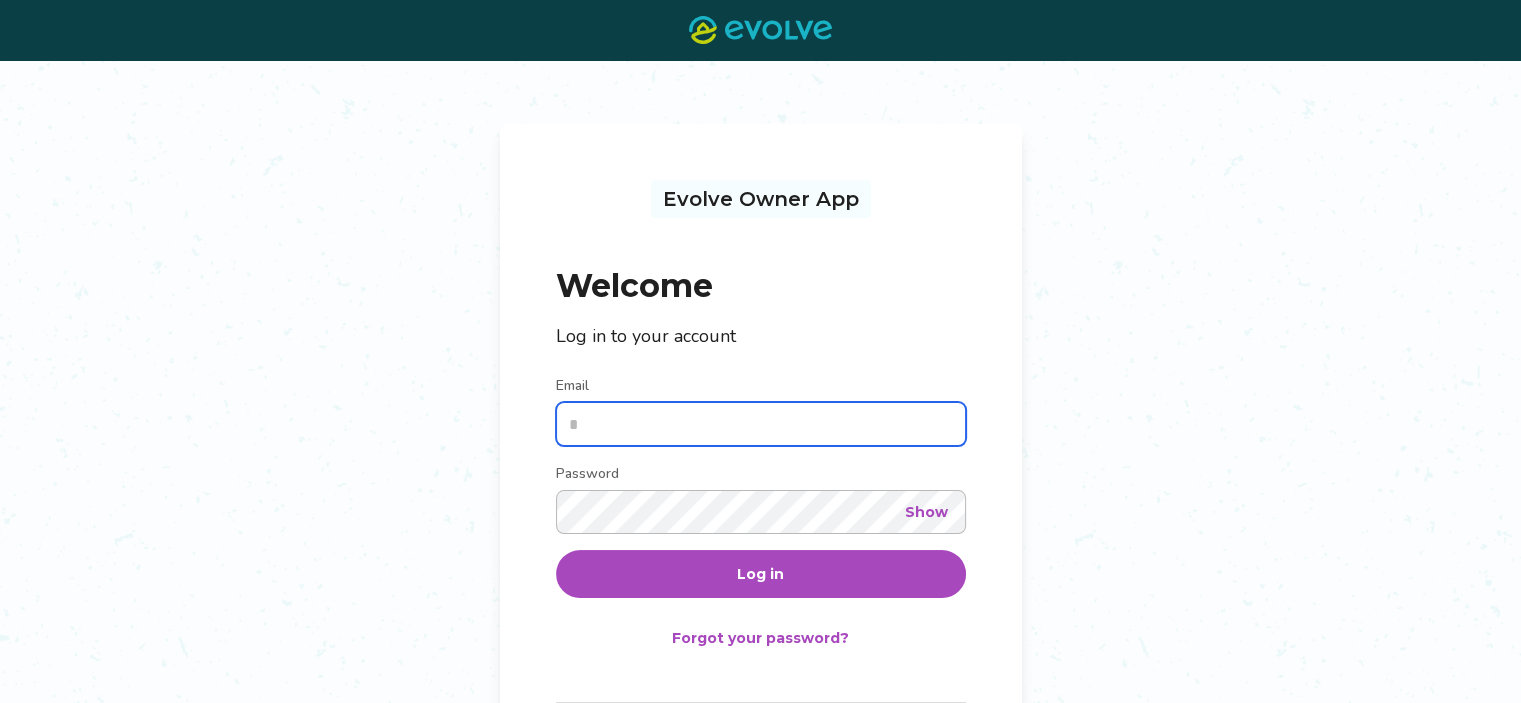 type on "**********" 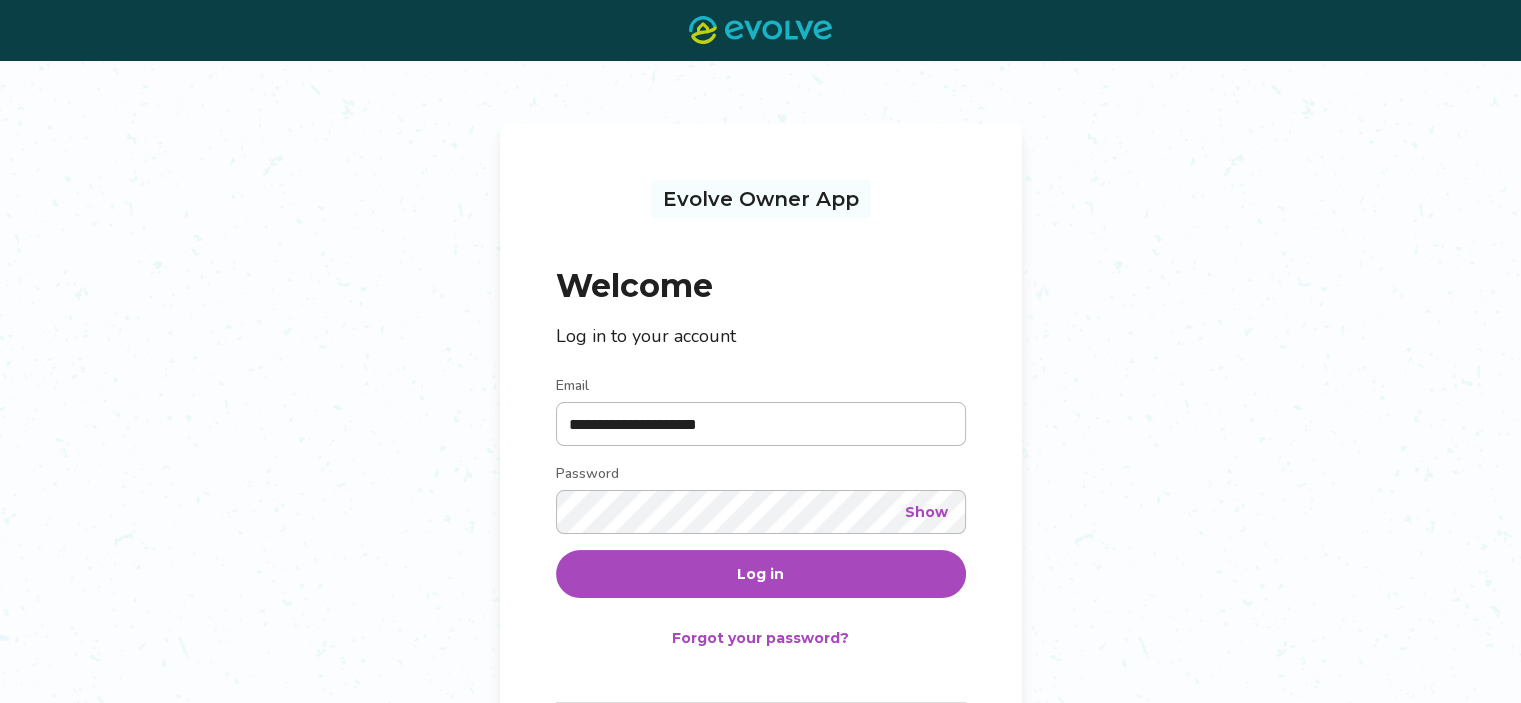 click on "Log in" at bounding box center [761, 574] 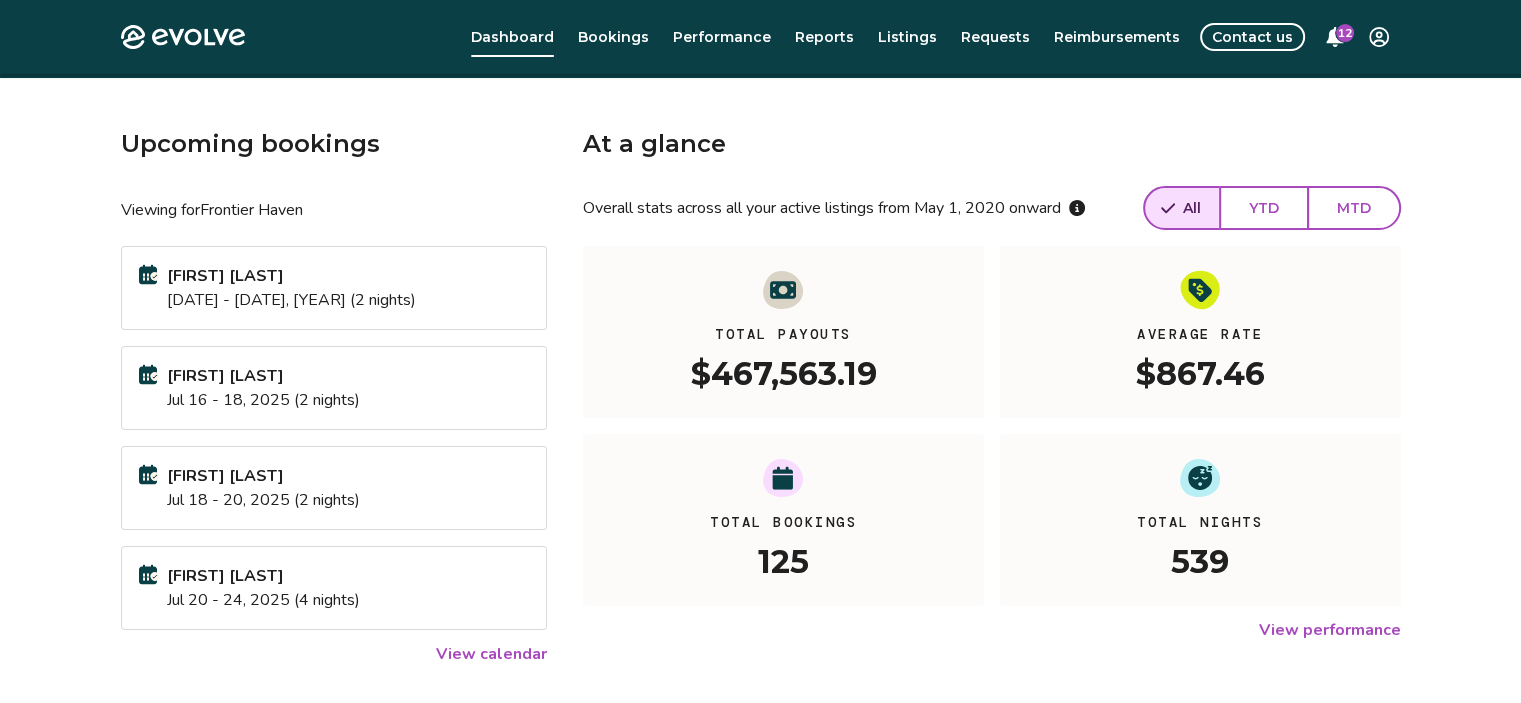 scroll, scrollTop: 63, scrollLeft: 0, axis: vertical 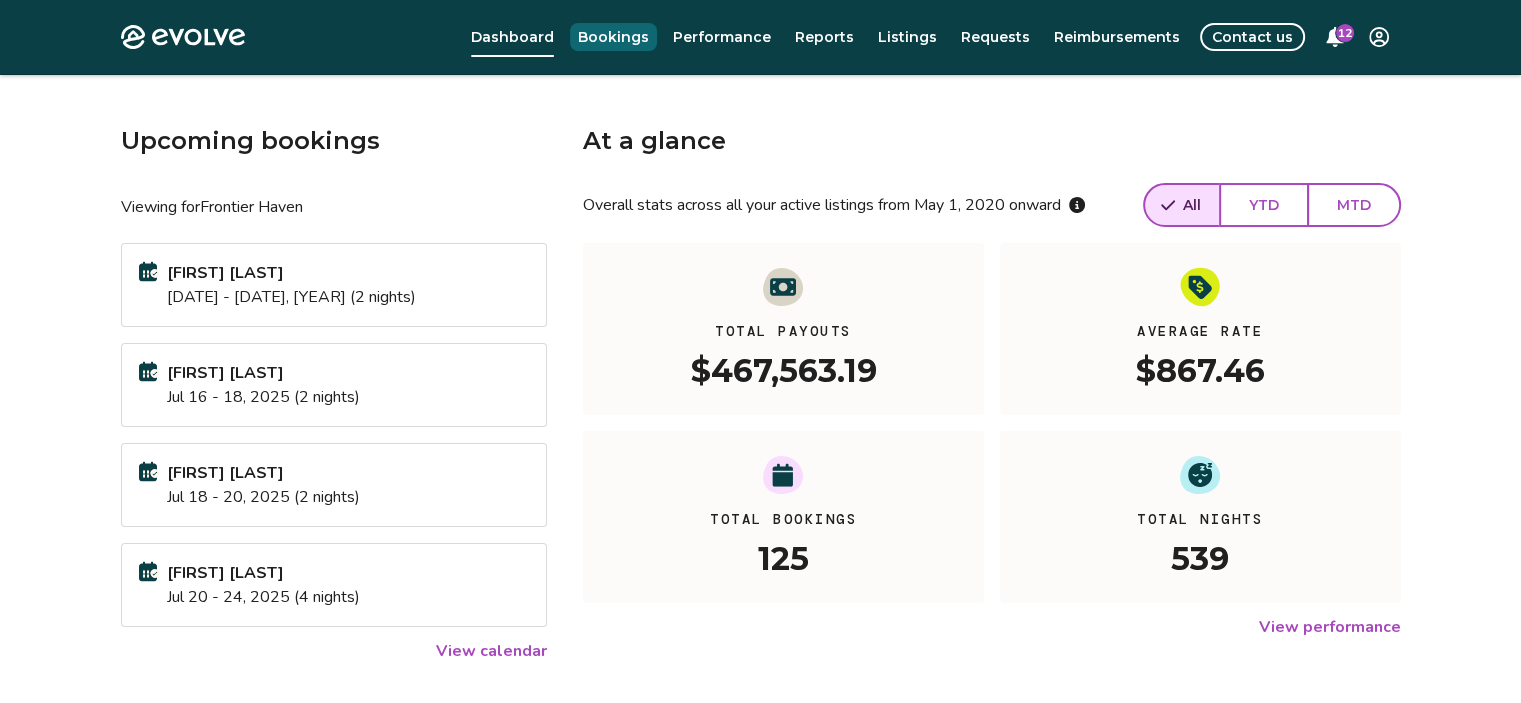 click on "Bookings" at bounding box center (613, 37) 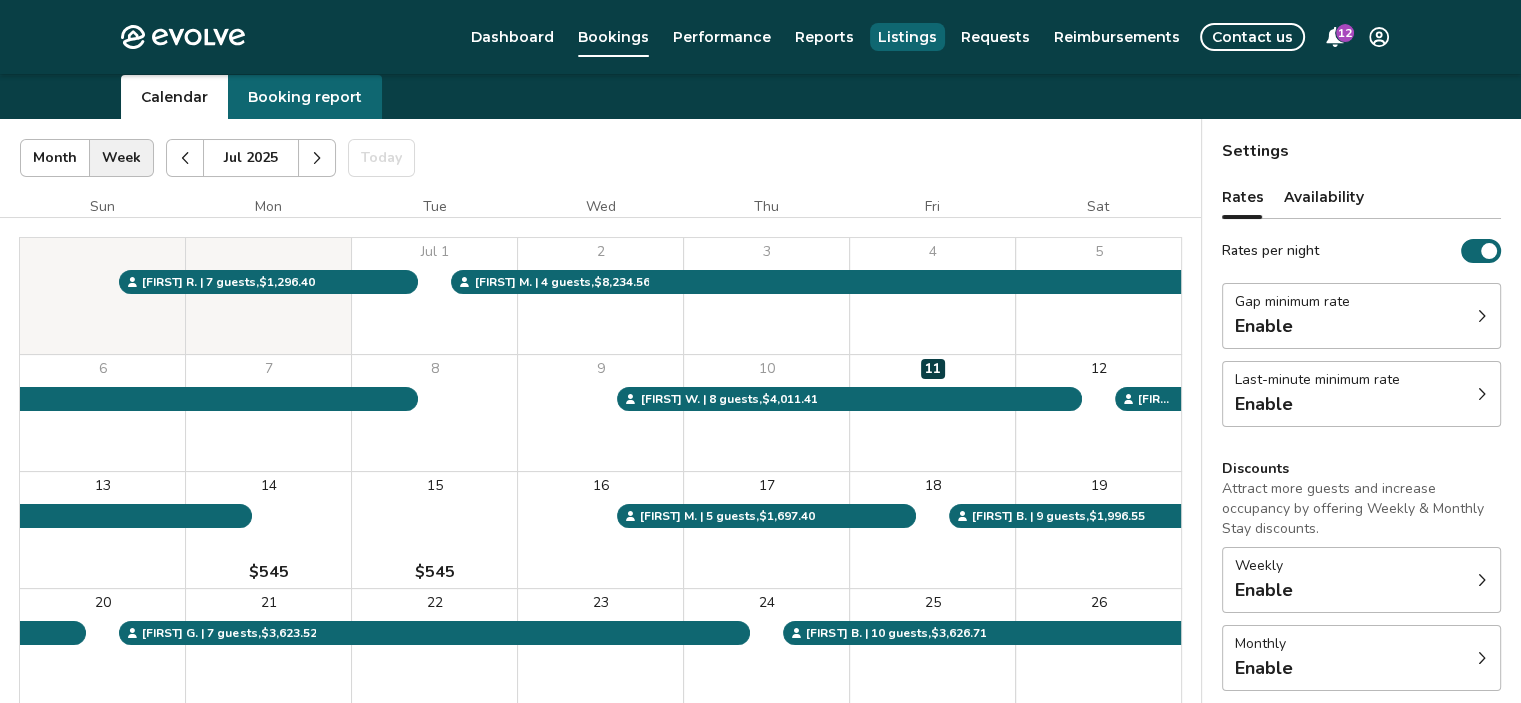 click on "Listings" at bounding box center (907, 37) 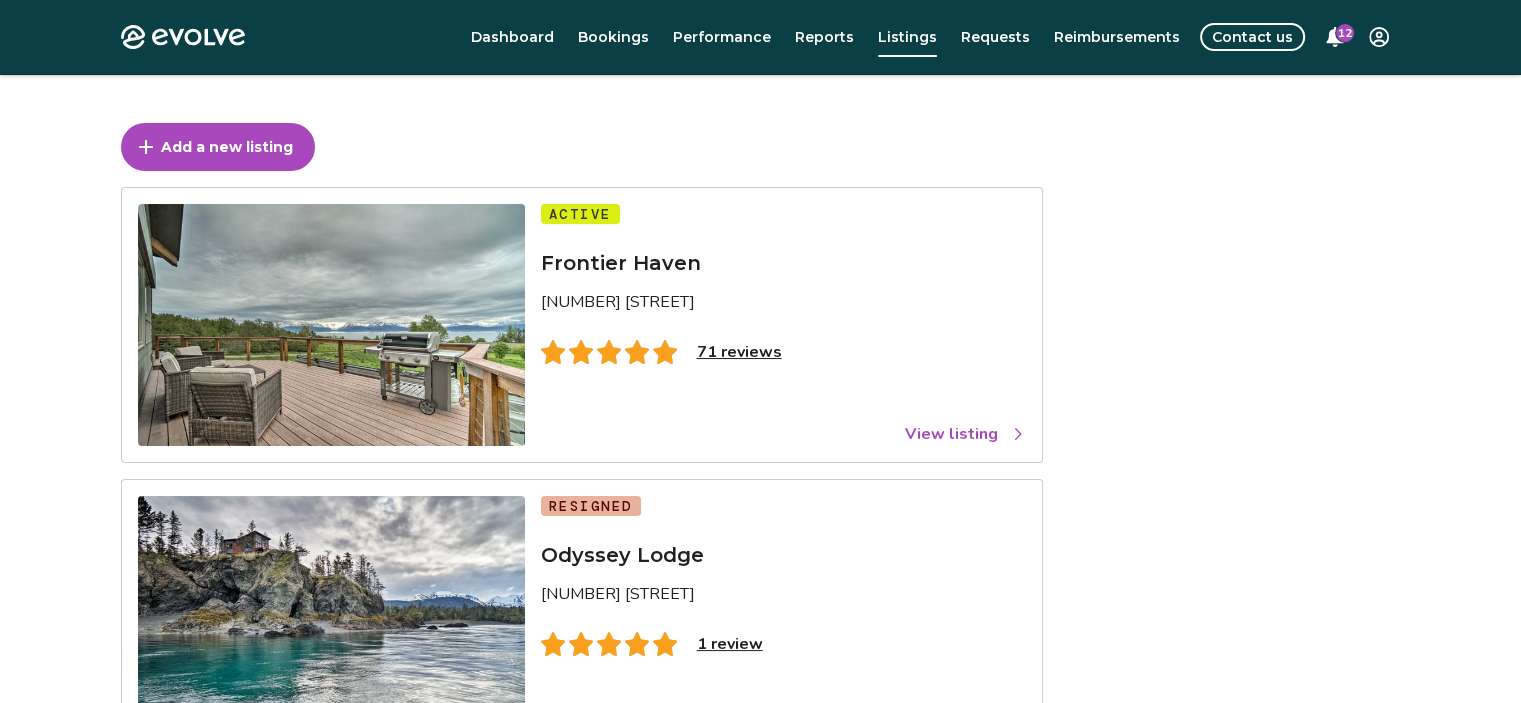 click on "View listing" at bounding box center [965, 434] 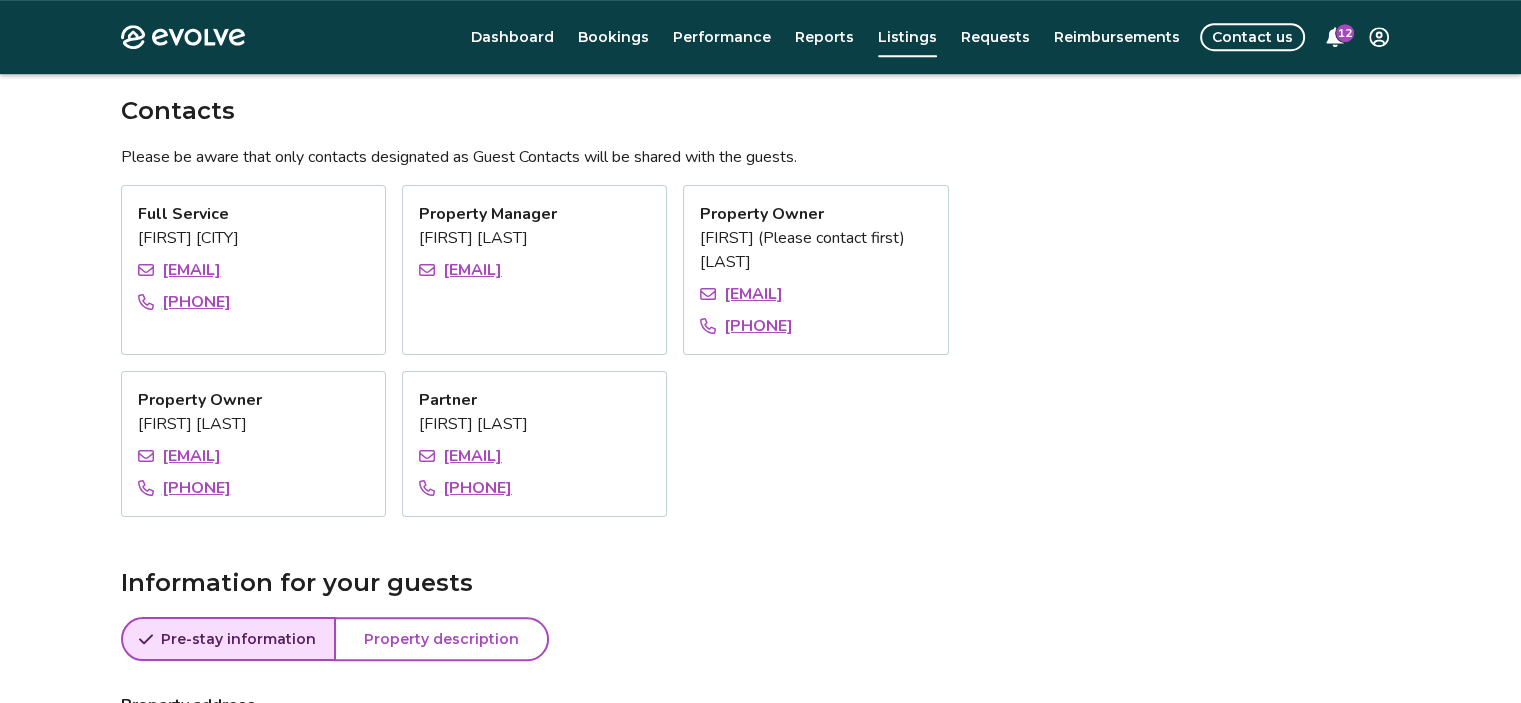scroll, scrollTop: 1187, scrollLeft: 0, axis: vertical 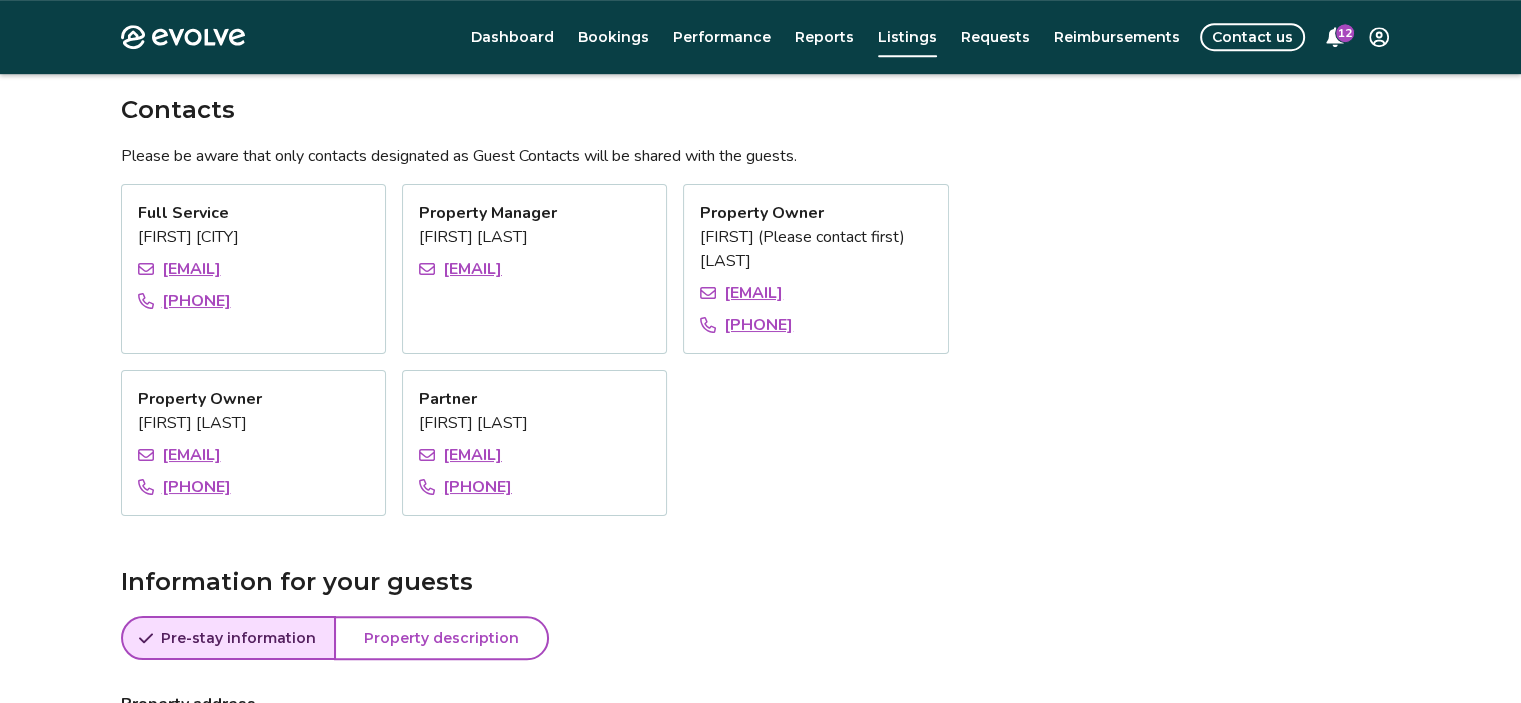 click on "Property Manager Whitney   Fisher whitney.krempin@gmail.com" at bounding box center [534, 269] 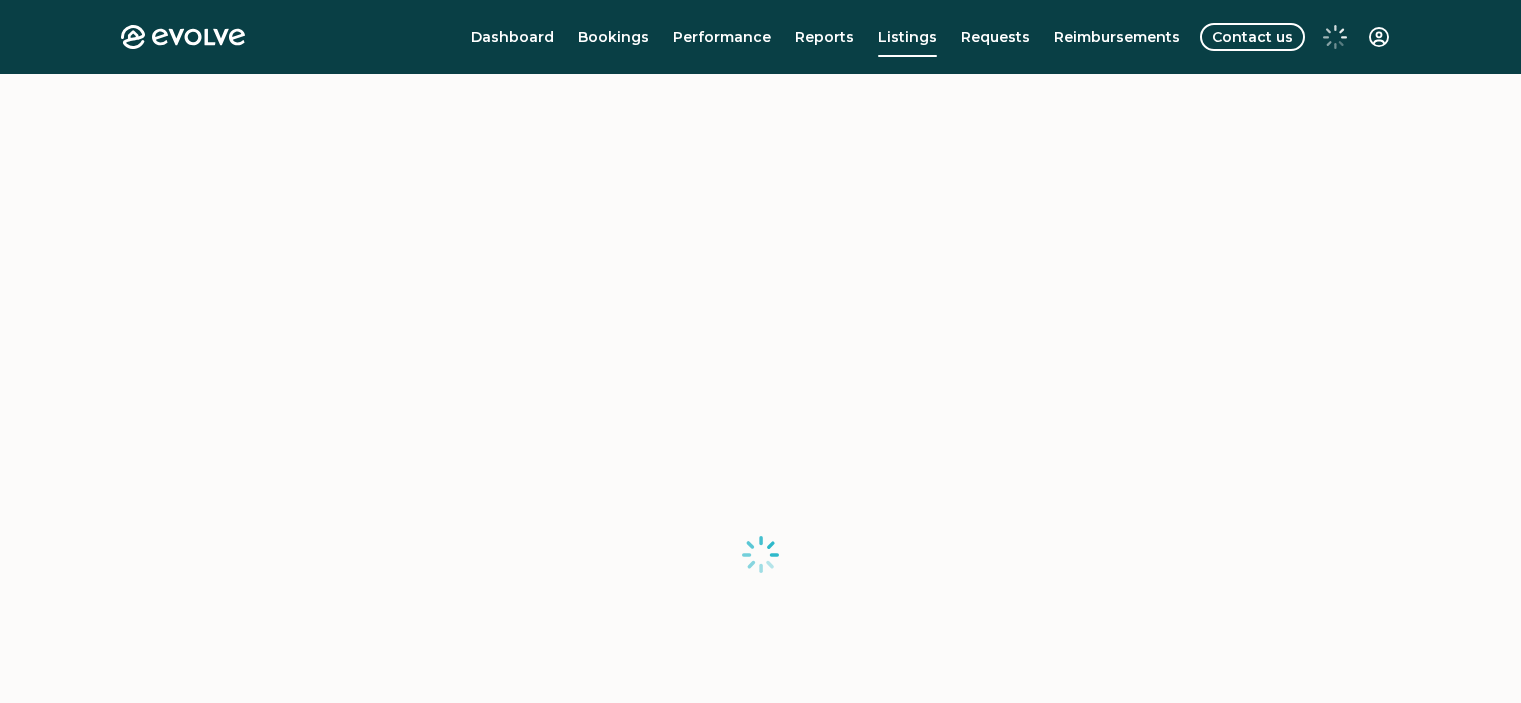 scroll, scrollTop: 0, scrollLeft: 0, axis: both 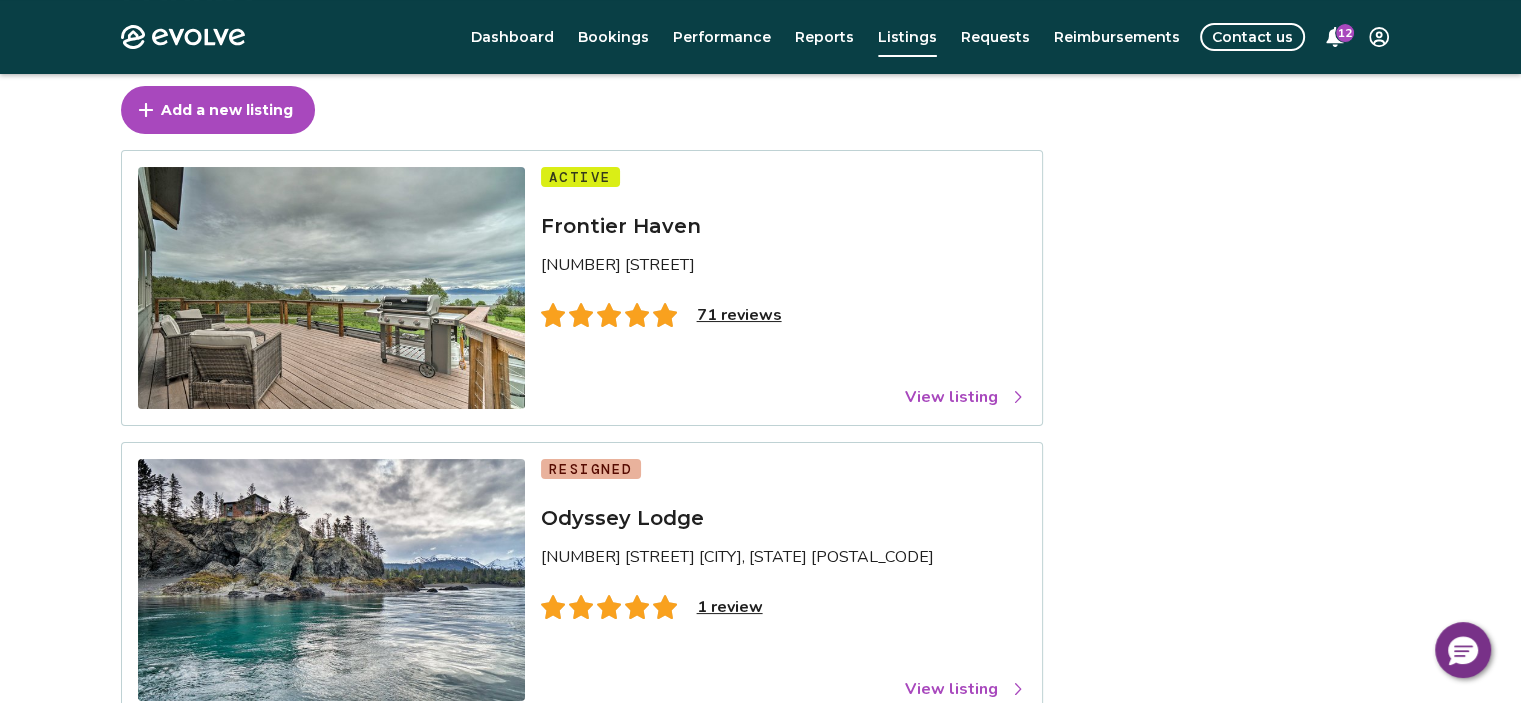 click on "View listing" at bounding box center (965, 397) 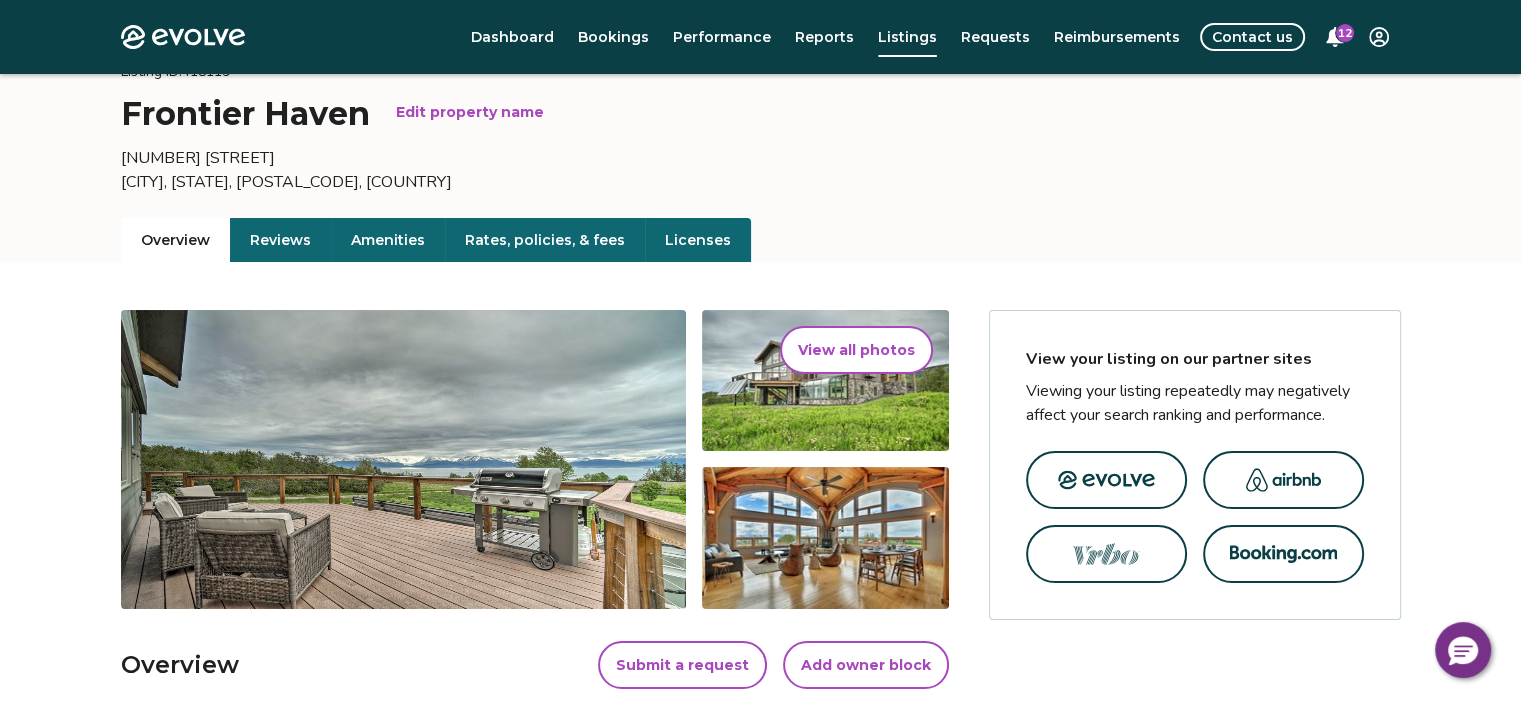 scroll, scrollTop: 101, scrollLeft: 0, axis: vertical 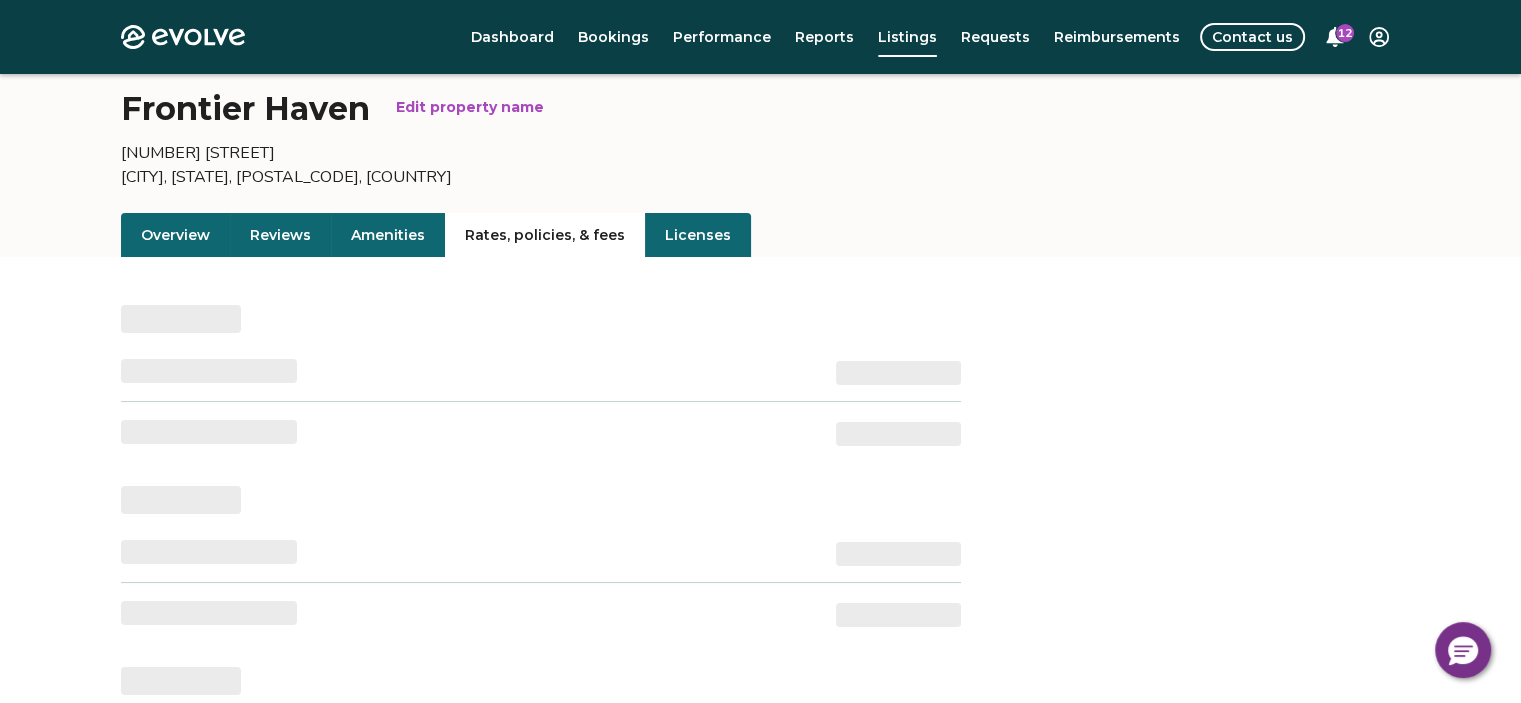 click on "Rates, policies, & fees" at bounding box center (545, 235) 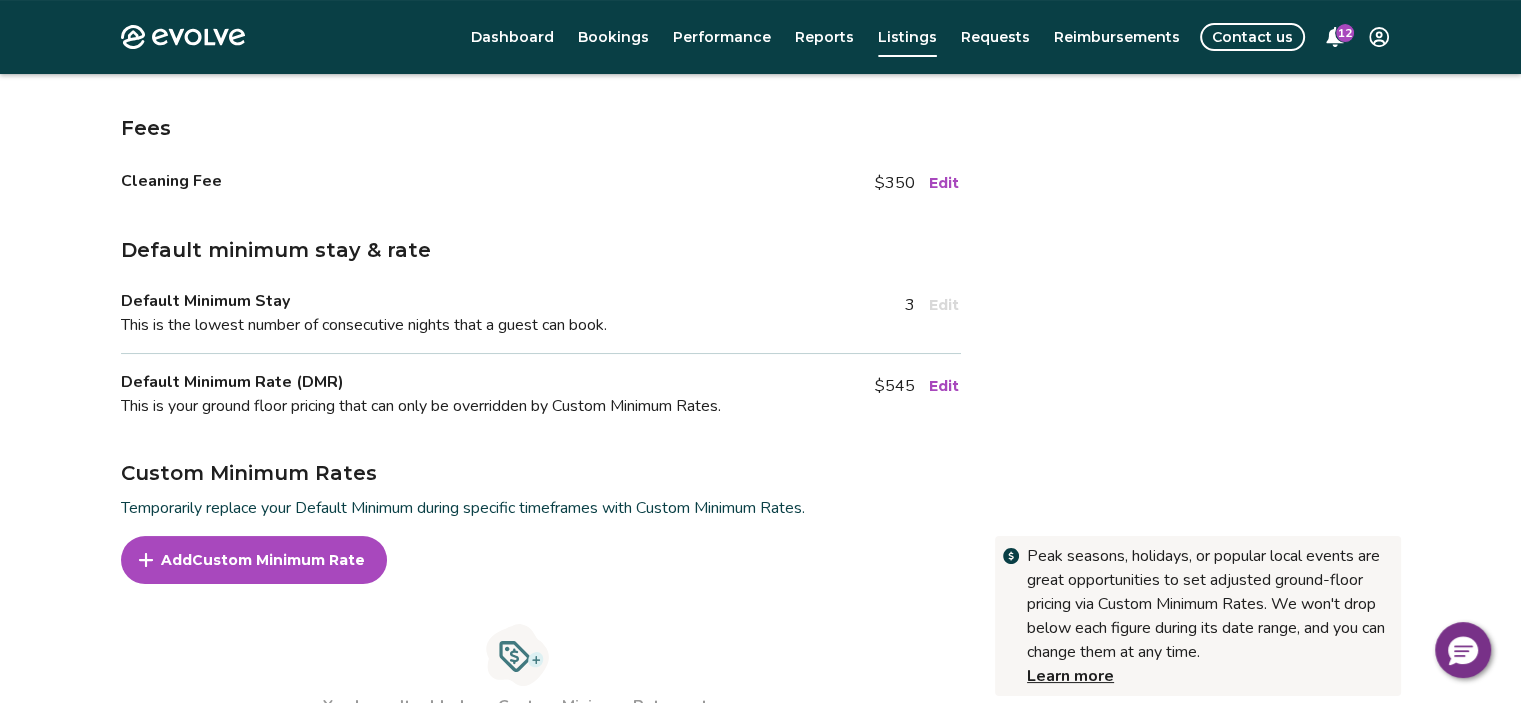 scroll, scrollTop: 292, scrollLeft: 0, axis: vertical 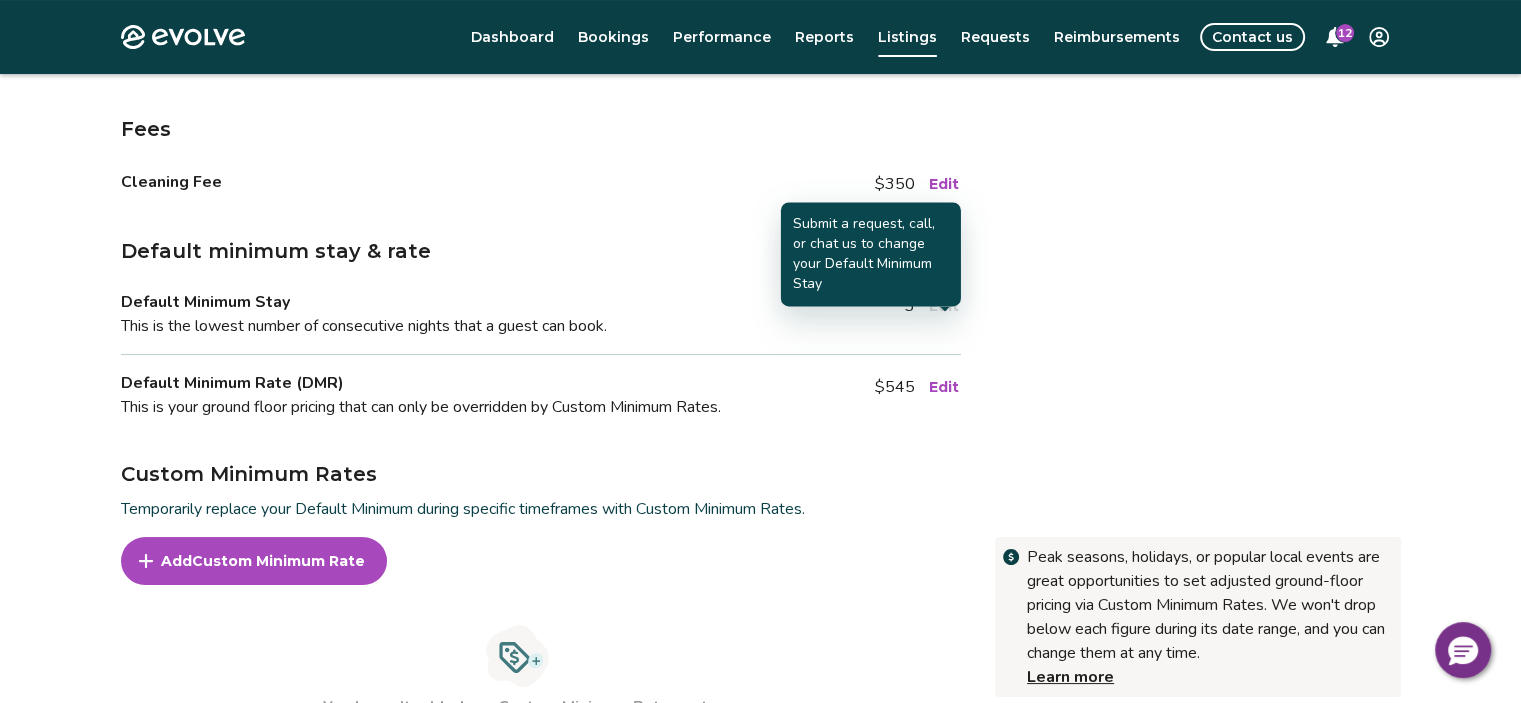 click on "Edit" at bounding box center (944, 306) 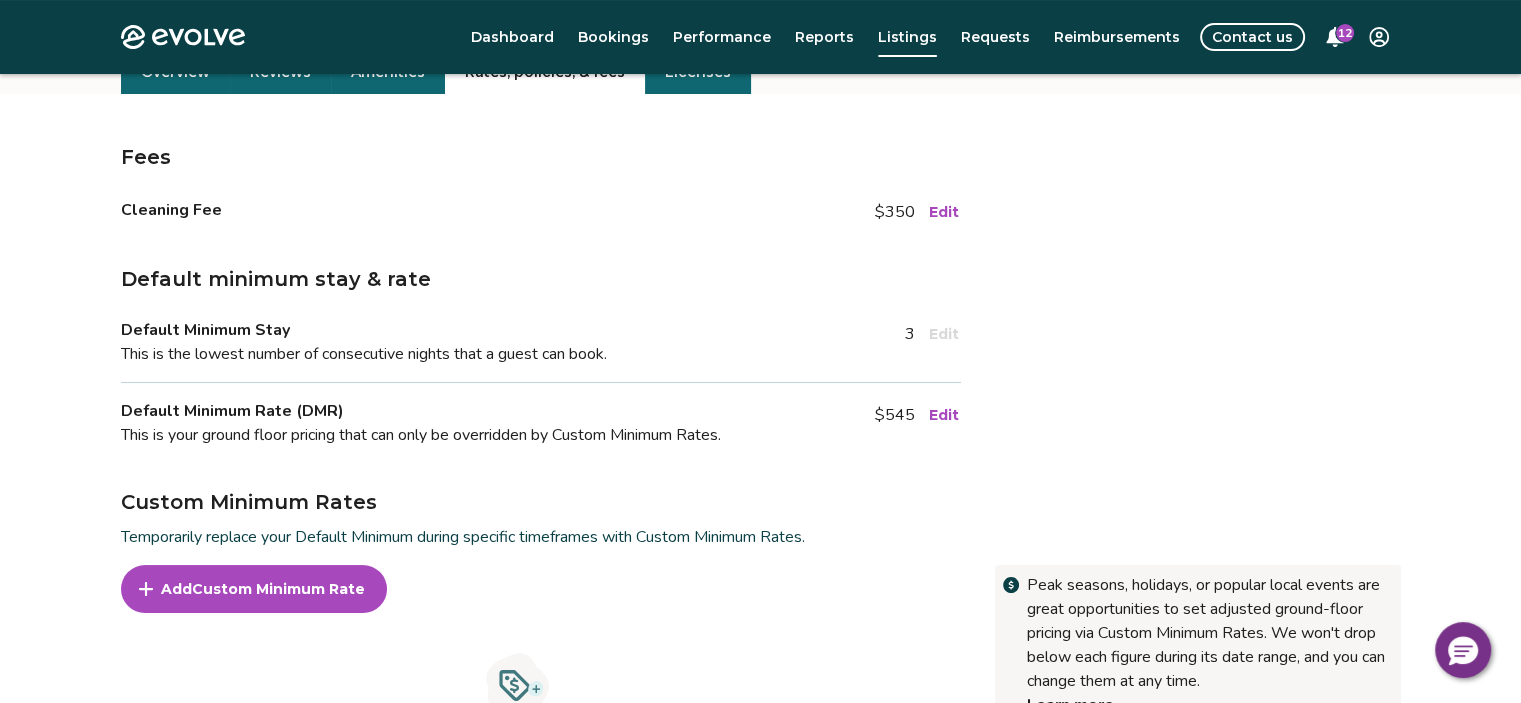 scroll, scrollTop: 274, scrollLeft: 0, axis: vertical 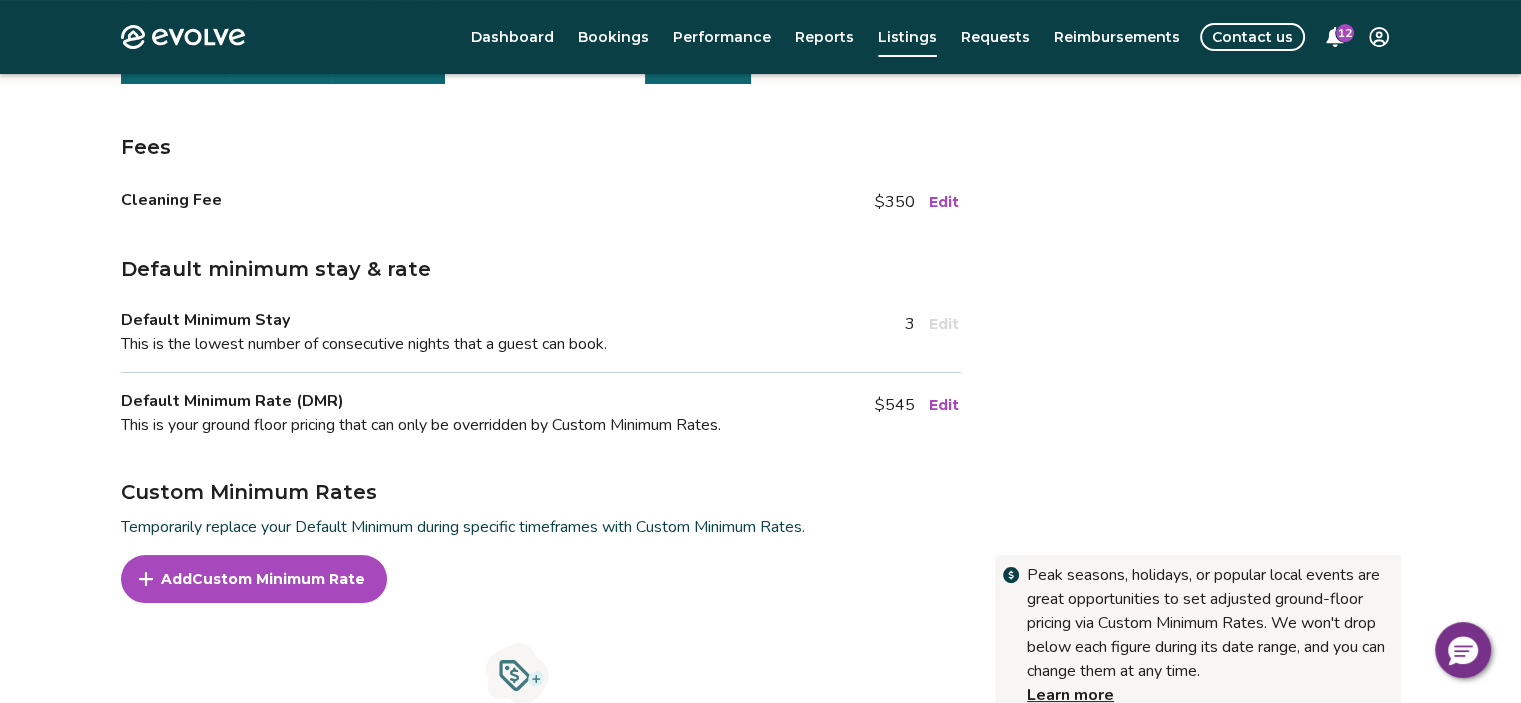 click on "Default Minimum Rate (DMR) This is your ground floor pricing that can only be overridden by Custom Minimum Rates. $545 Edit" at bounding box center [541, 413] 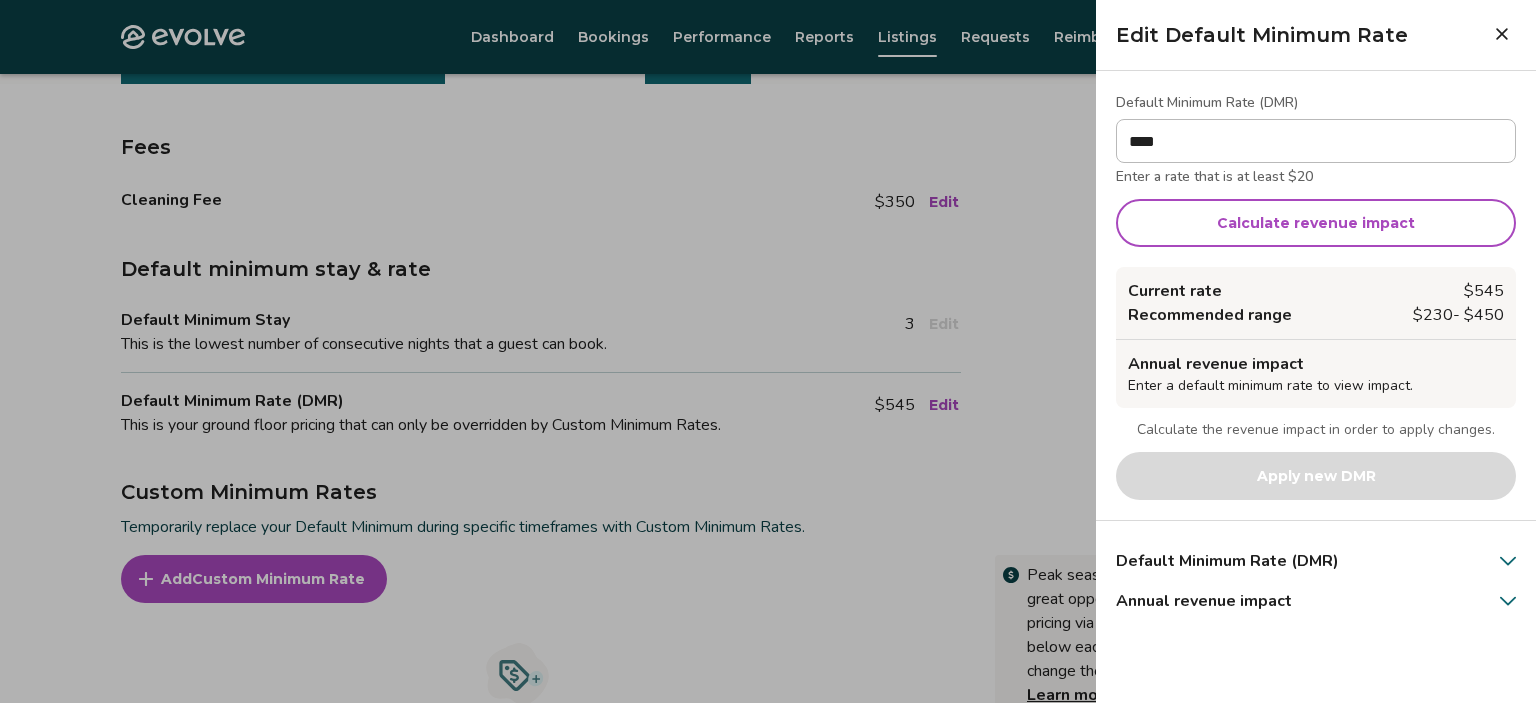 click on "****" at bounding box center [1316, 141] 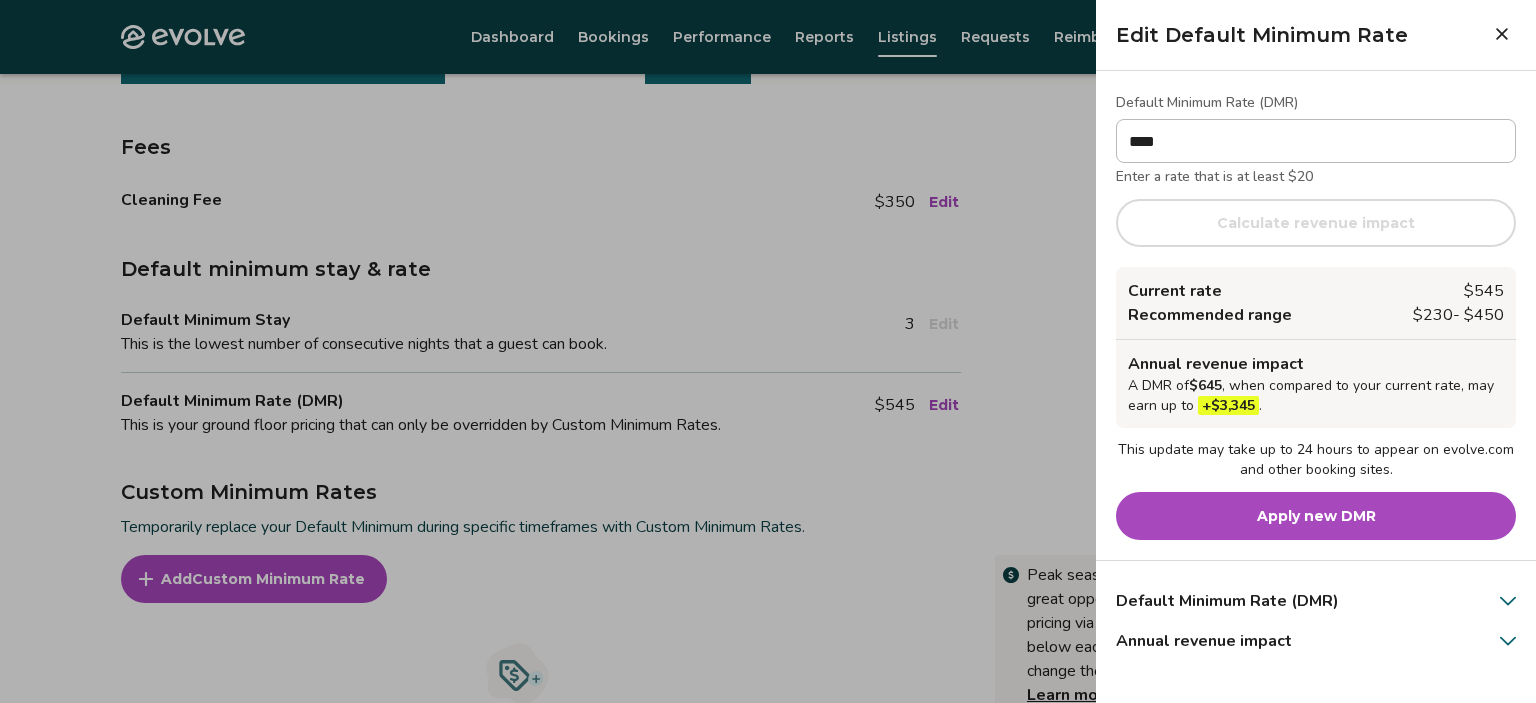 click on "Apply new DMR" at bounding box center [1316, 516] 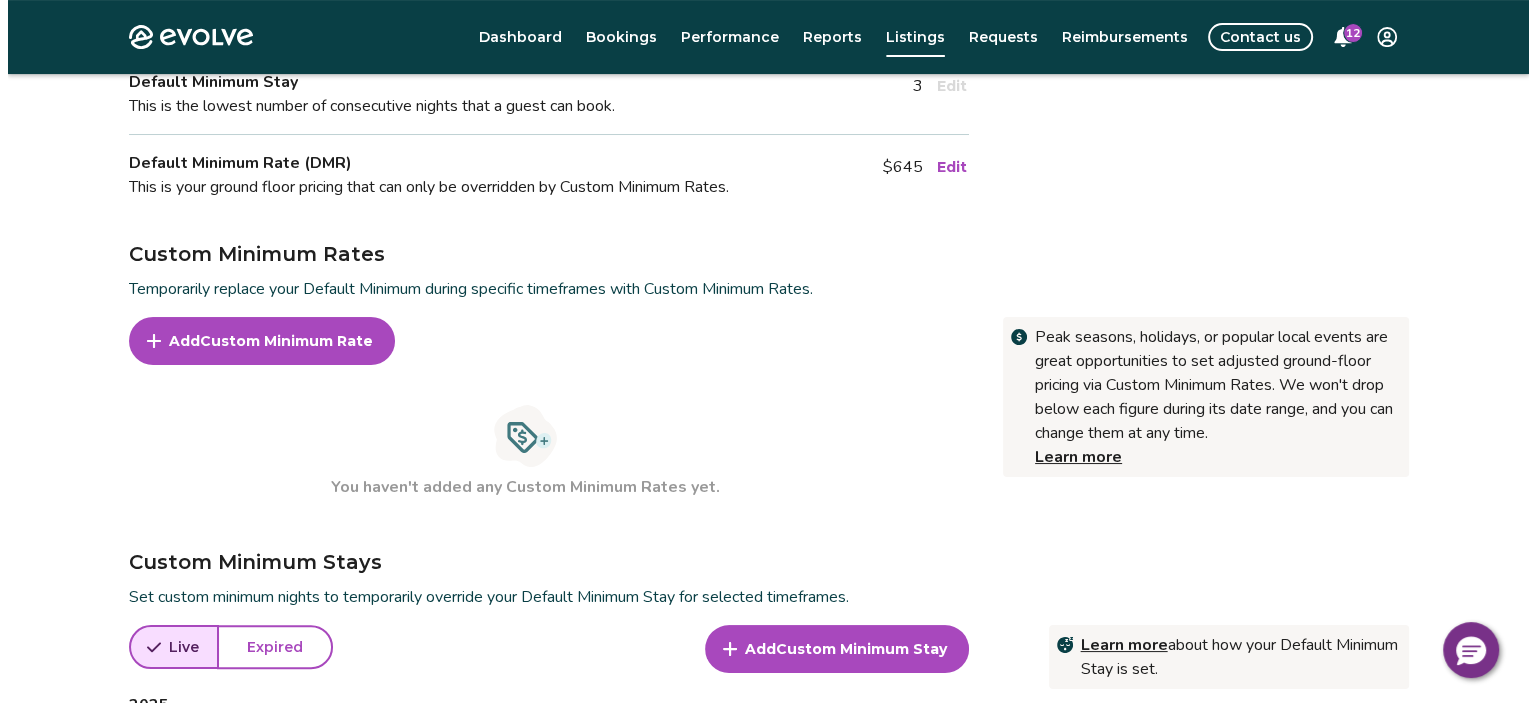 scroll, scrollTop: 514, scrollLeft: 0, axis: vertical 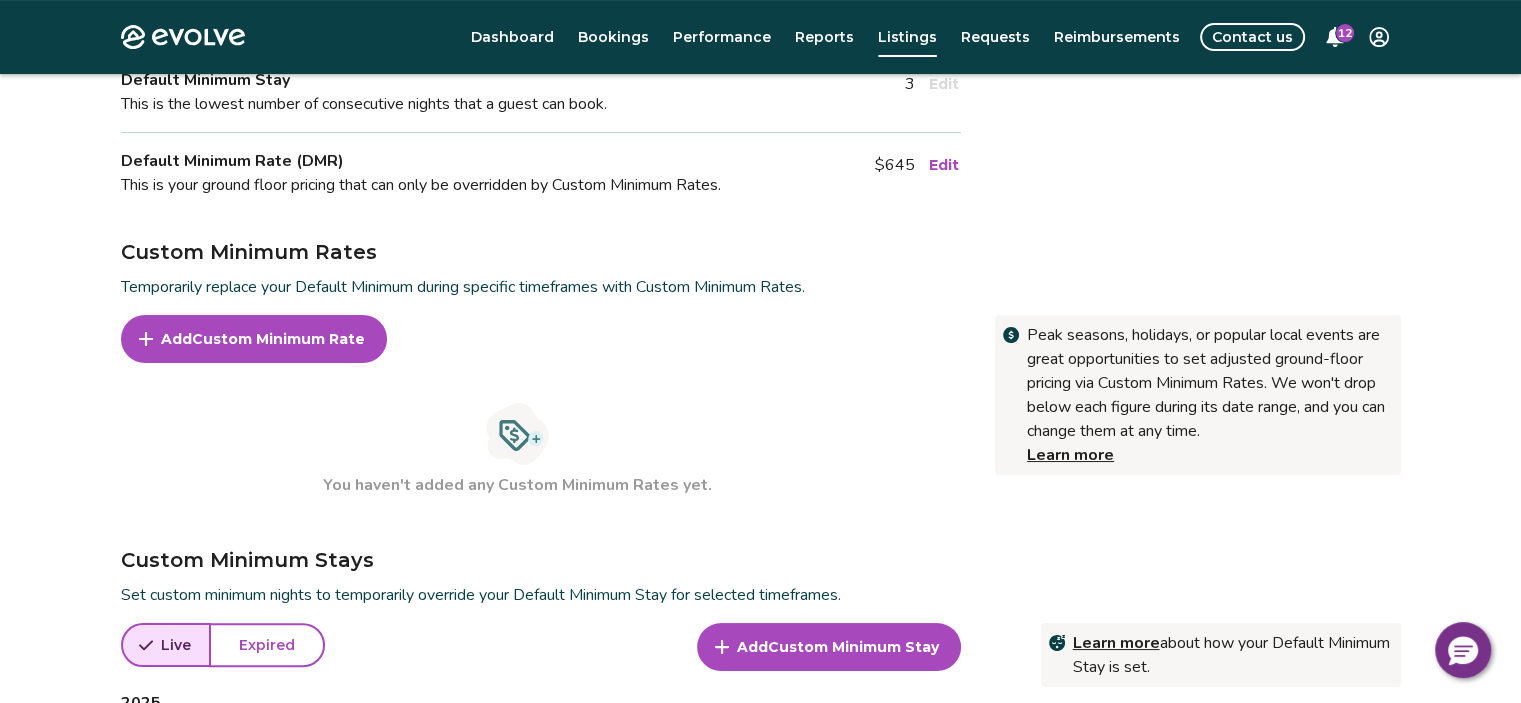 click on "Custom Minimum Rate" at bounding box center (278, 339) 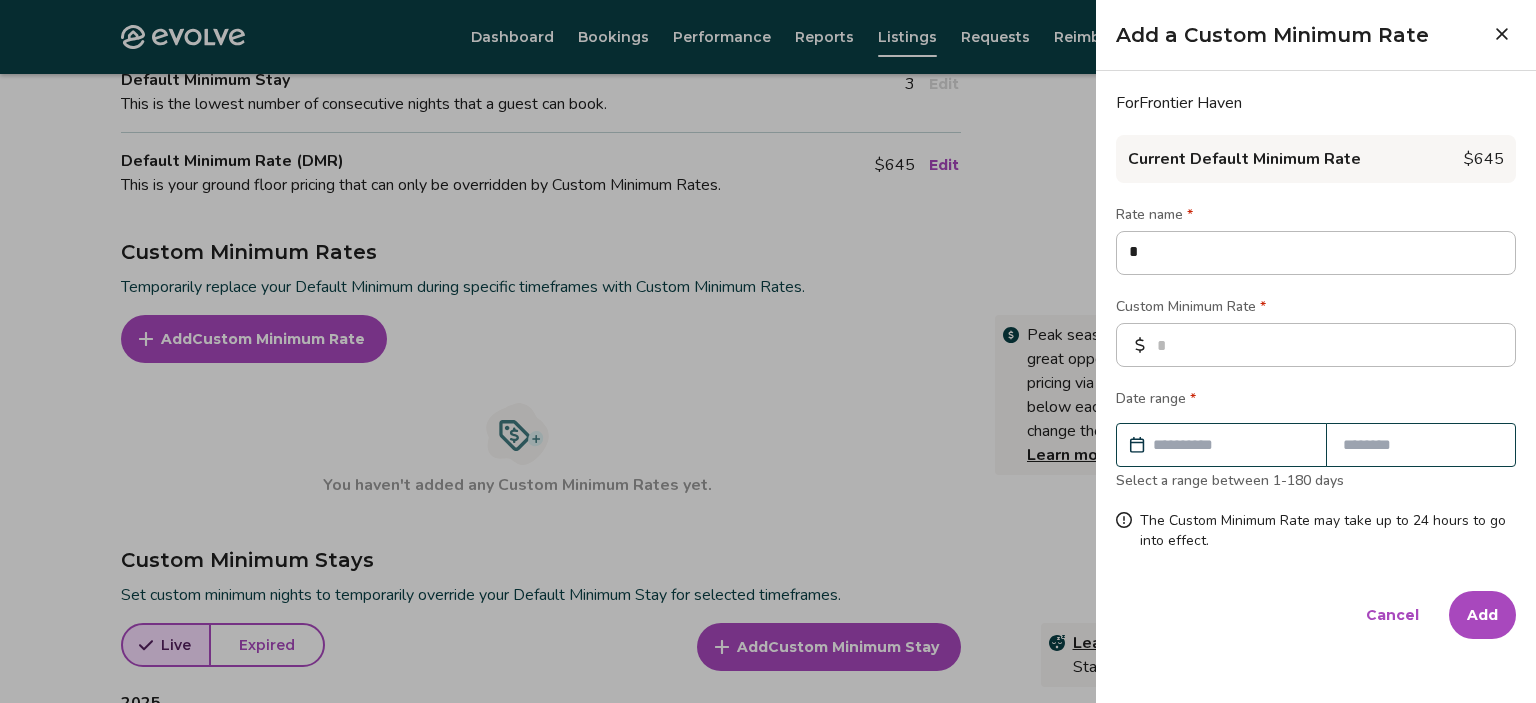 type on "*" 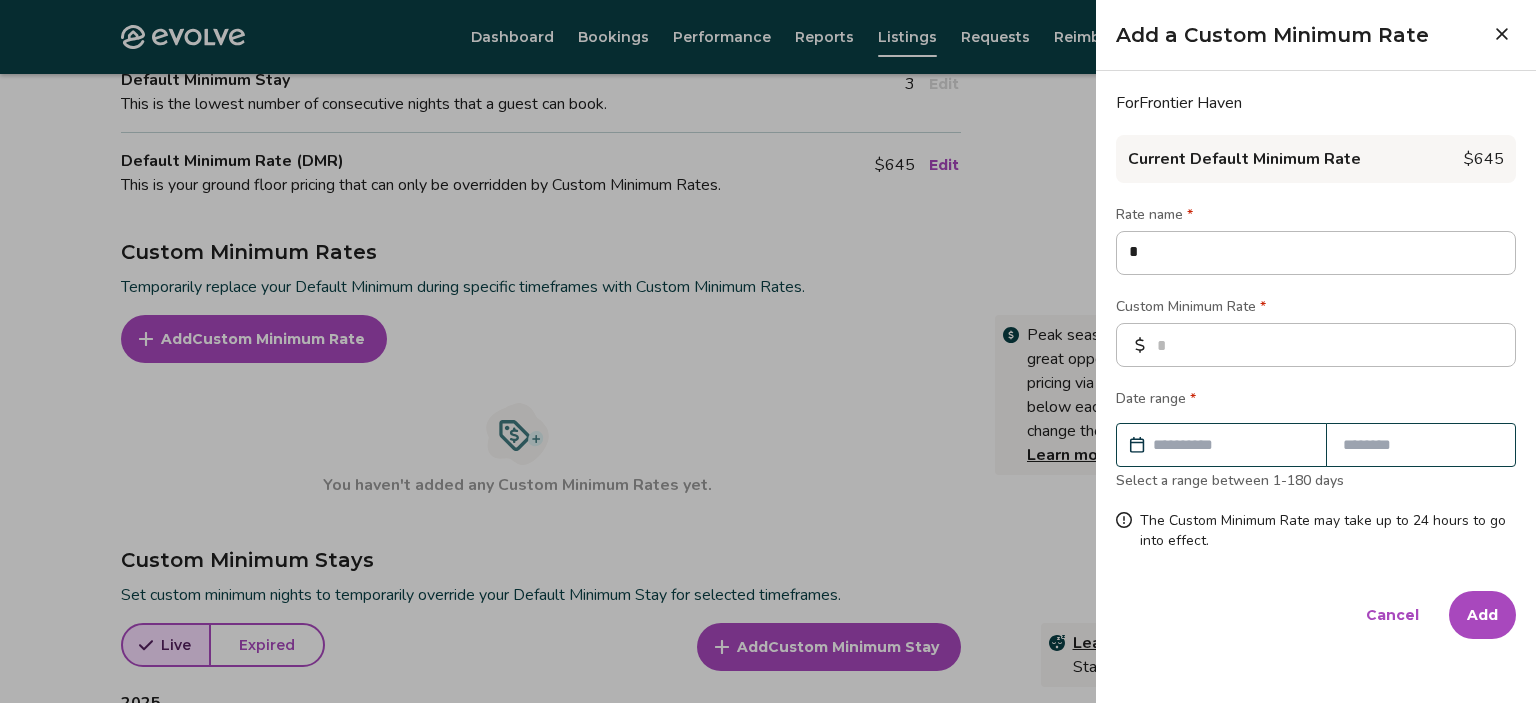 type on "*" 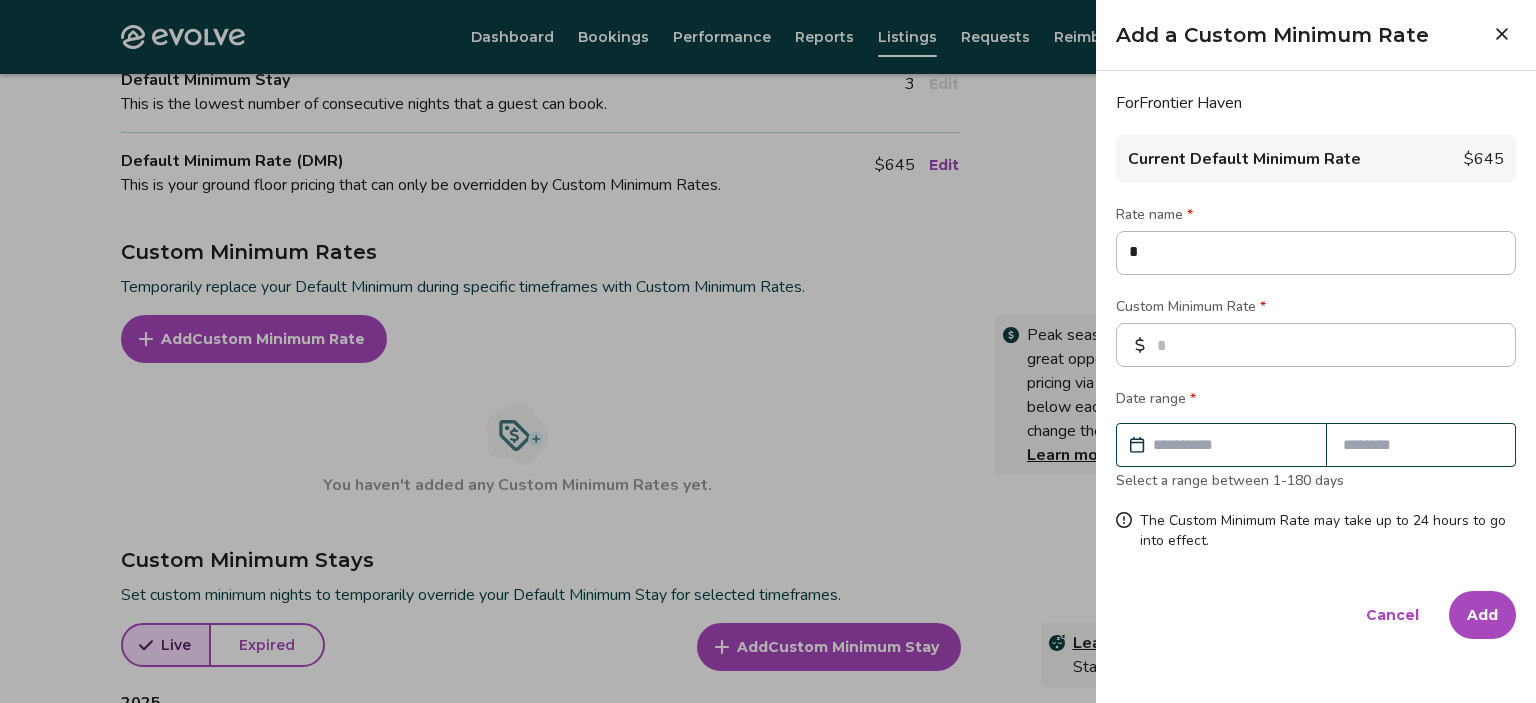 type on "**" 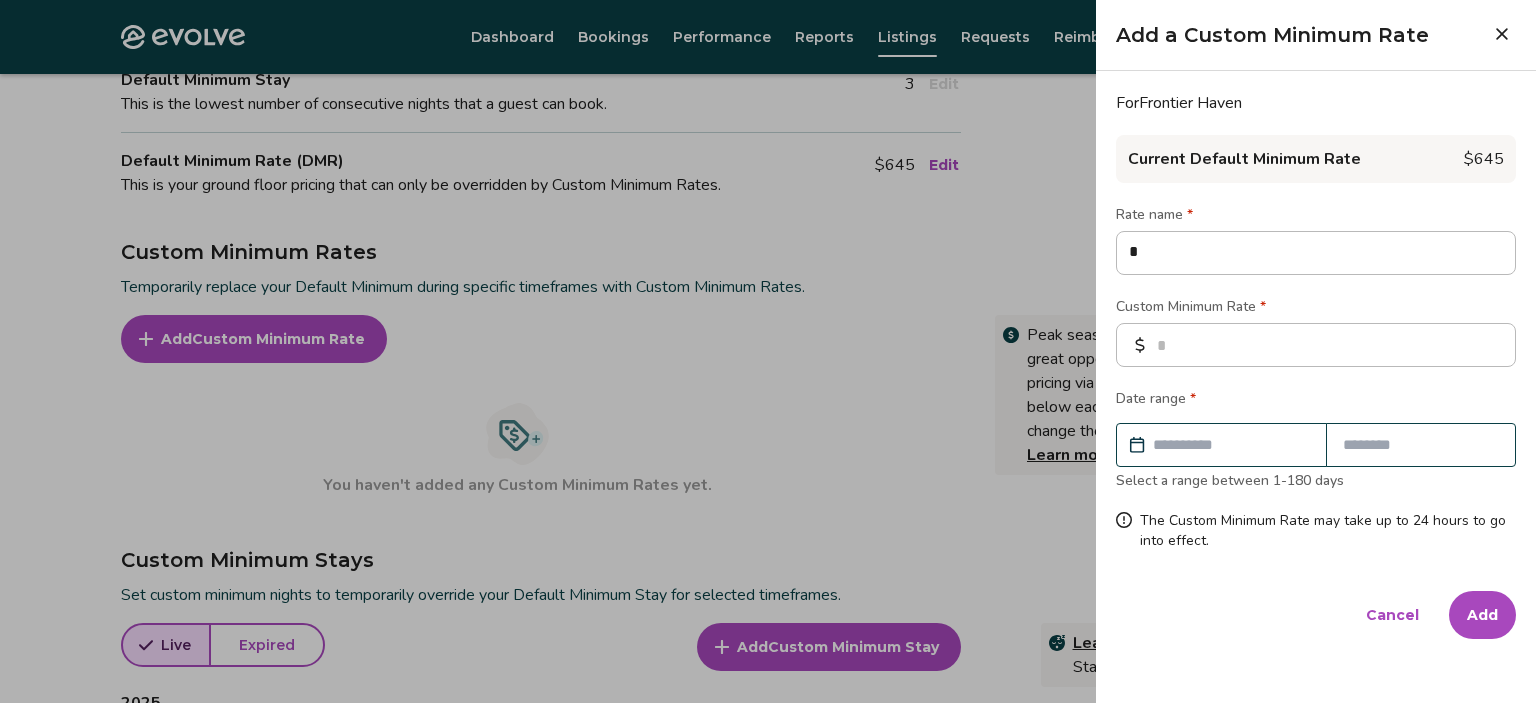 type on "*" 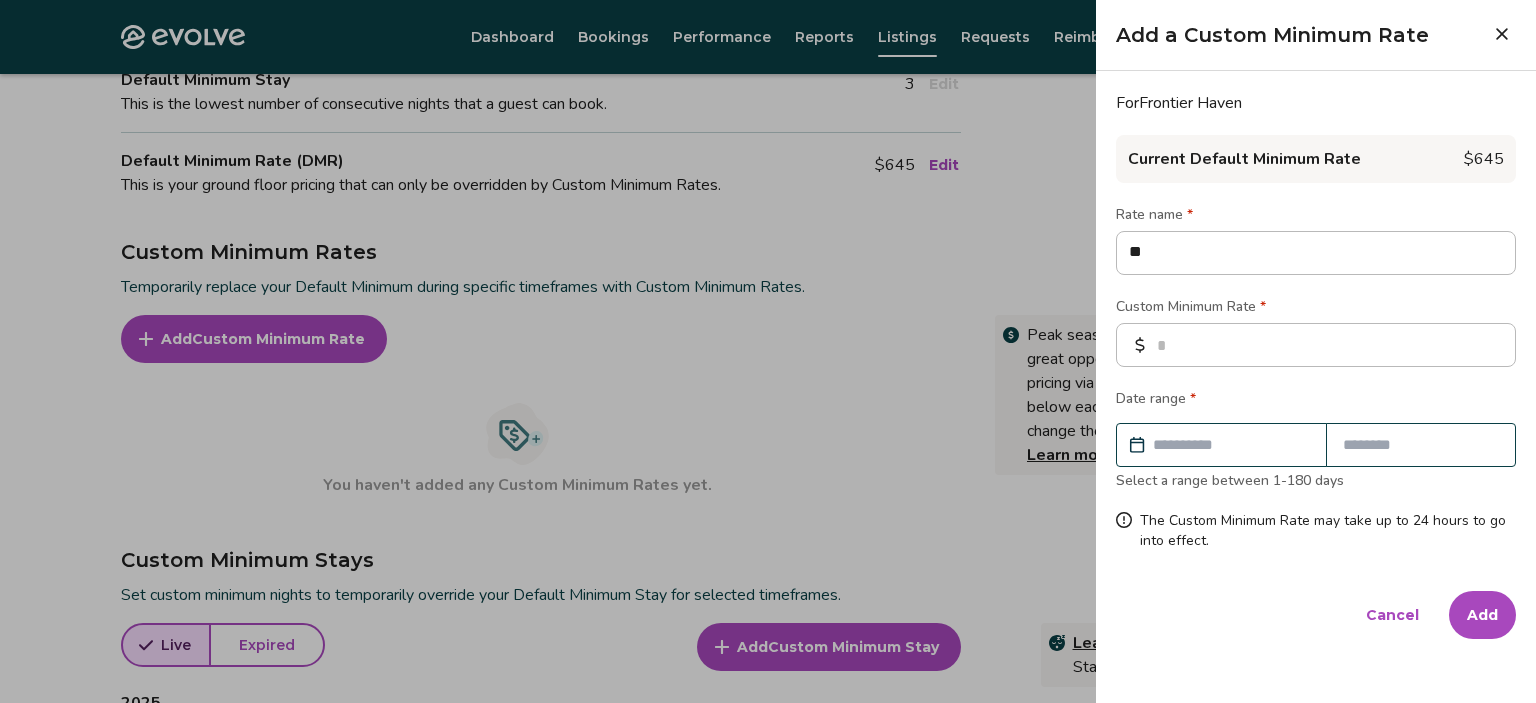 type on "***" 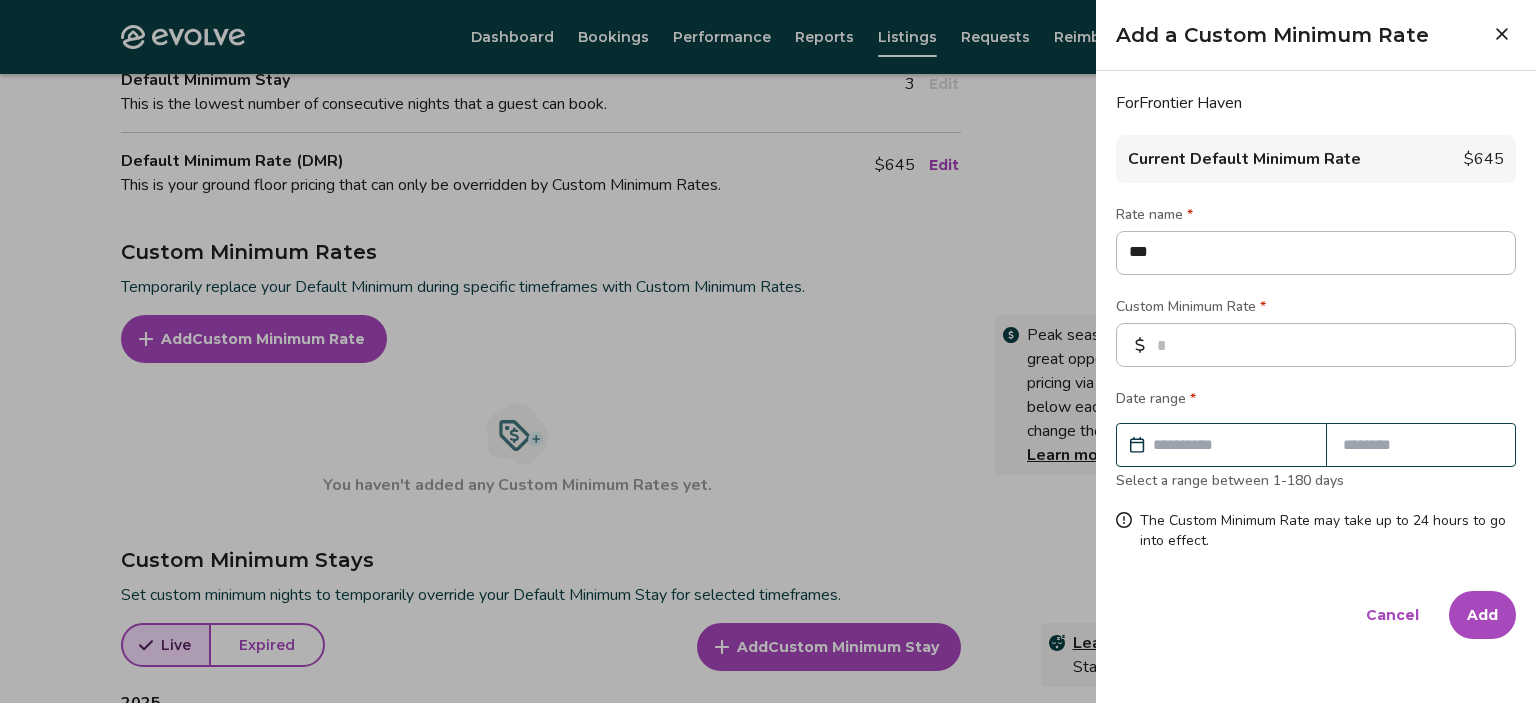 type on "***" 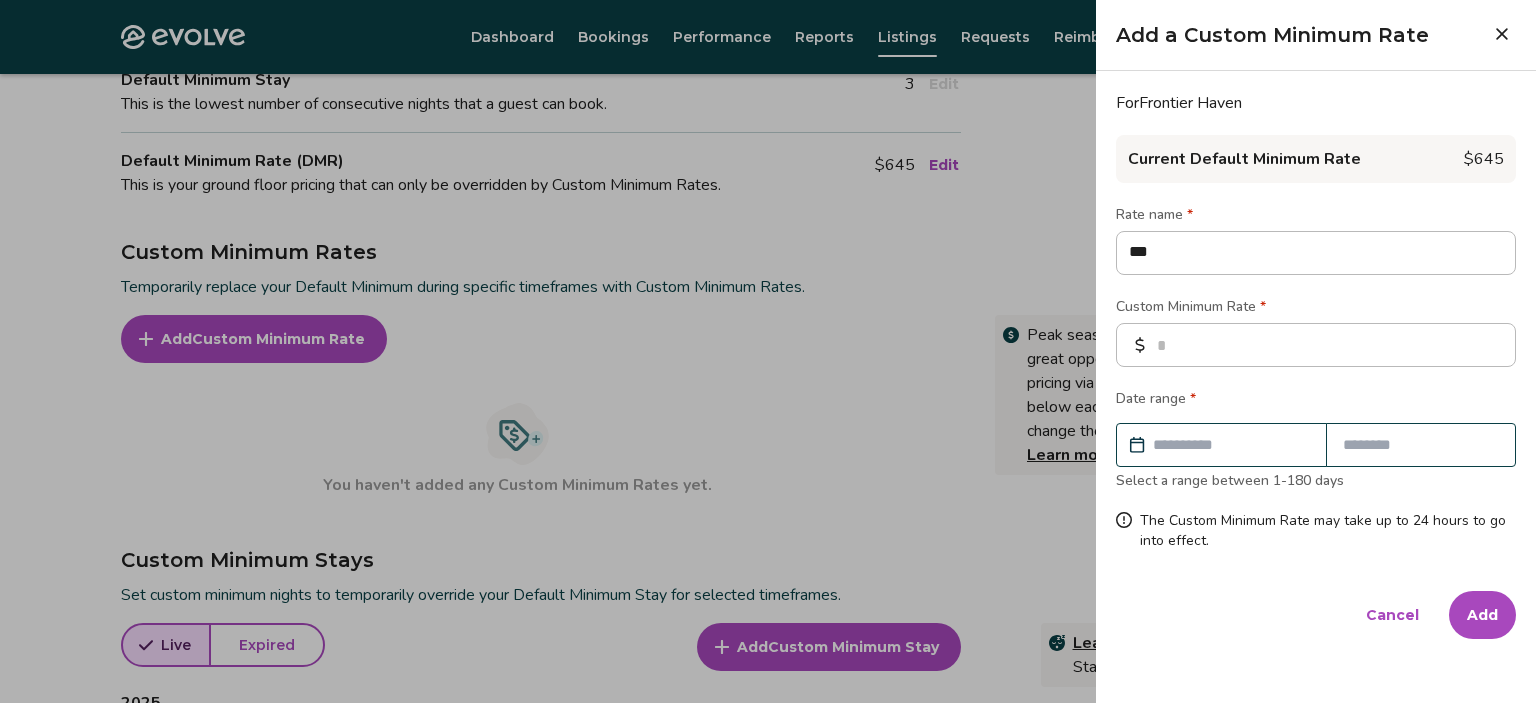 type on "*" 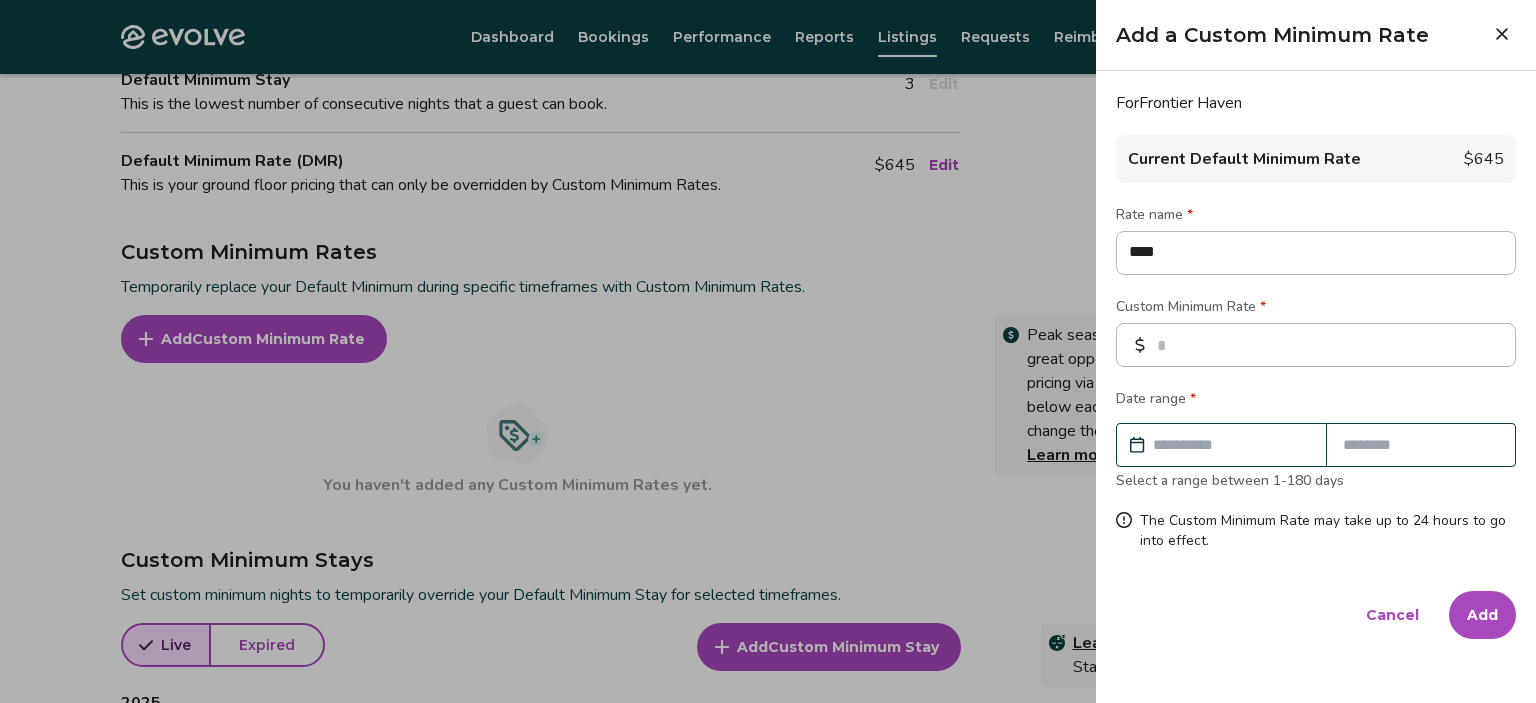 type on "*****" 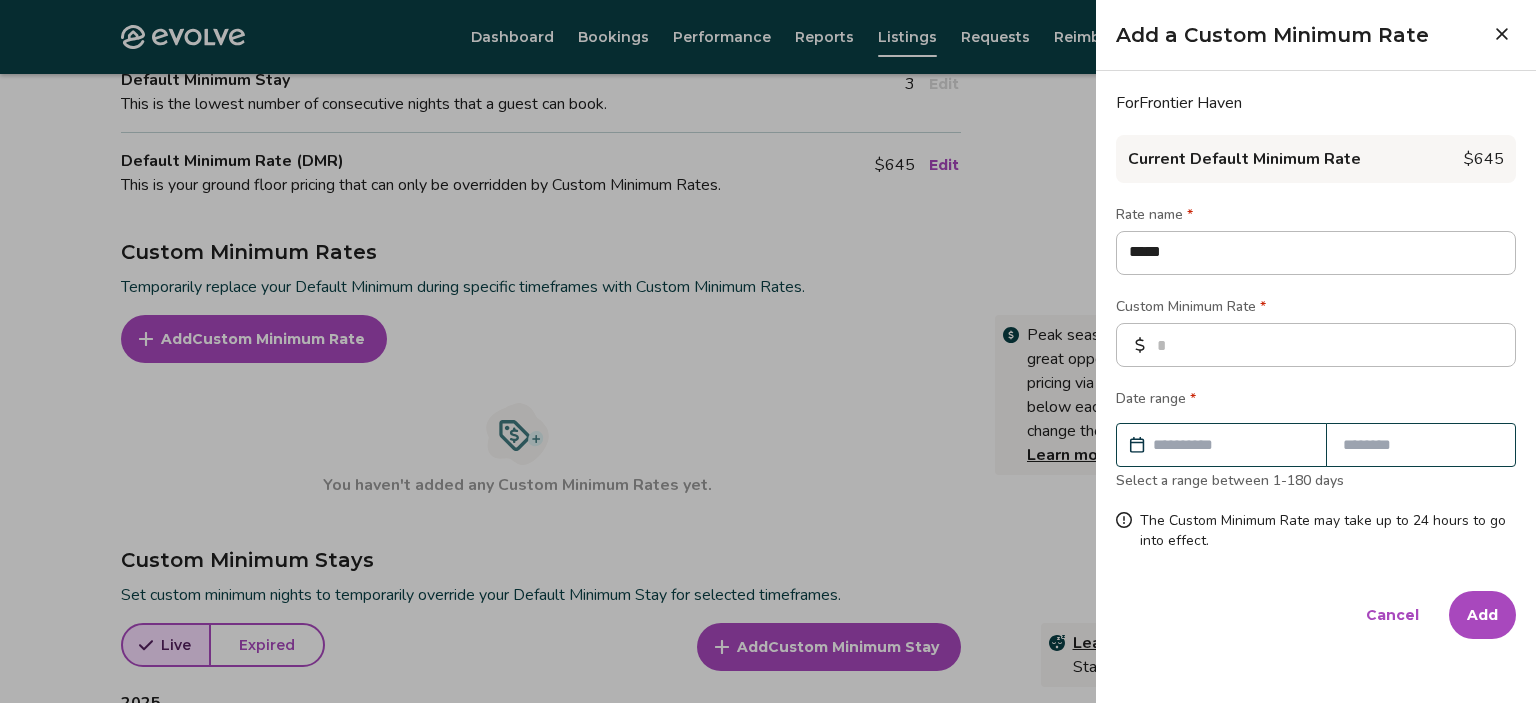 type on "******" 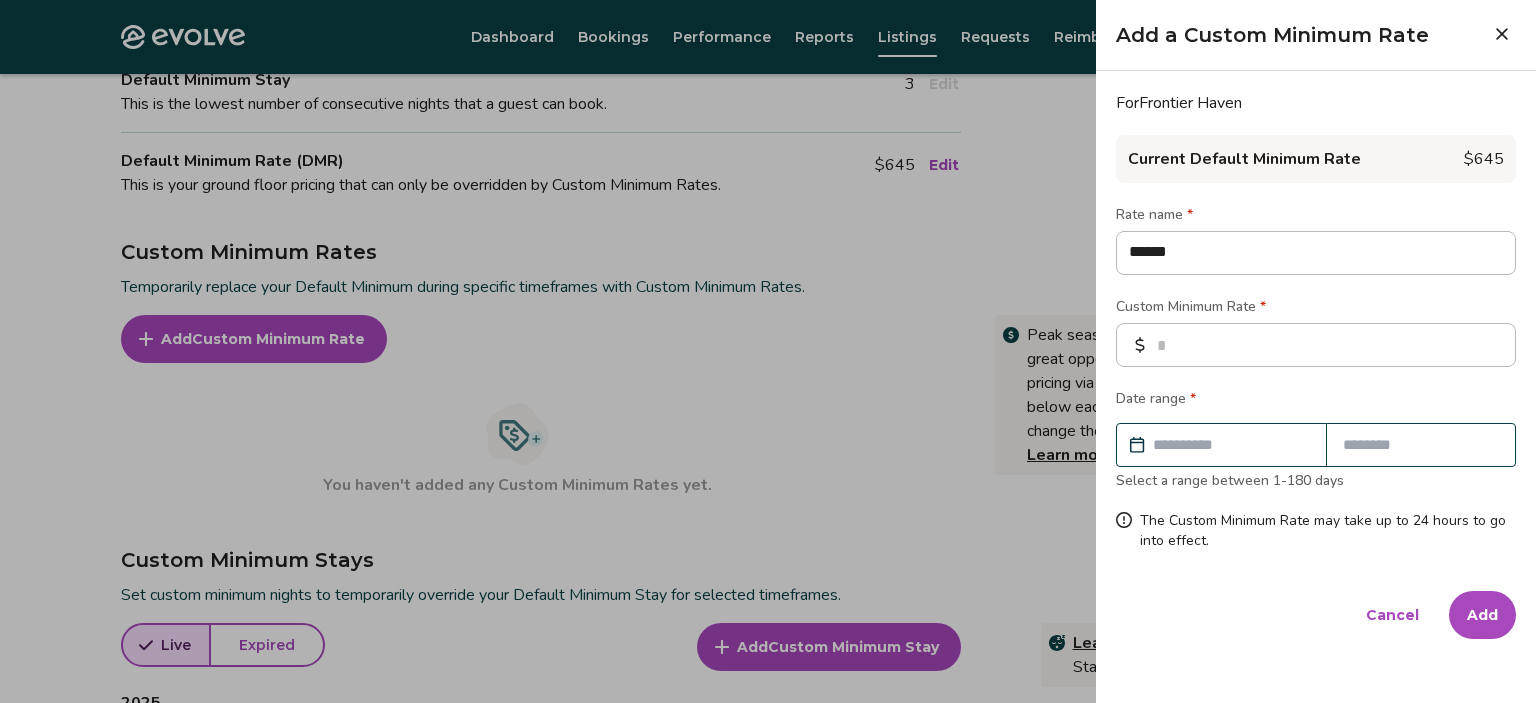 type on "*******" 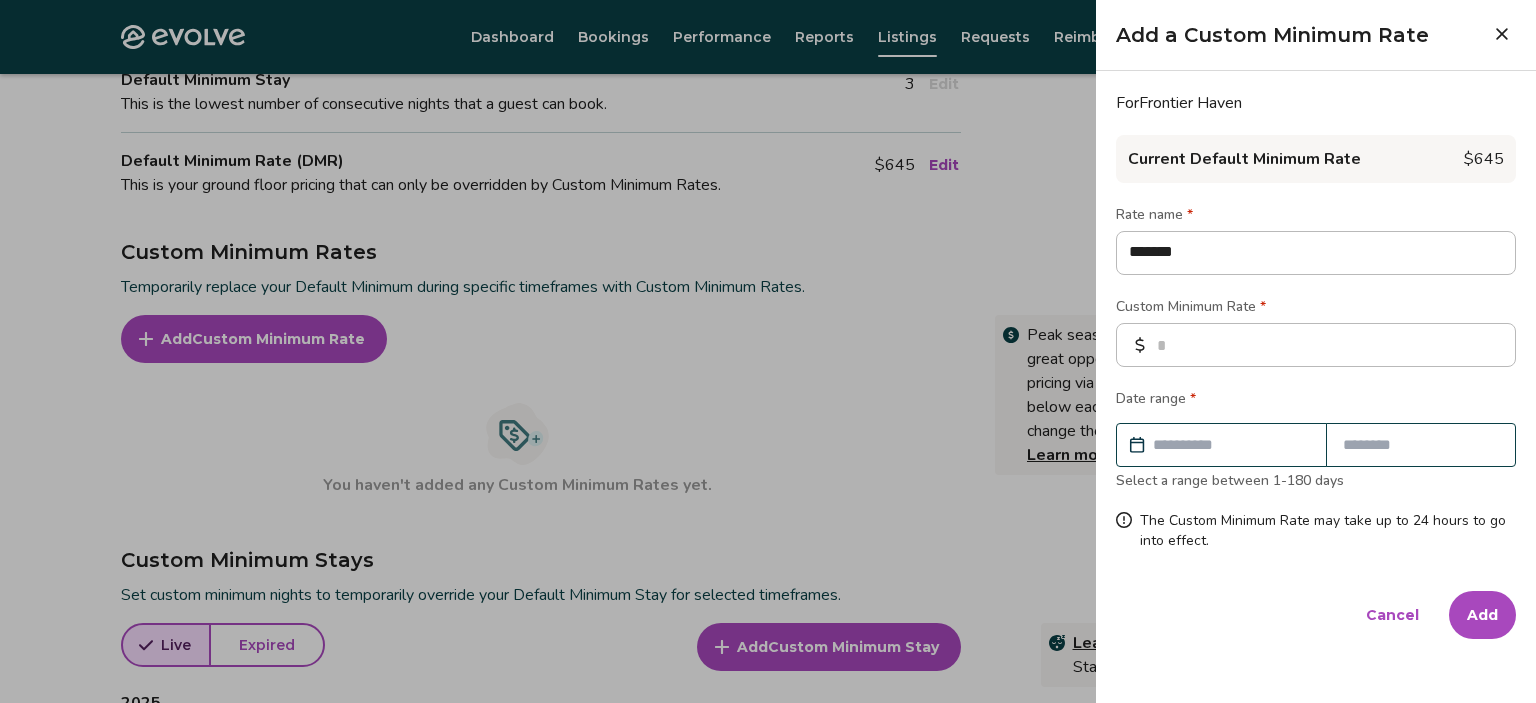 type on "********" 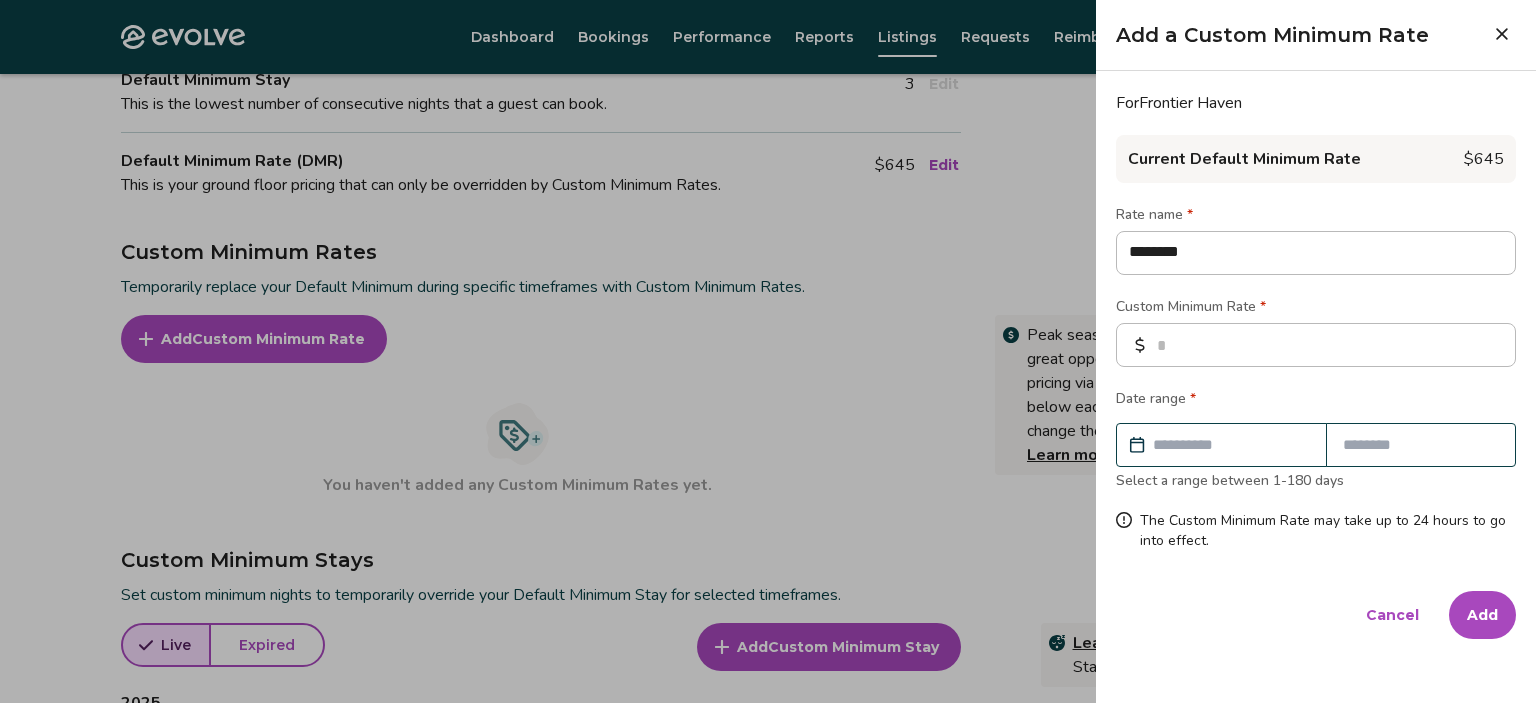 type on "*********" 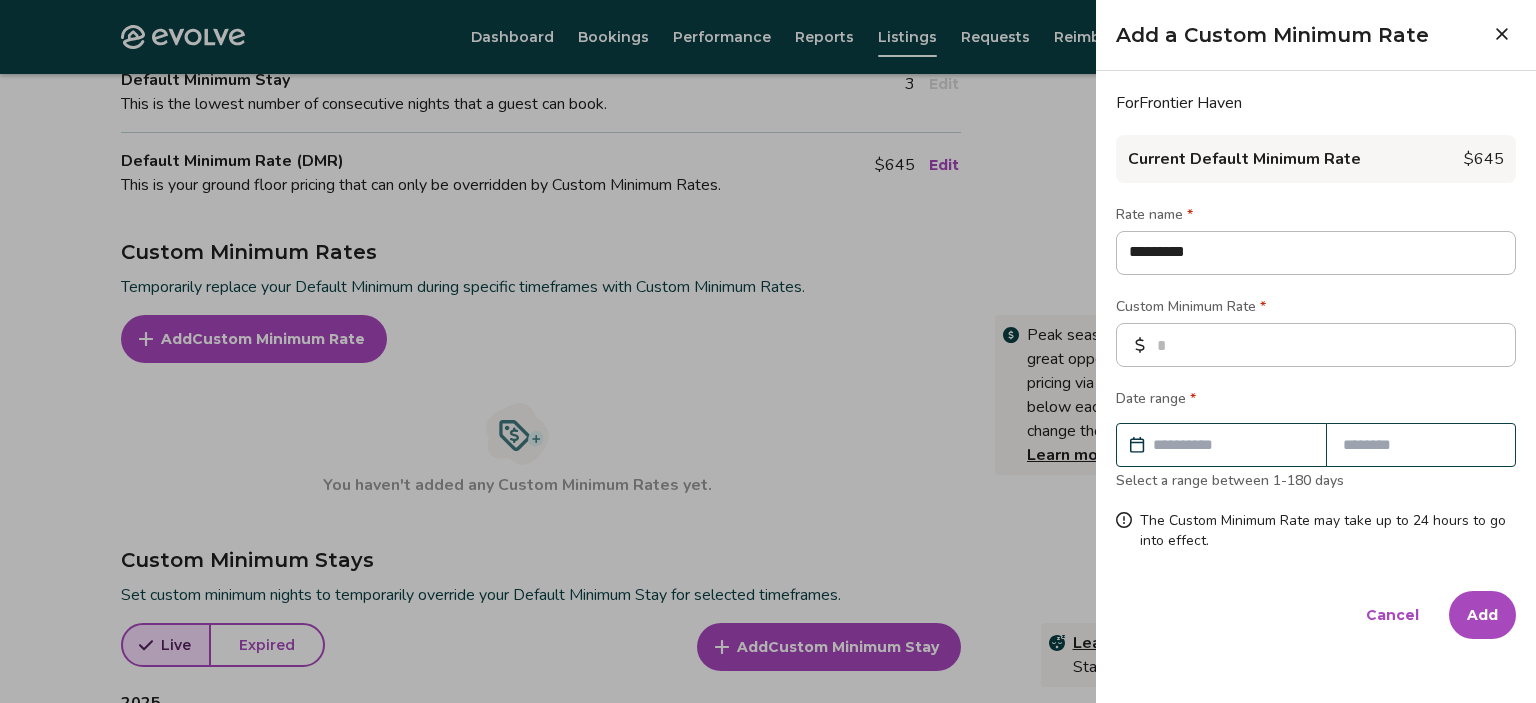 type on "**********" 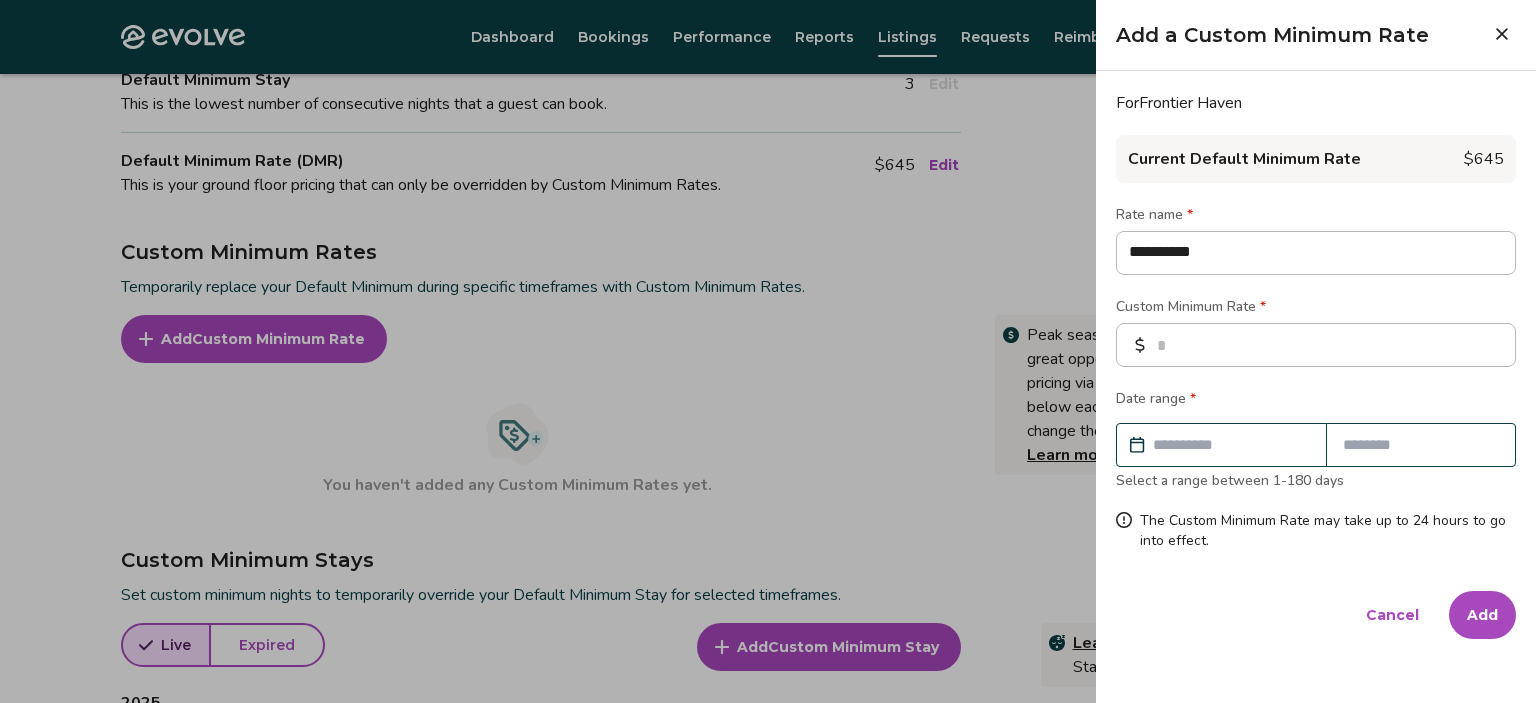 type on "**********" 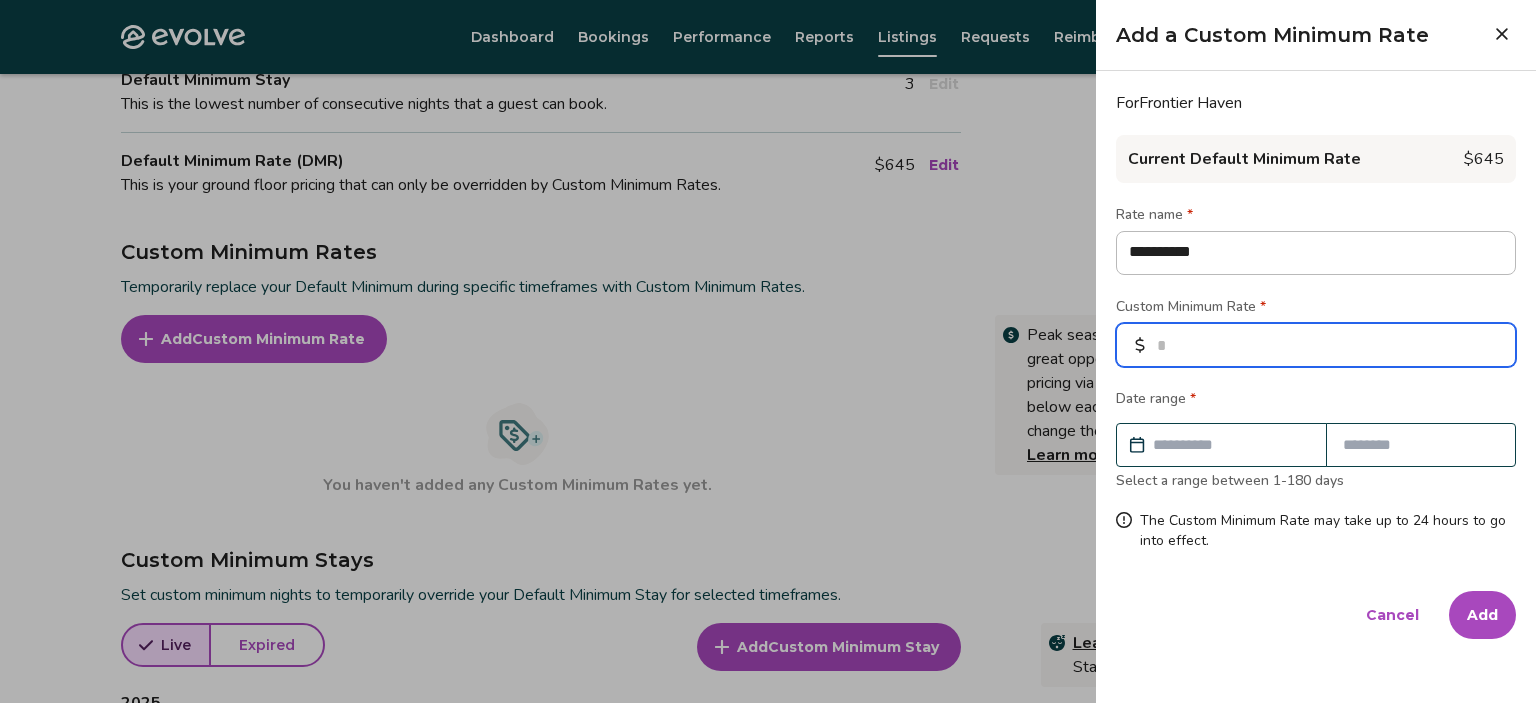 click at bounding box center [1316, 345] 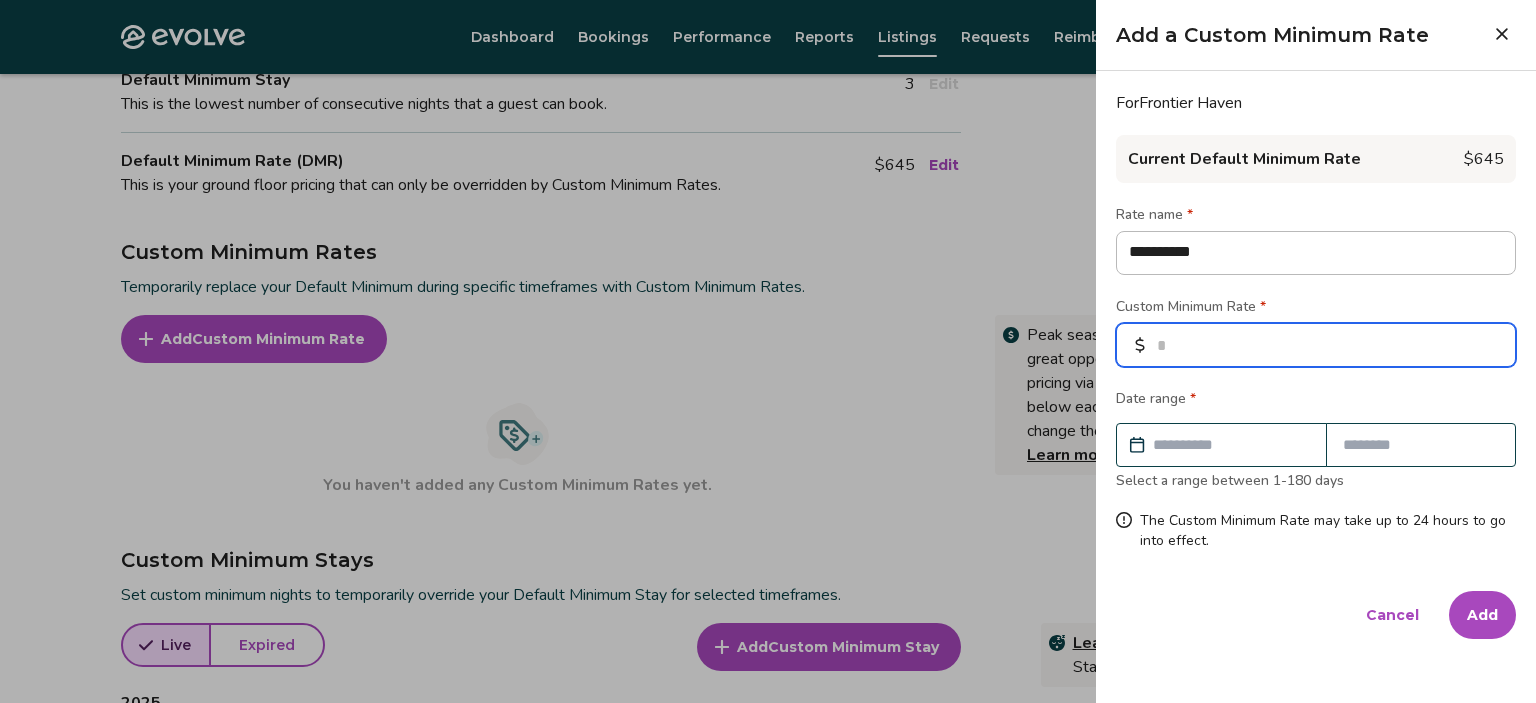 type on "*" 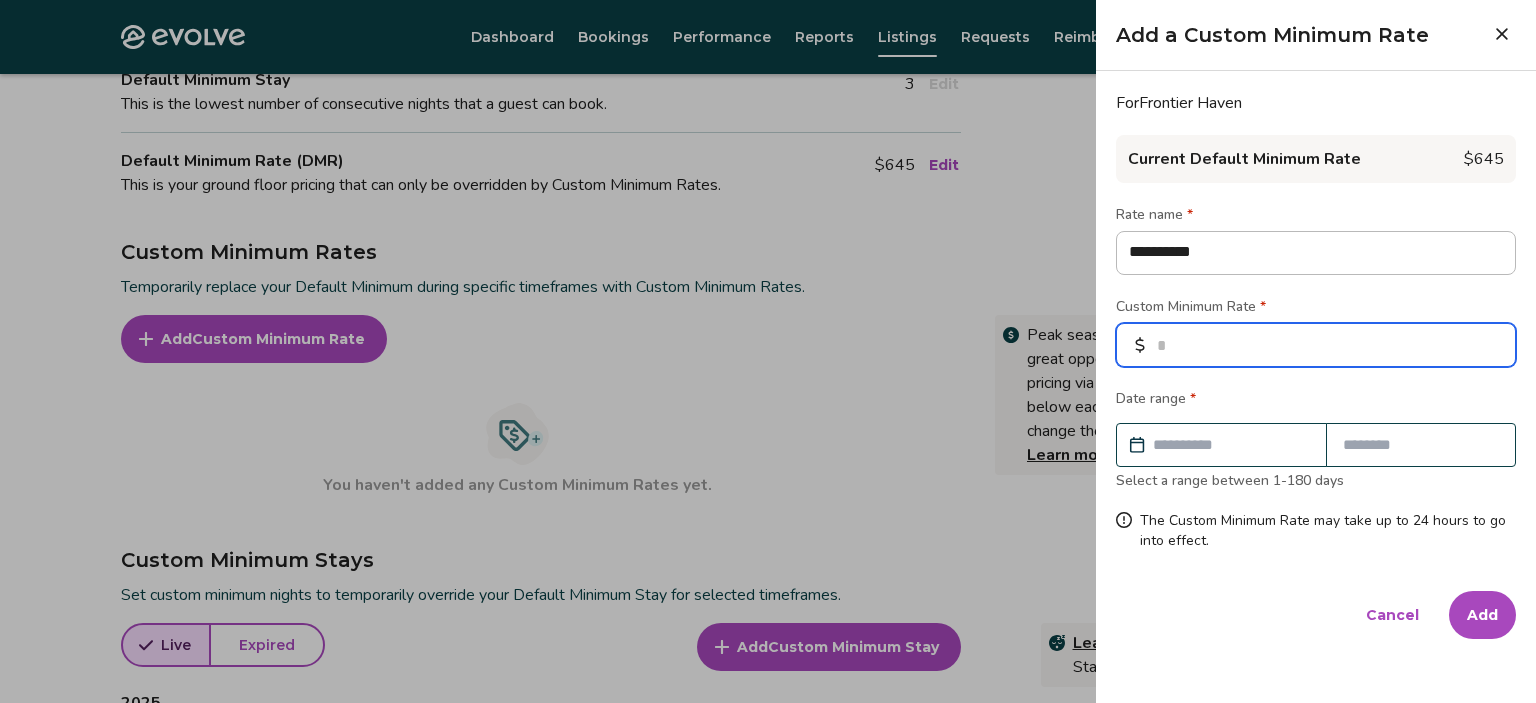 type on "*" 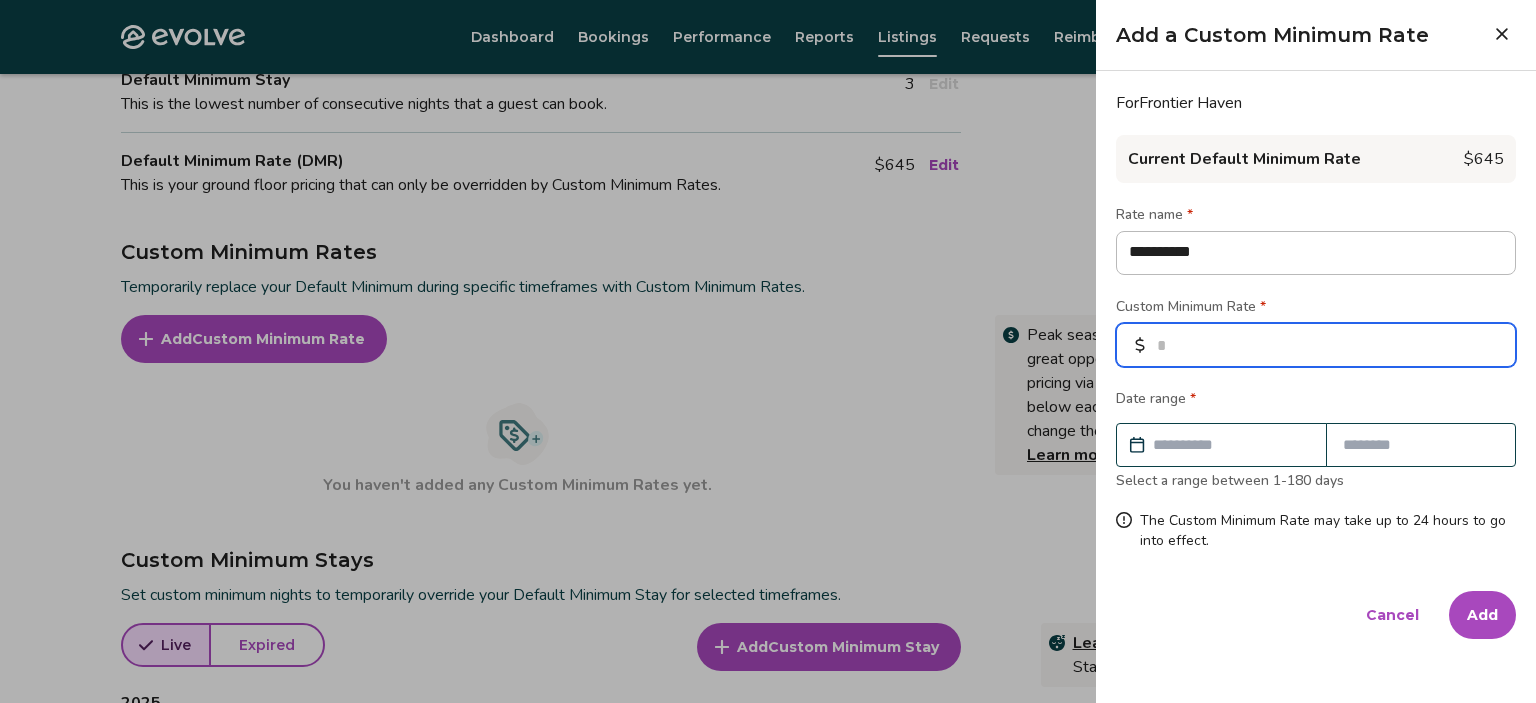 type on "***" 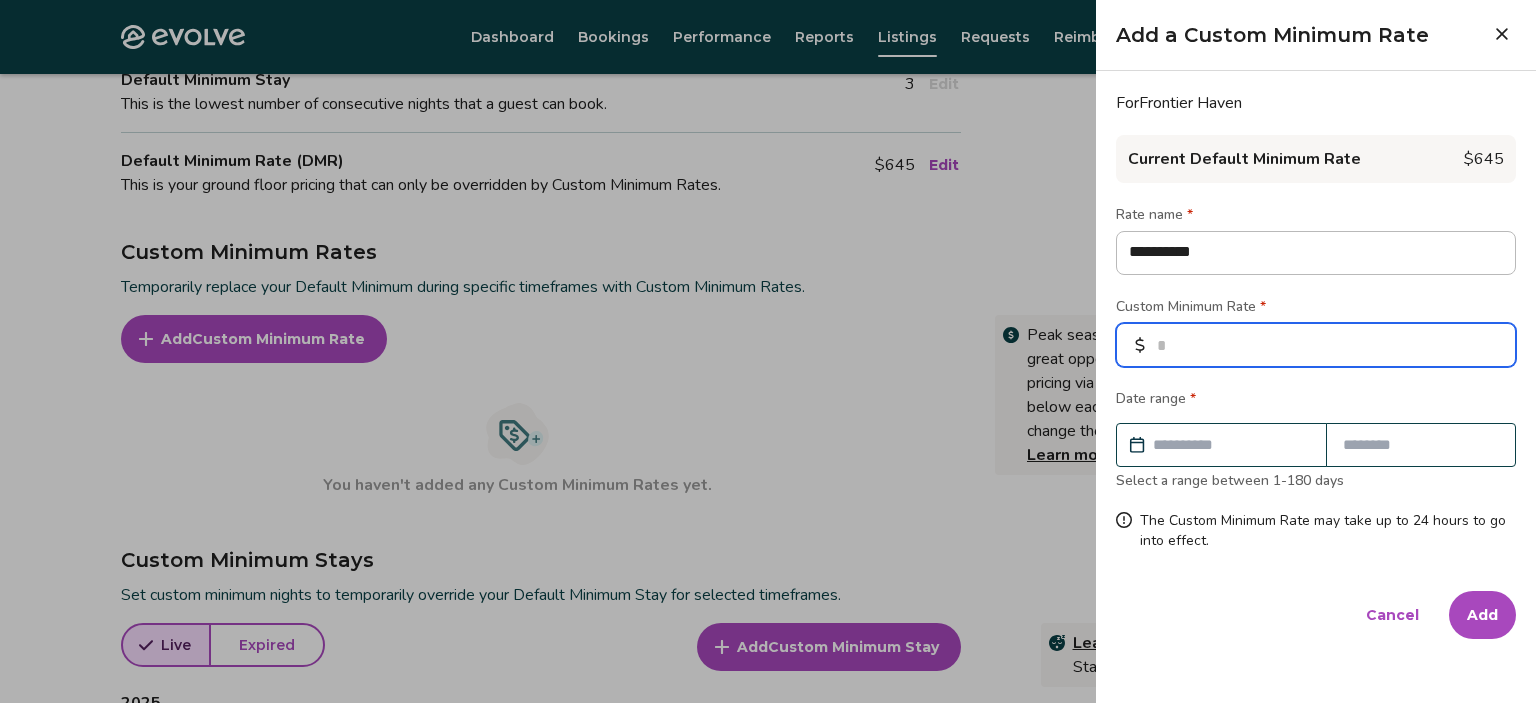 type on "*" 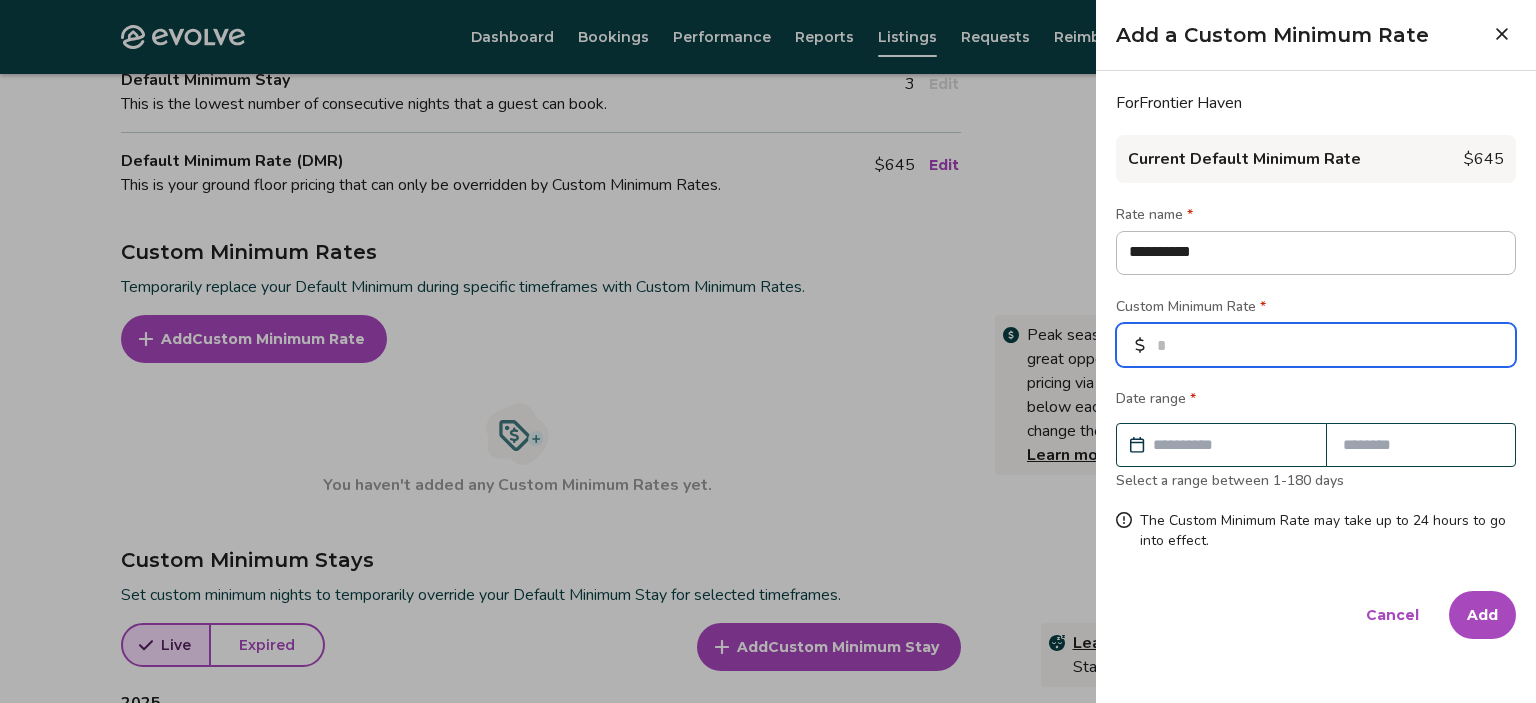 type on "*****" 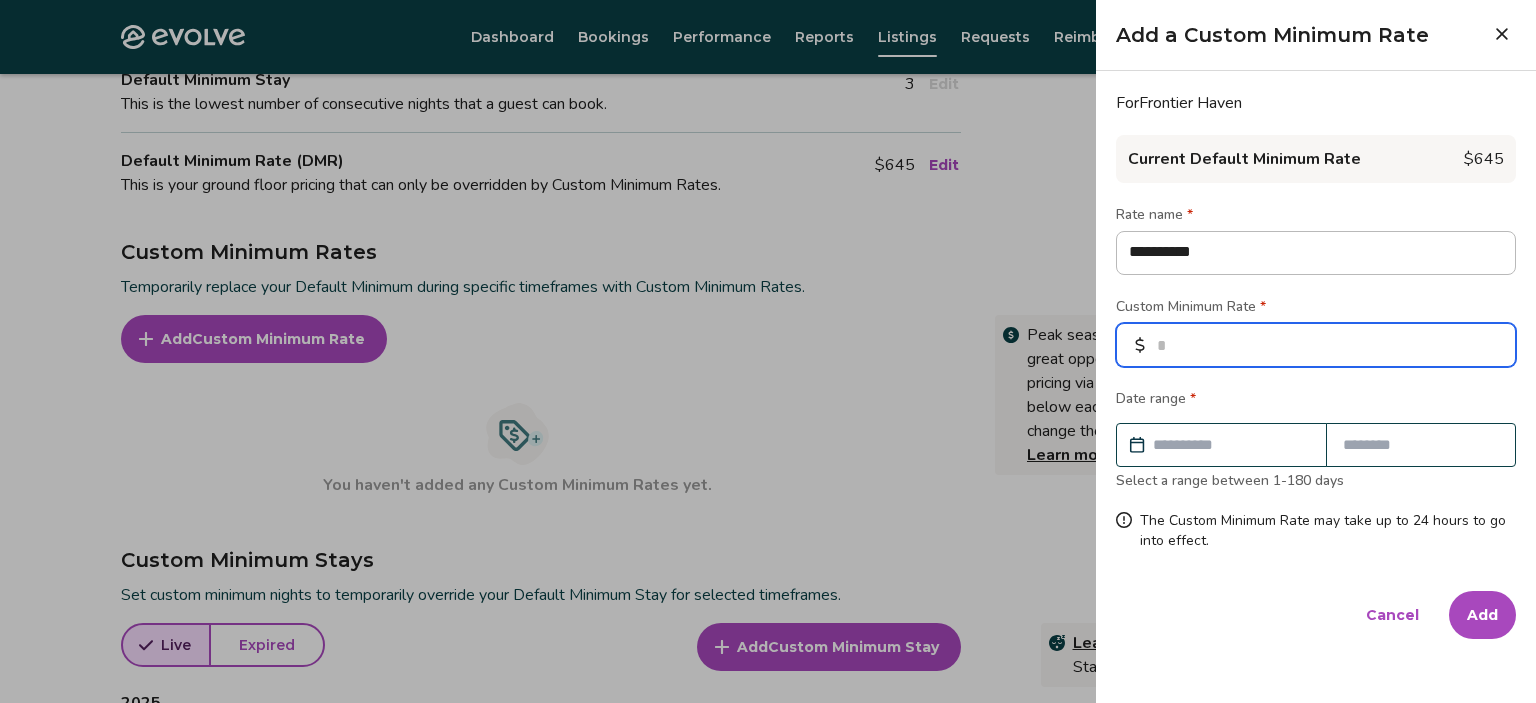 type on "*" 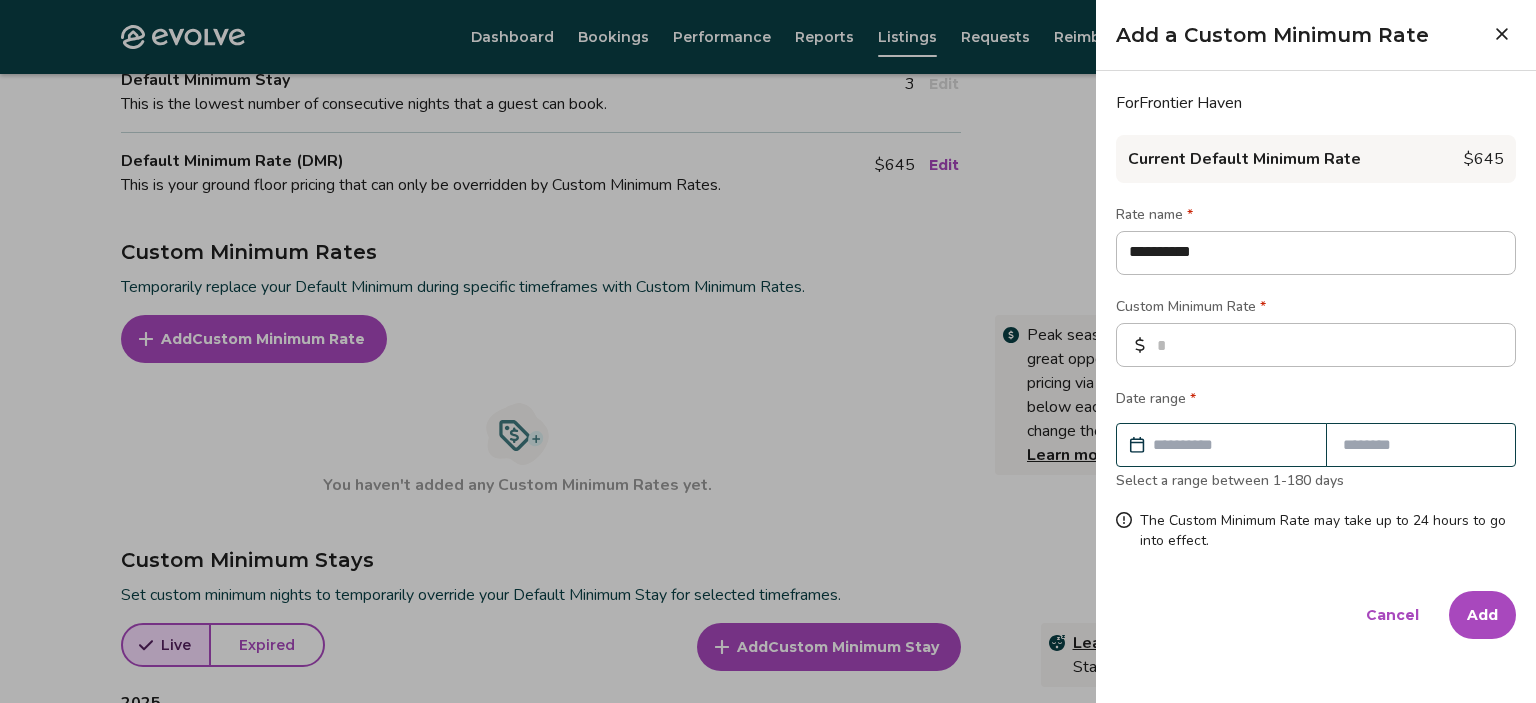 click at bounding box center (1231, 445) 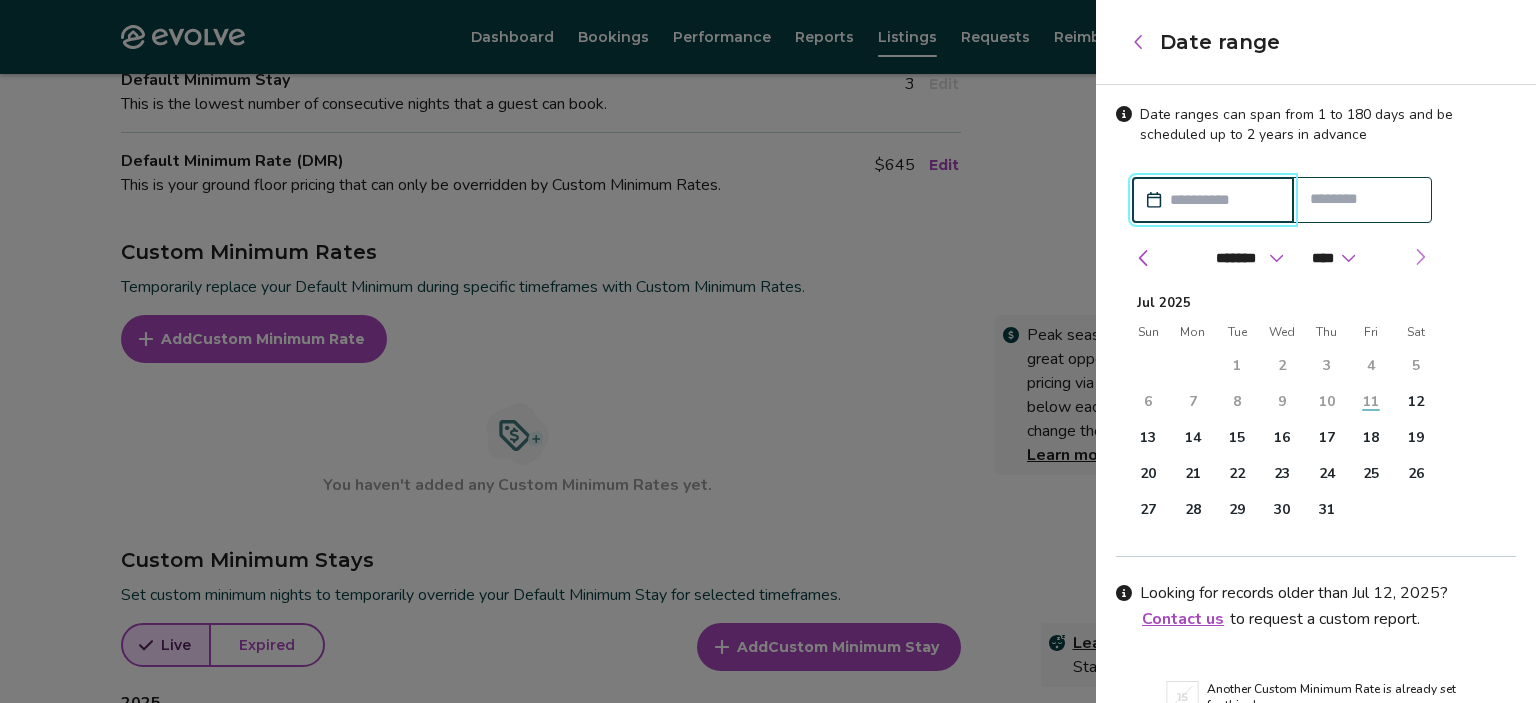 click at bounding box center (1420, 257) 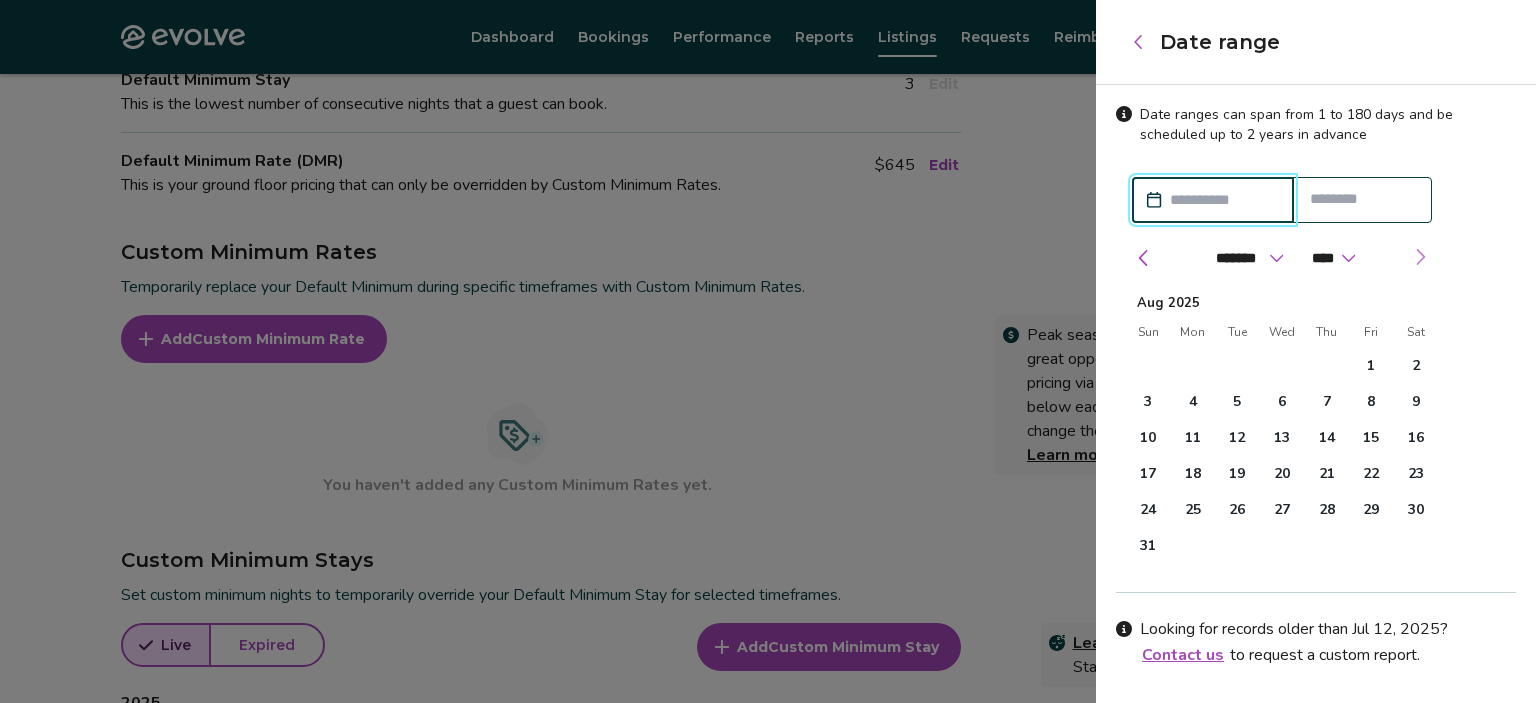click at bounding box center [1420, 257] 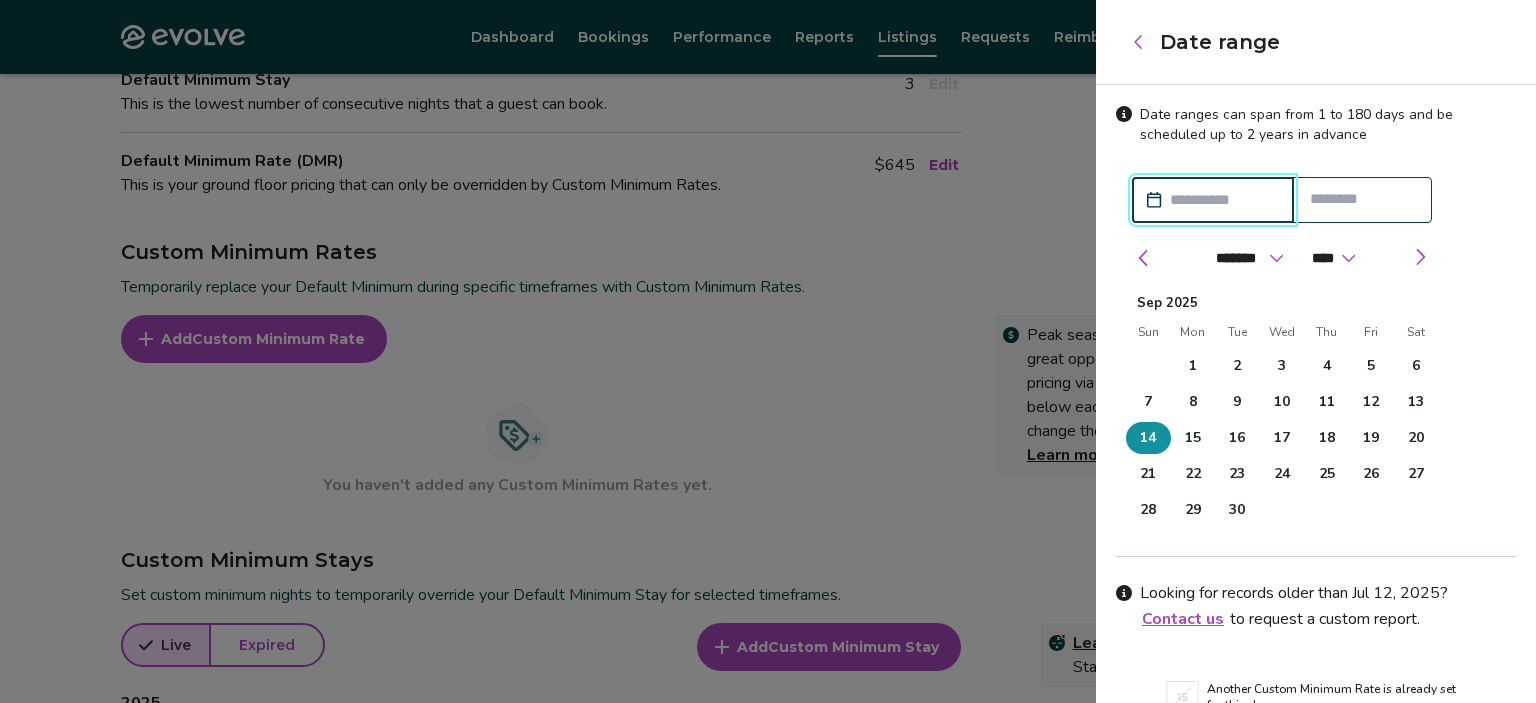 click on "14" at bounding box center (1148, 438) 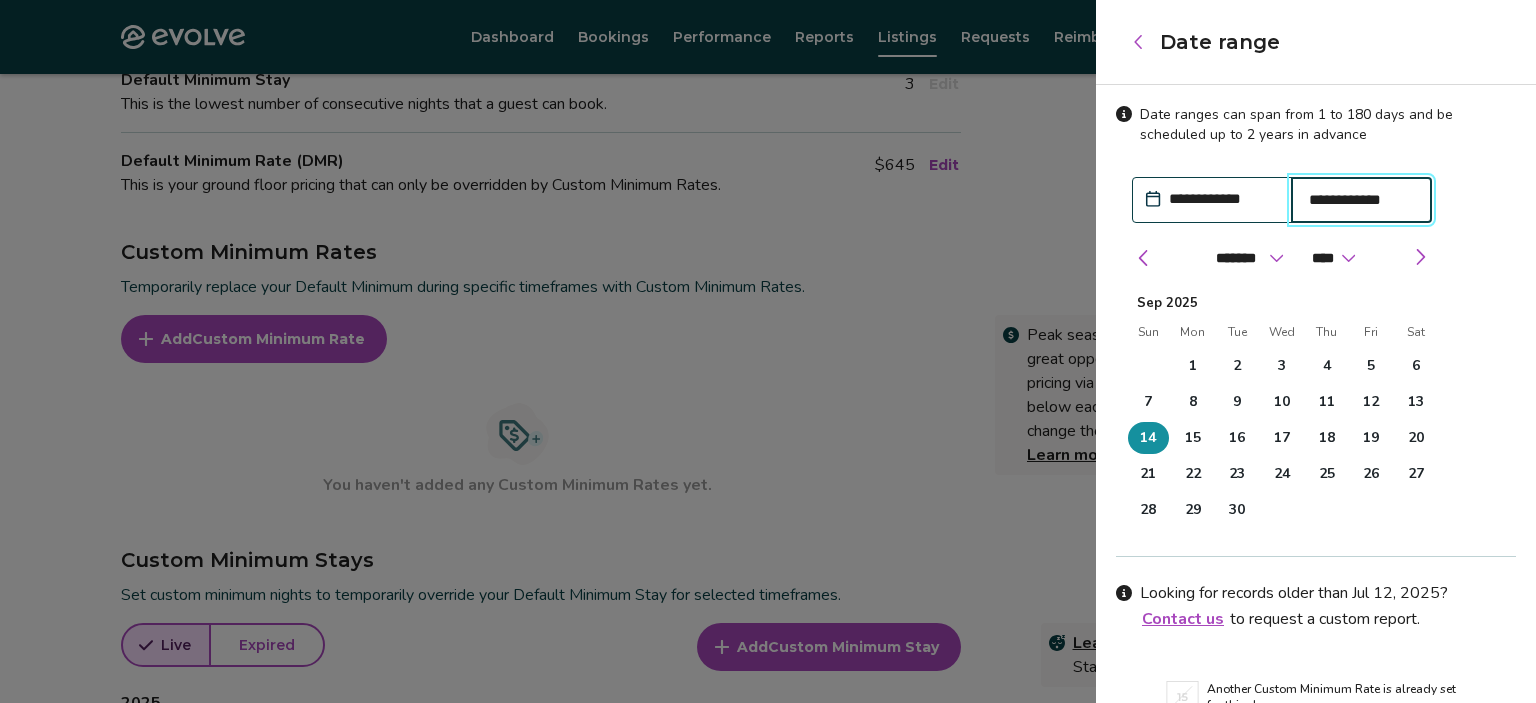 click on "**********" at bounding box center (1362, 200) 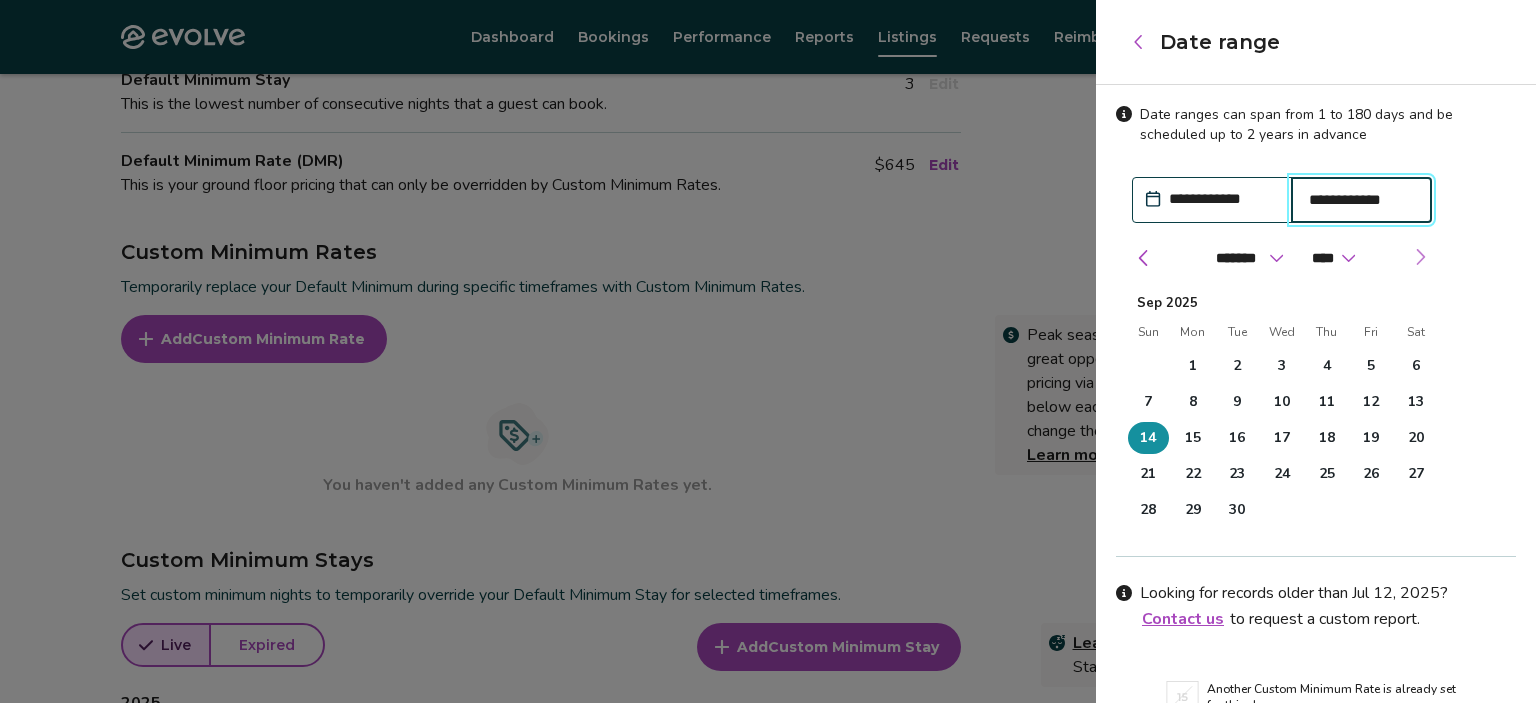 click at bounding box center (1420, 257) 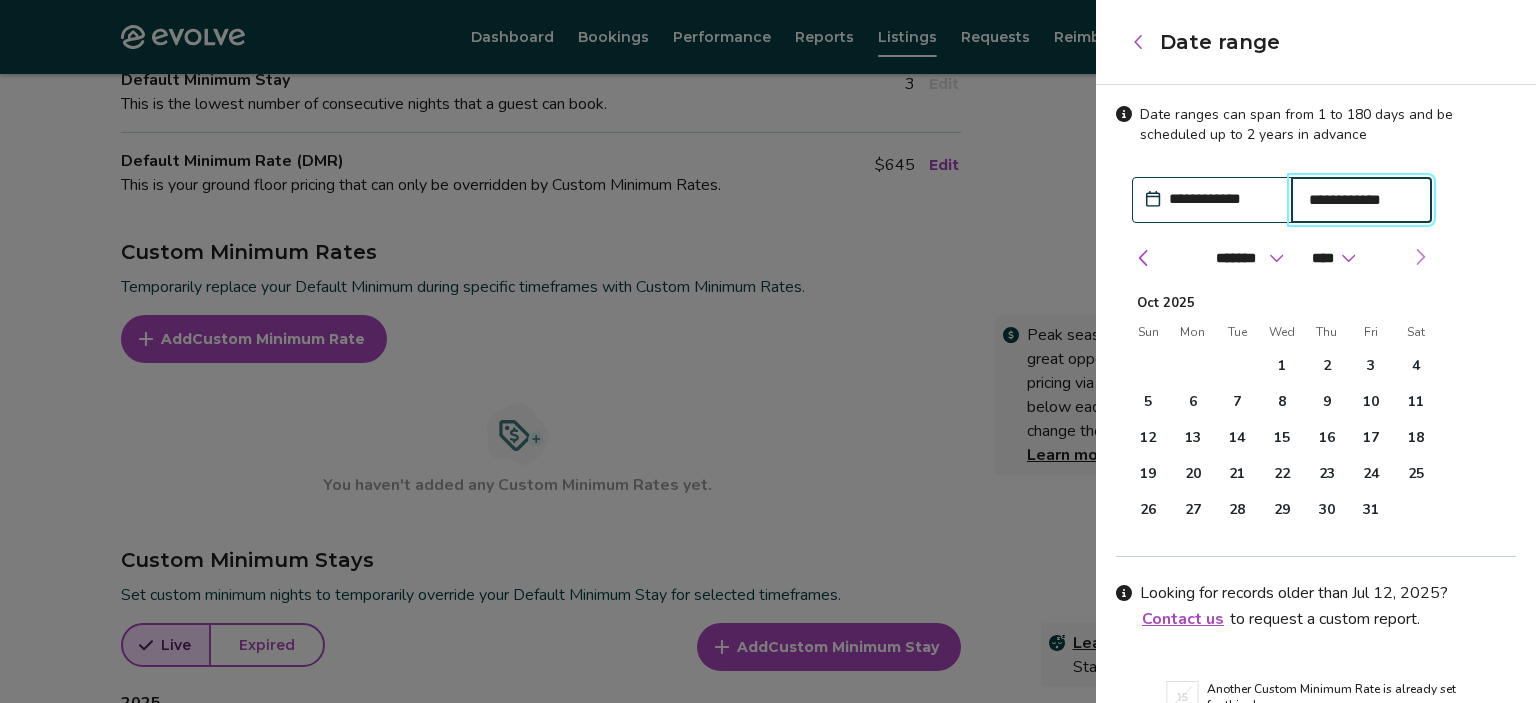 click at bounding box center [1420, 257] 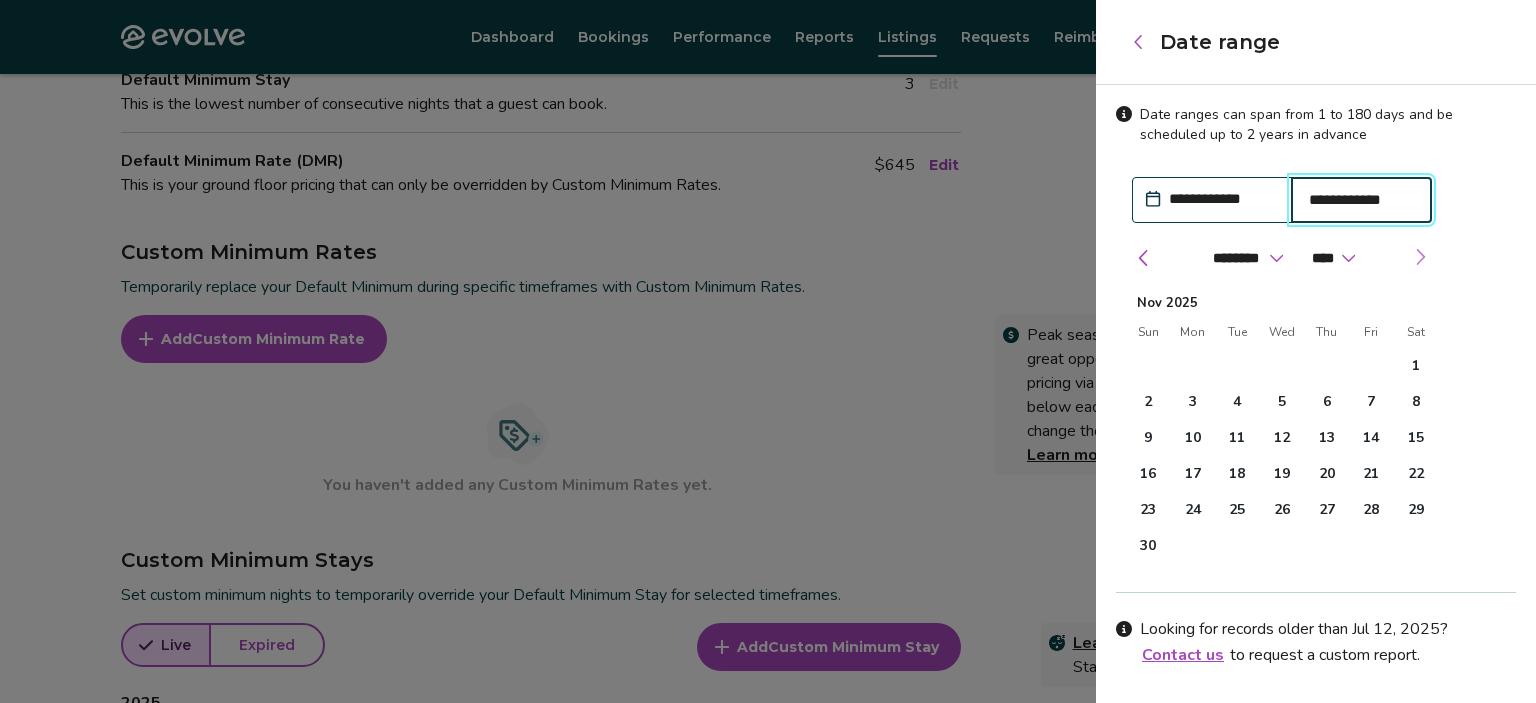 click at bounding box center [1420, 257] 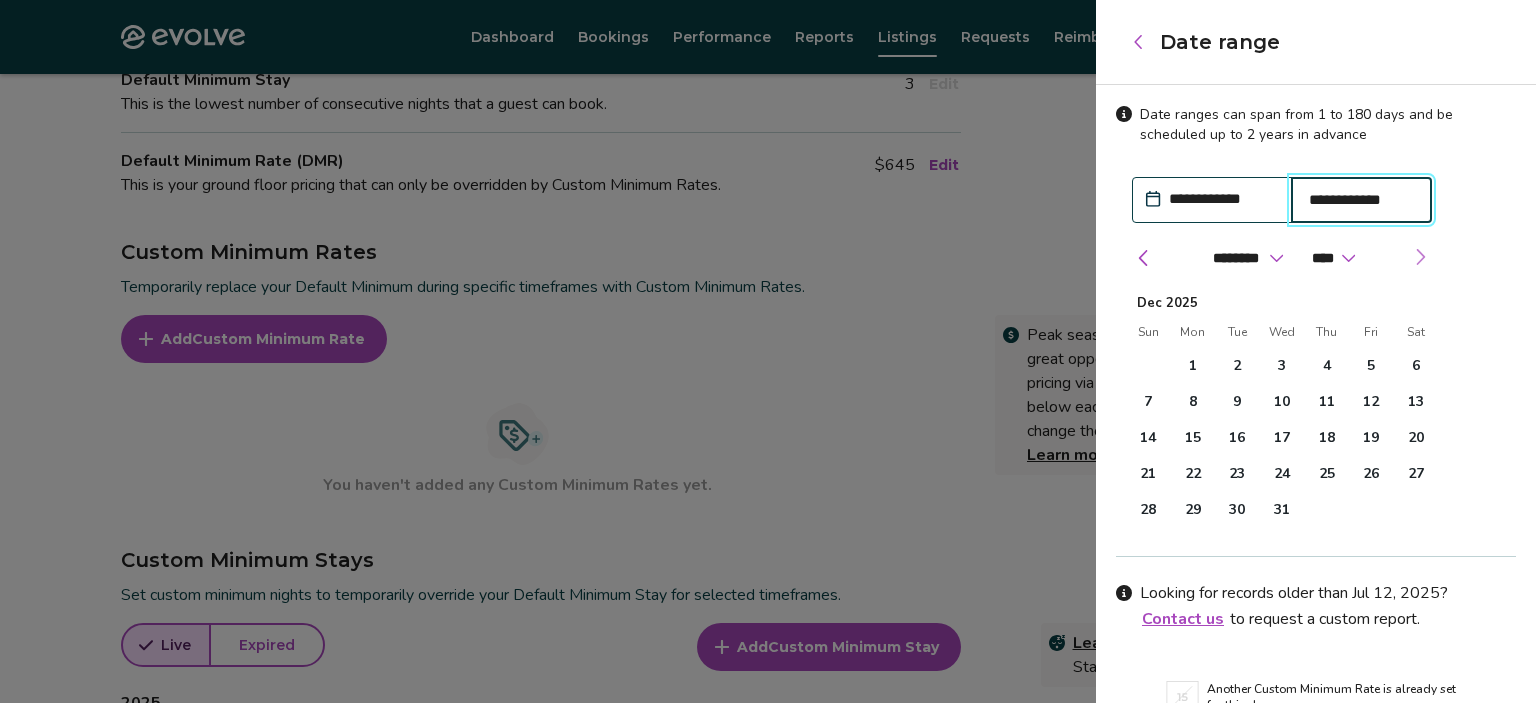 click at bounding box center (1420, 257) 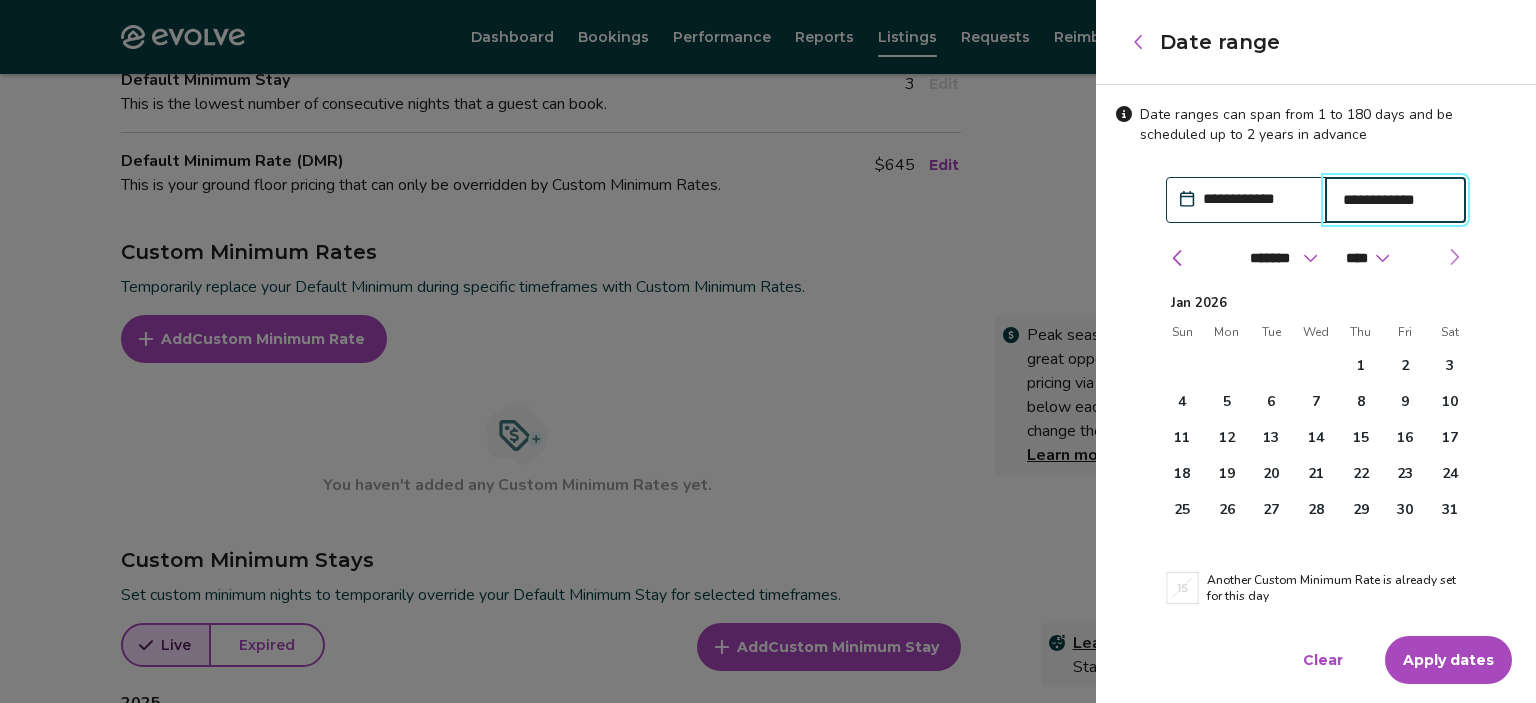 click on "******* ******** ***** ***** *** **** **** ****** ********* ******* ******** ******** **** **** ****" at bounding box center [1316, 258] 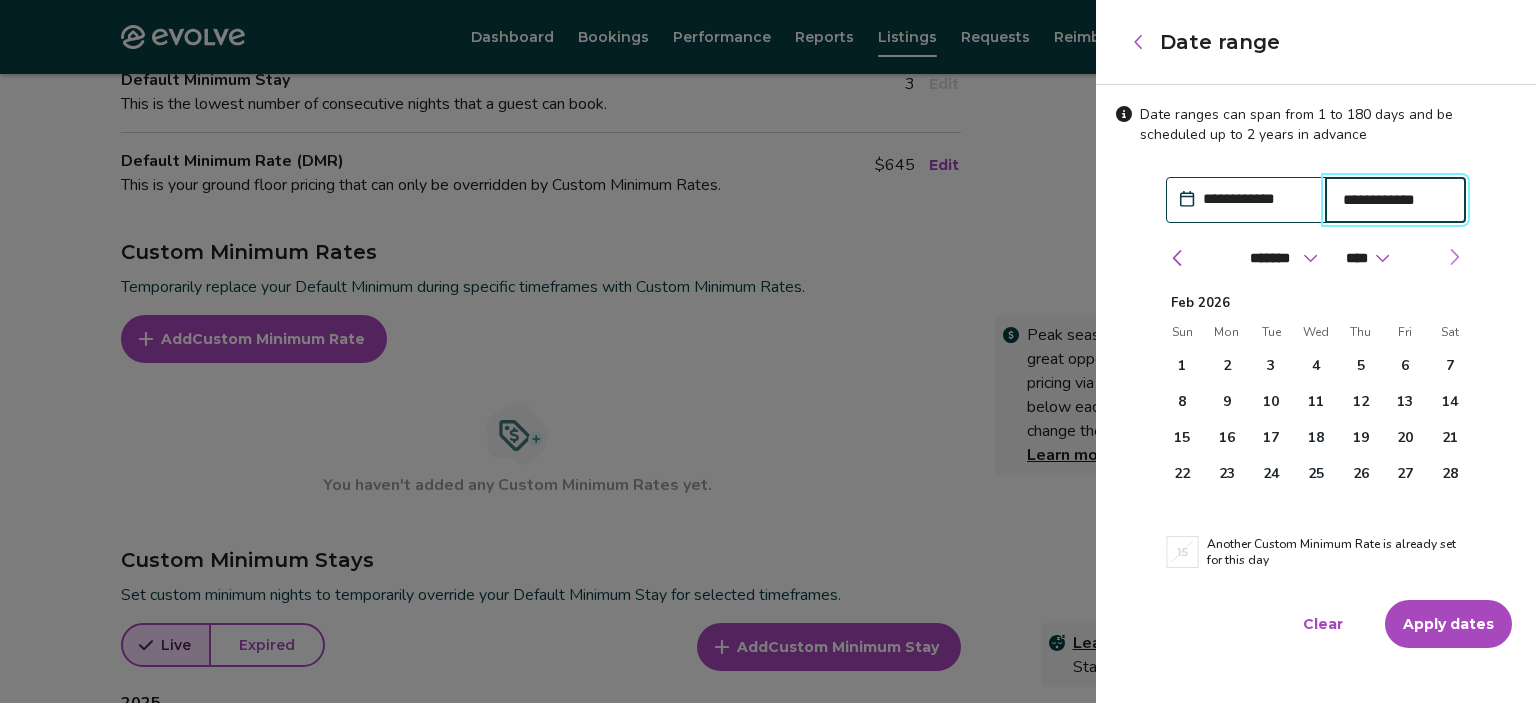 click at bounding box center (1454, 257) 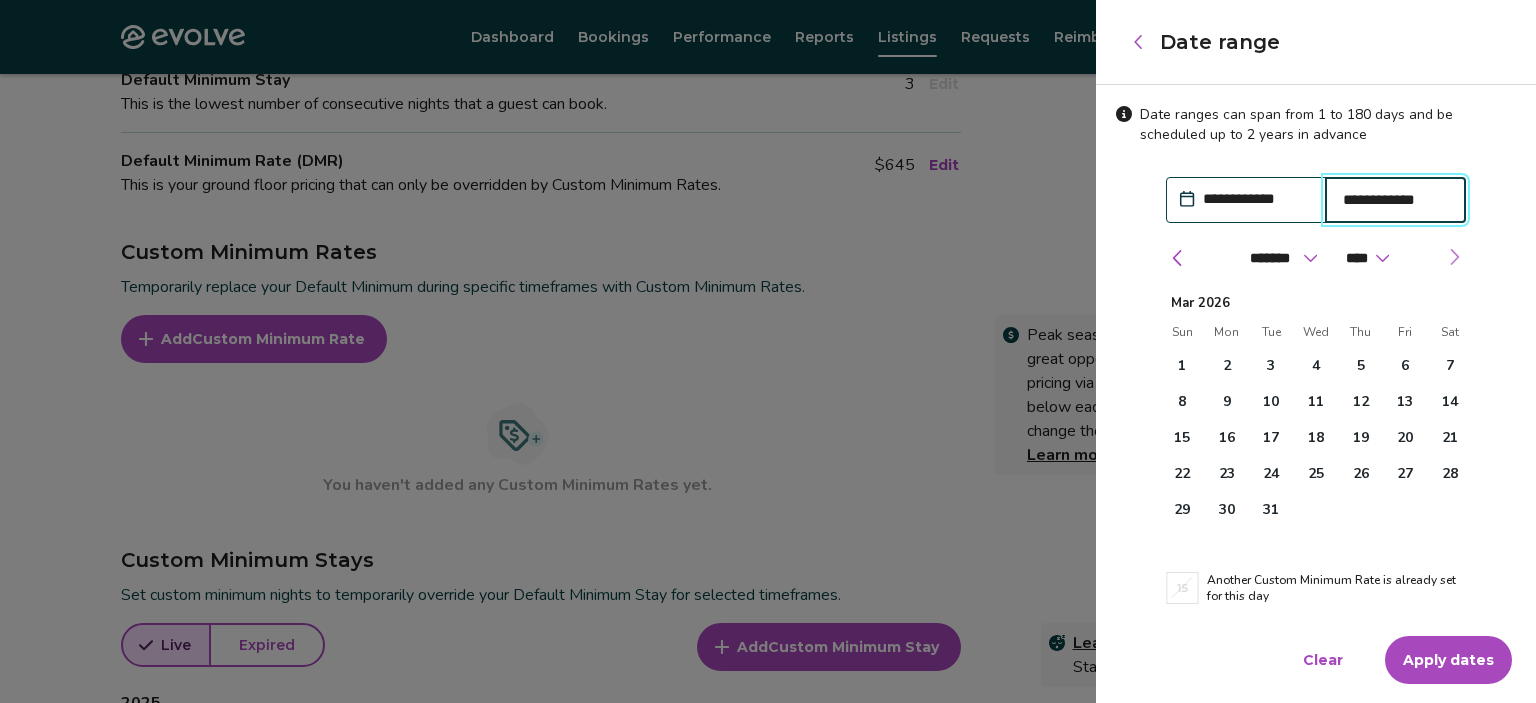 click at bounding box center [1454, 257] 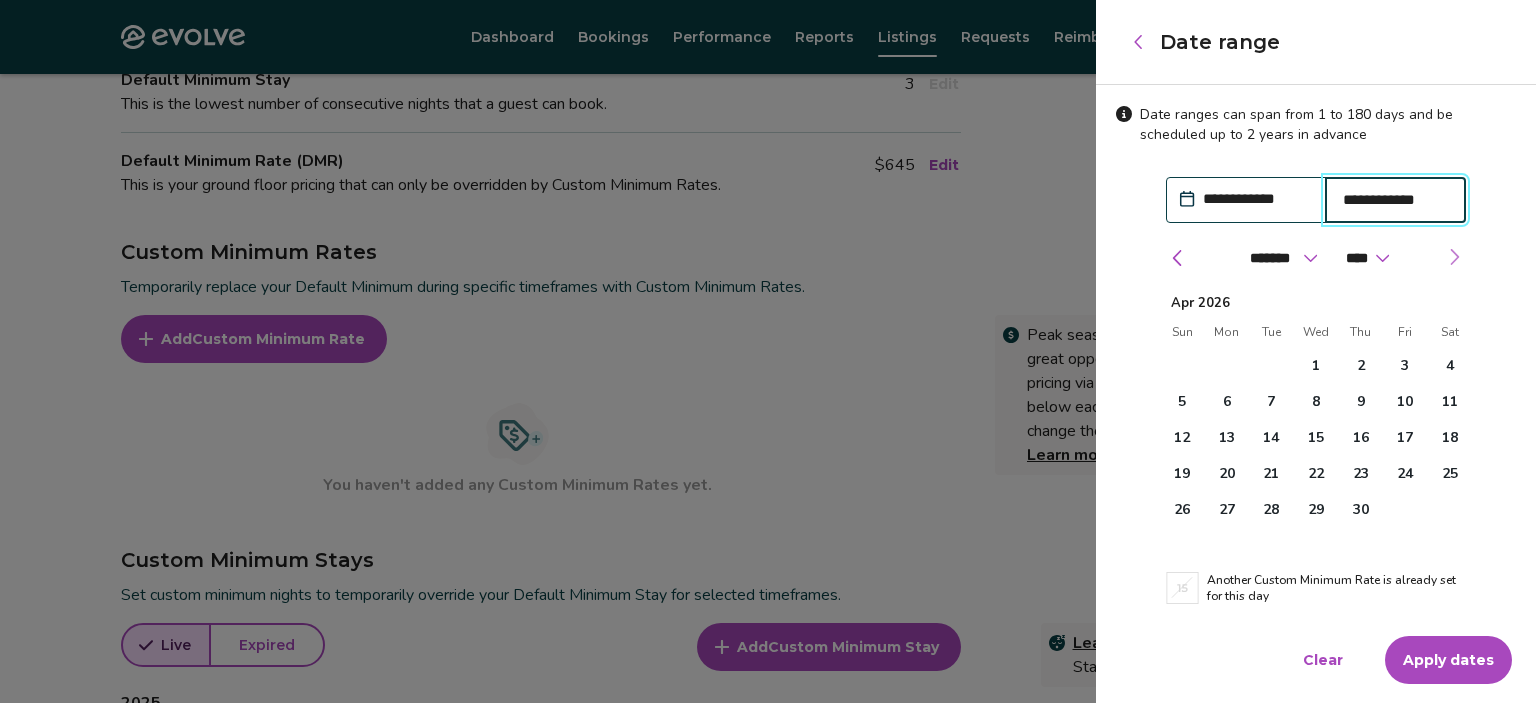 click at bounding box center (1454, 257) 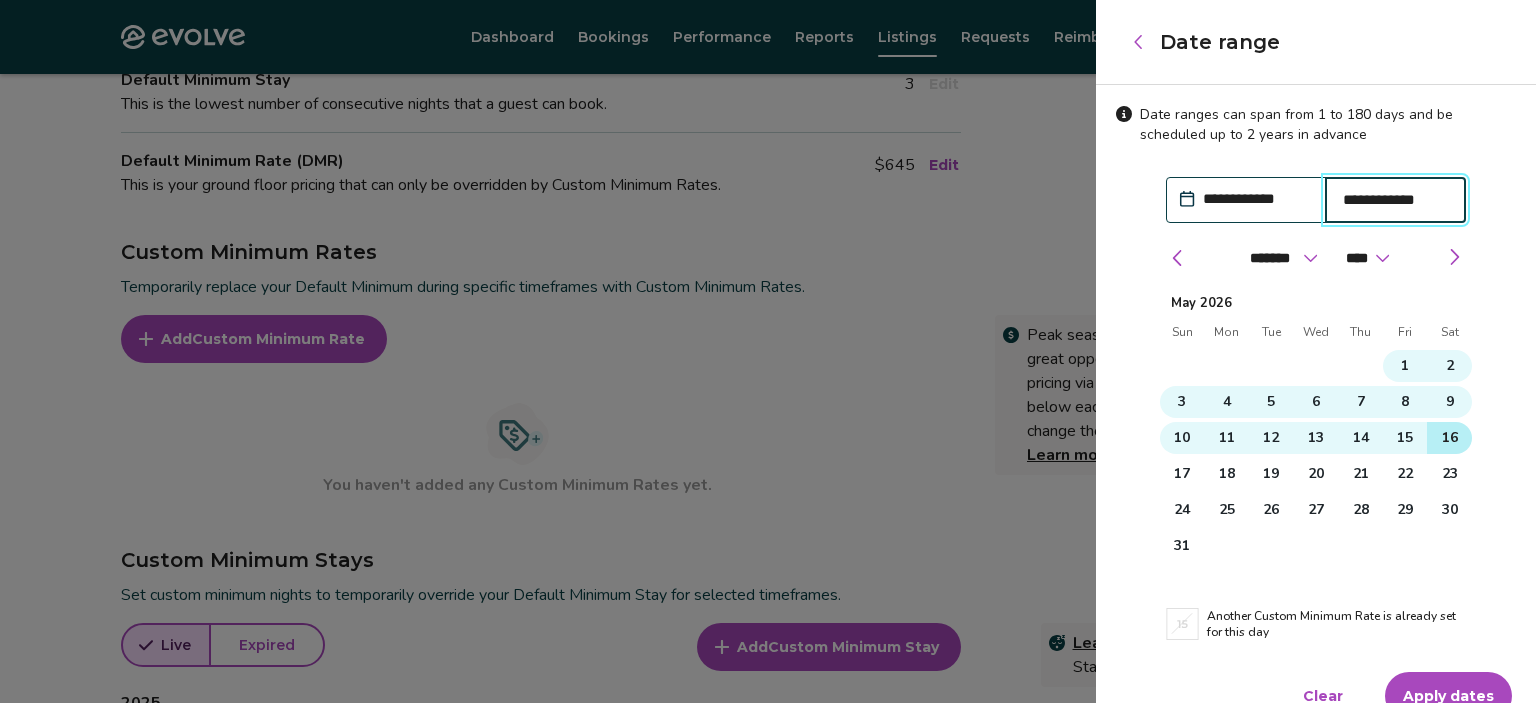 click on "16" at bounding box center [1450, 438] 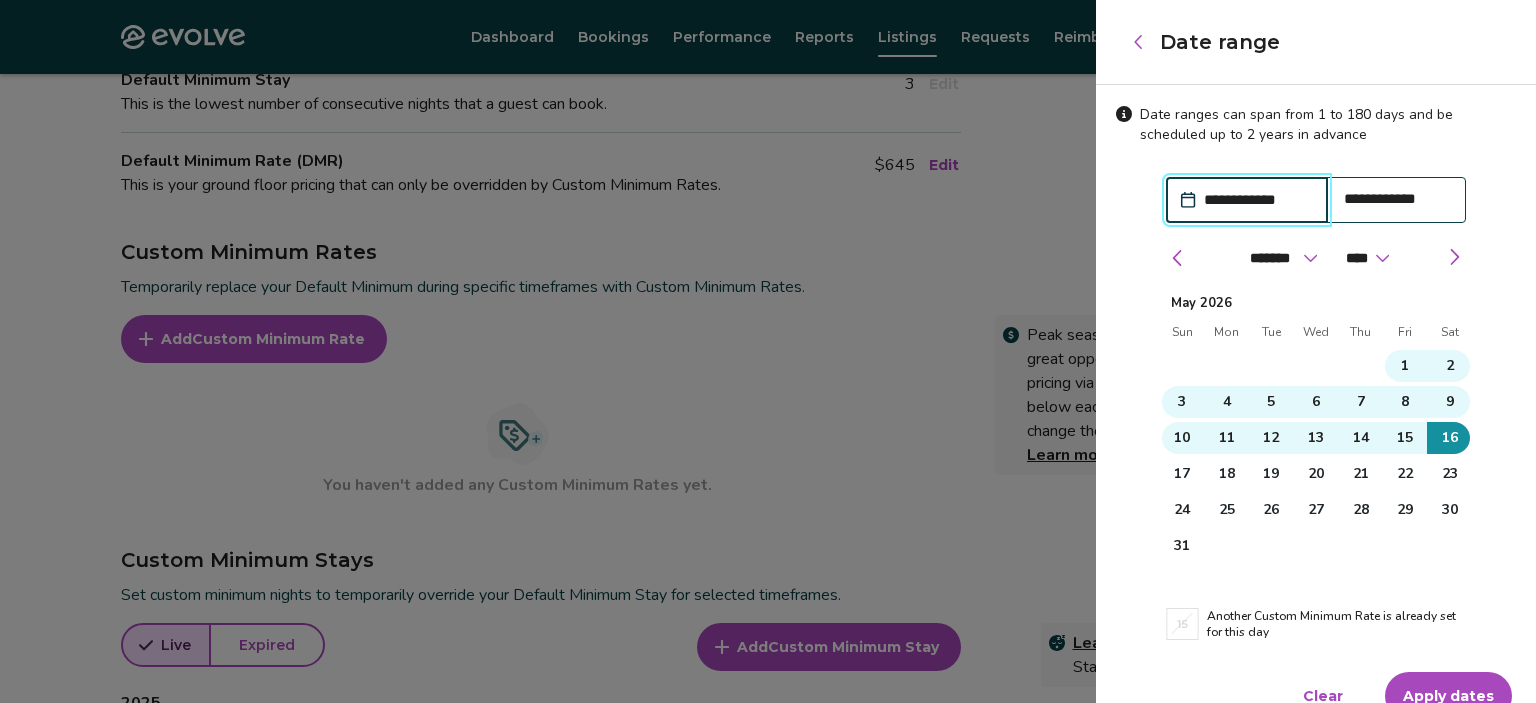 click on "**********" at bounding box center (1316, 376) 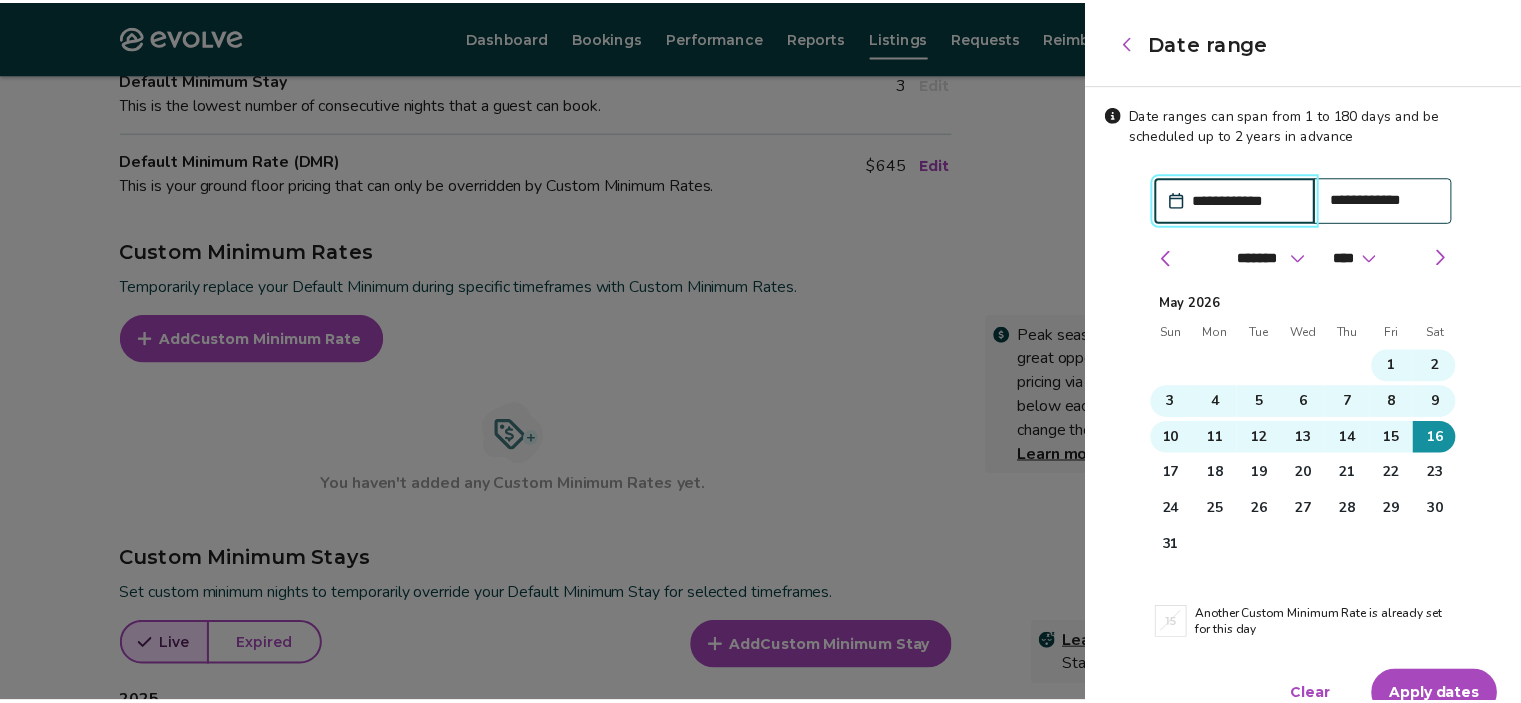 scroll, scrollTop: 27, scrollLeft: 0, axis: vertical 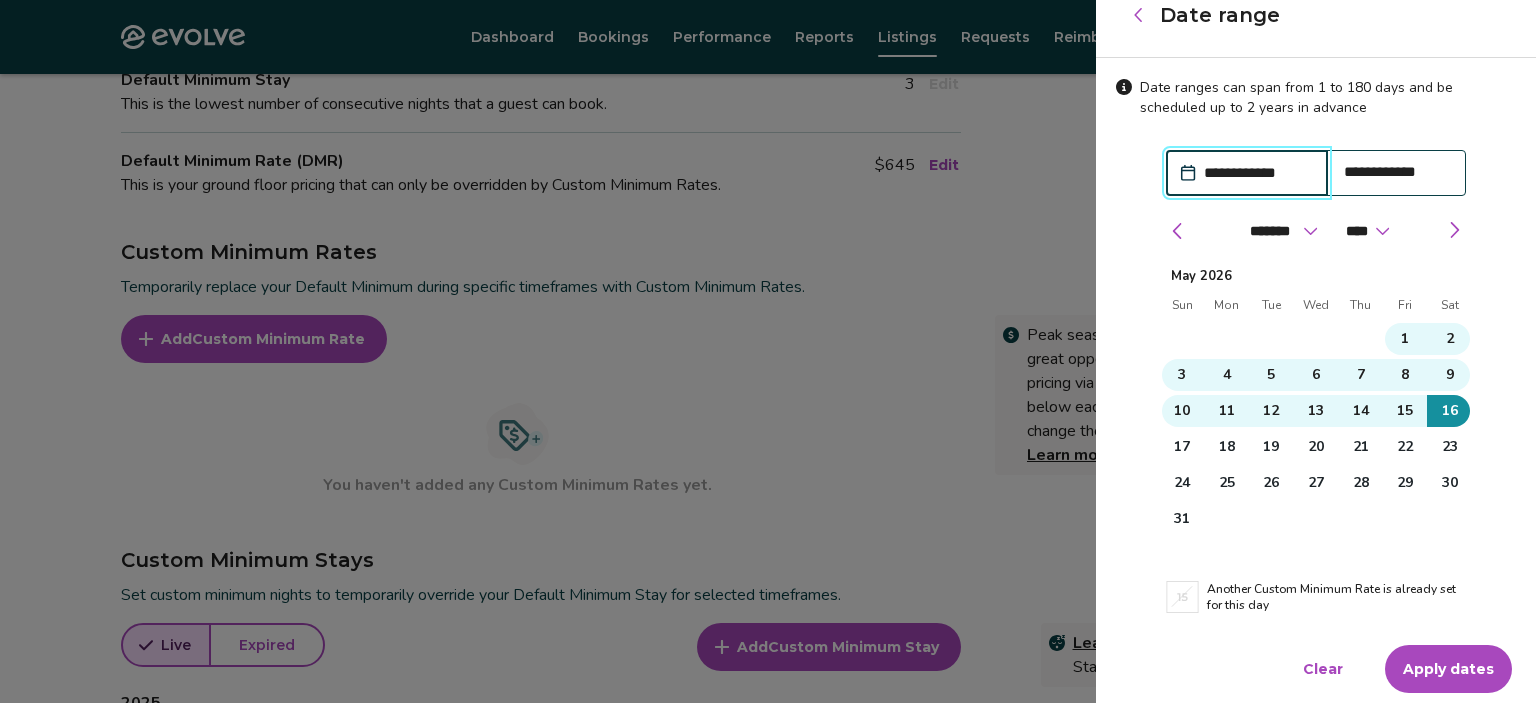 click on "Apply dates" at bounding box center [1448, 669] 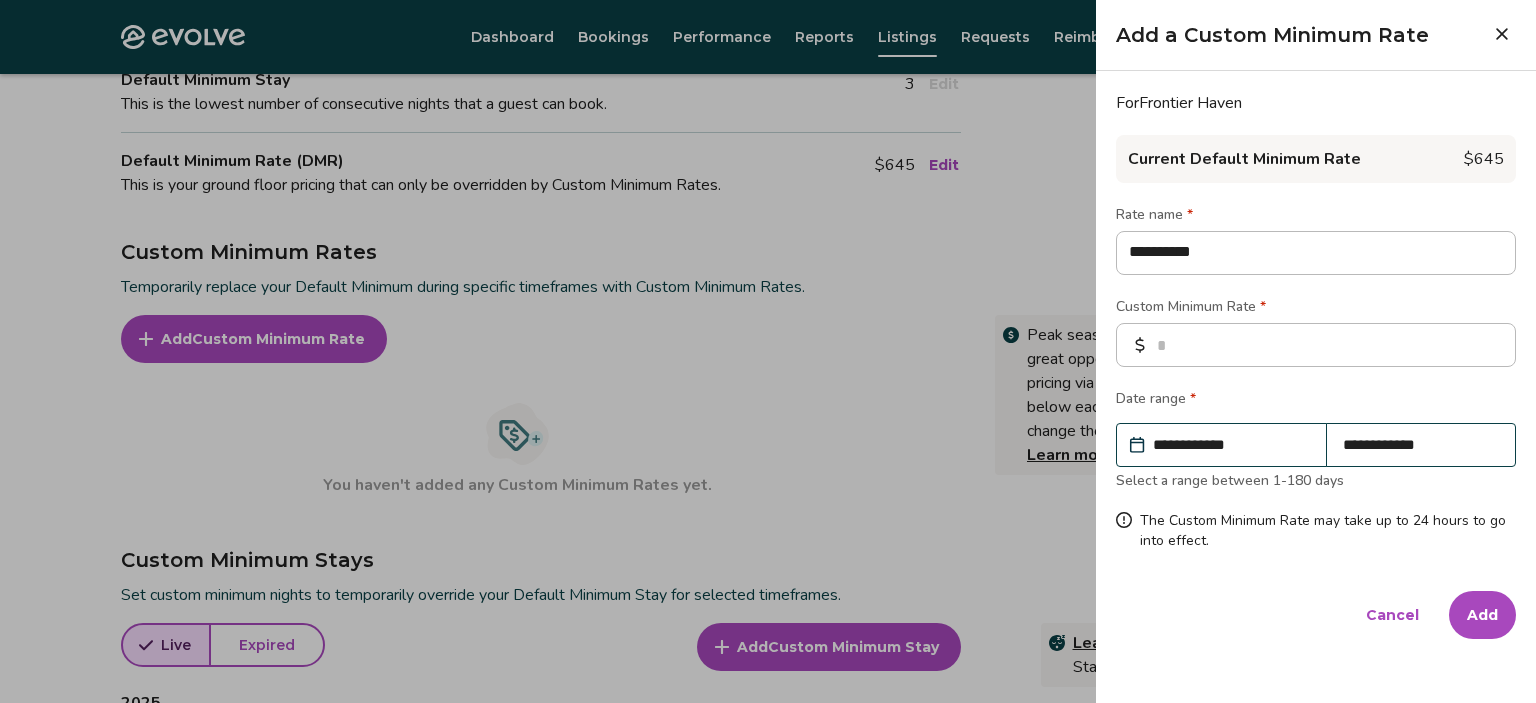 click on "Add" at bounding box center [1482, 615] 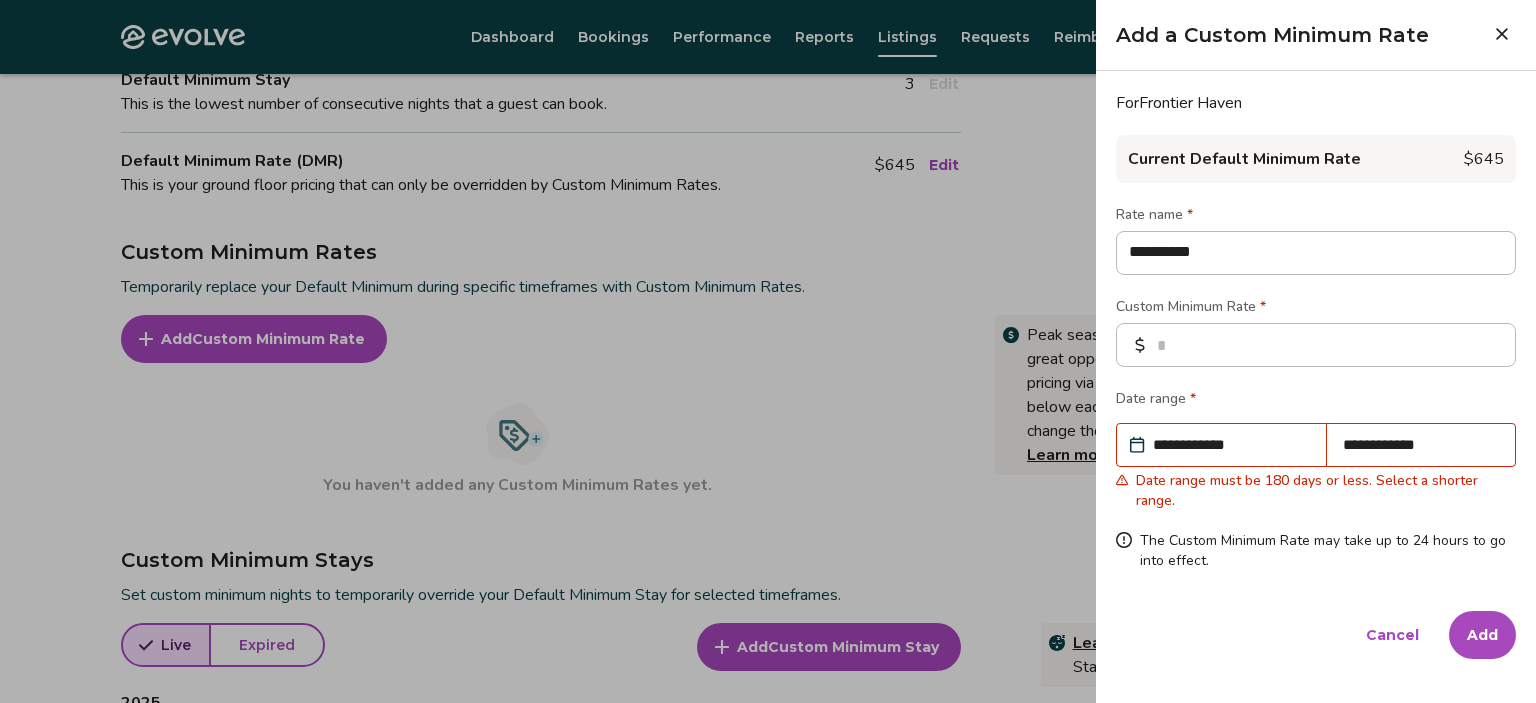 type on "*" 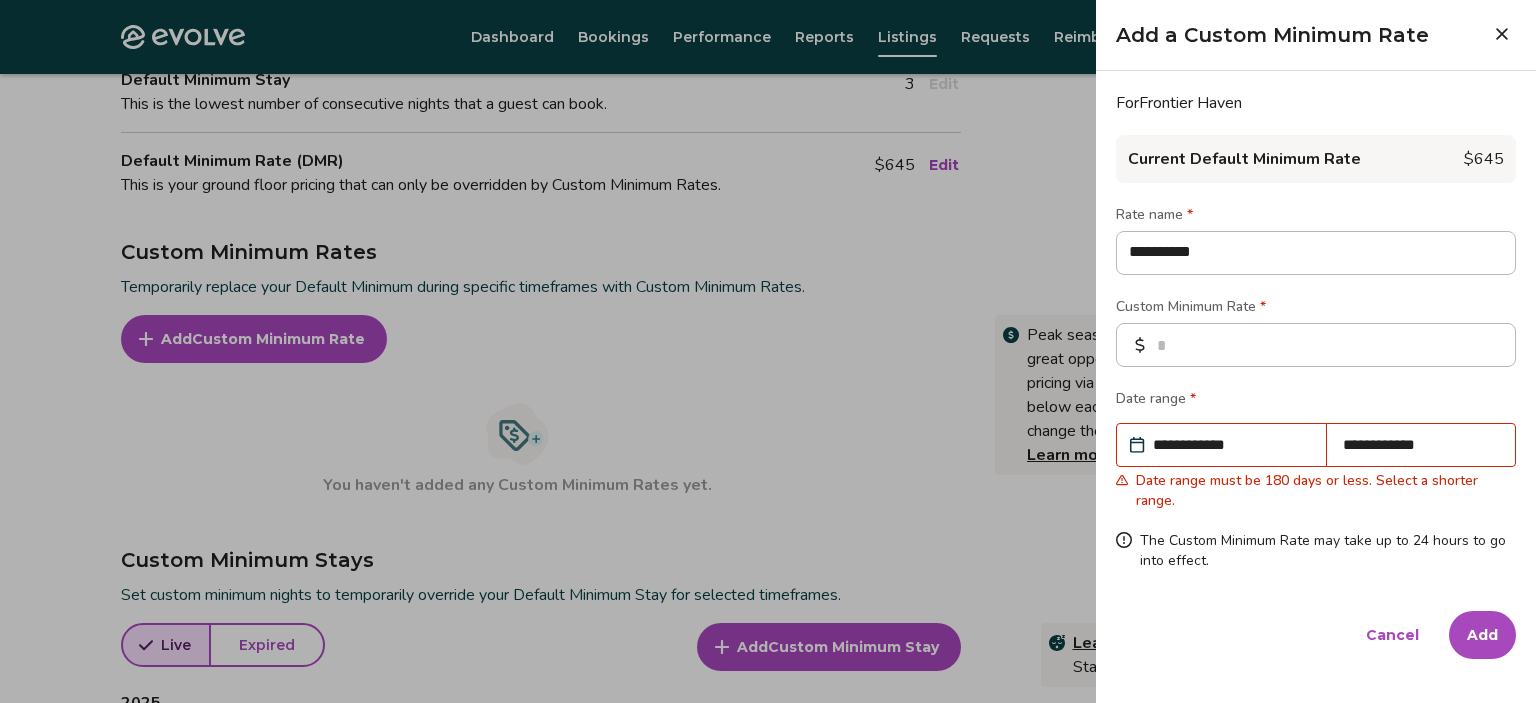 click on "**********" at bounding box center [1421, 445] 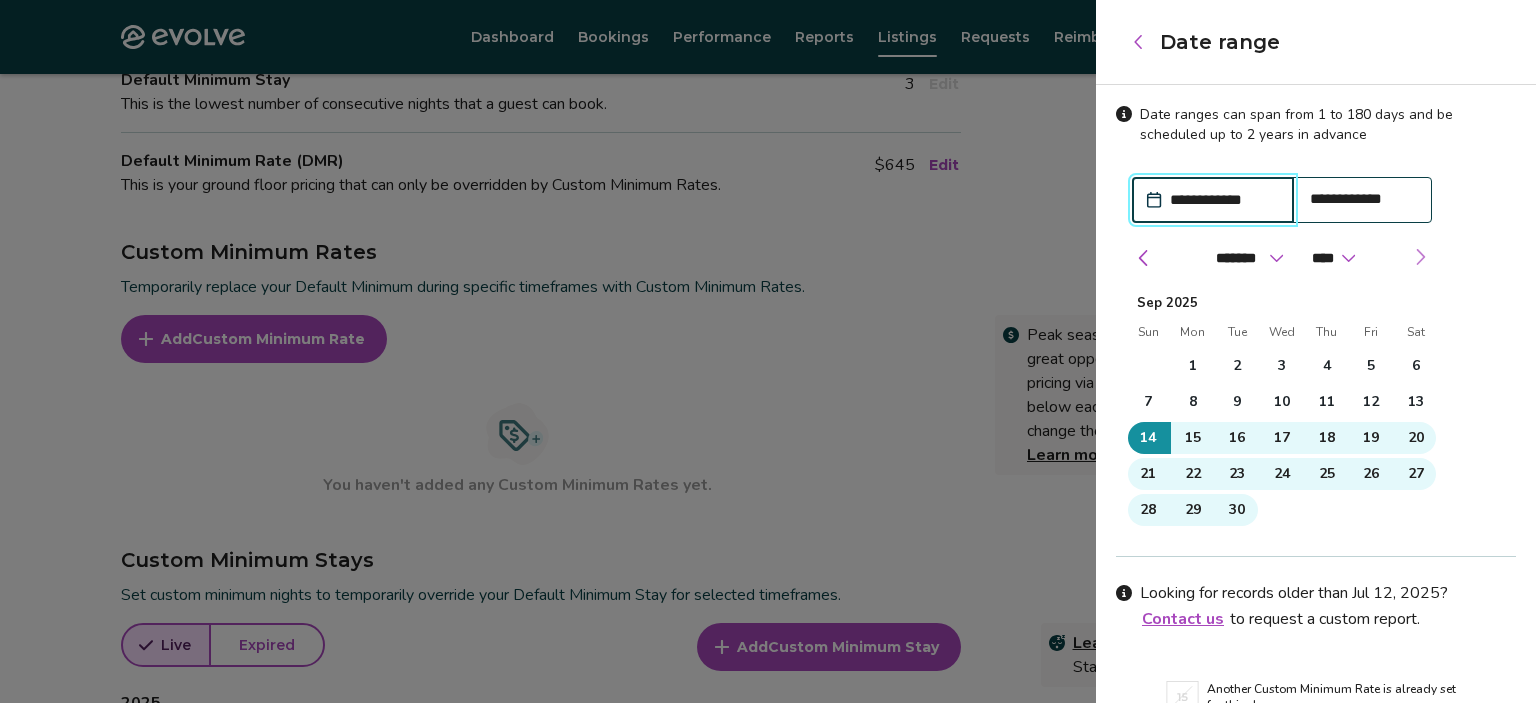 click at bounding box center (1420, 257) 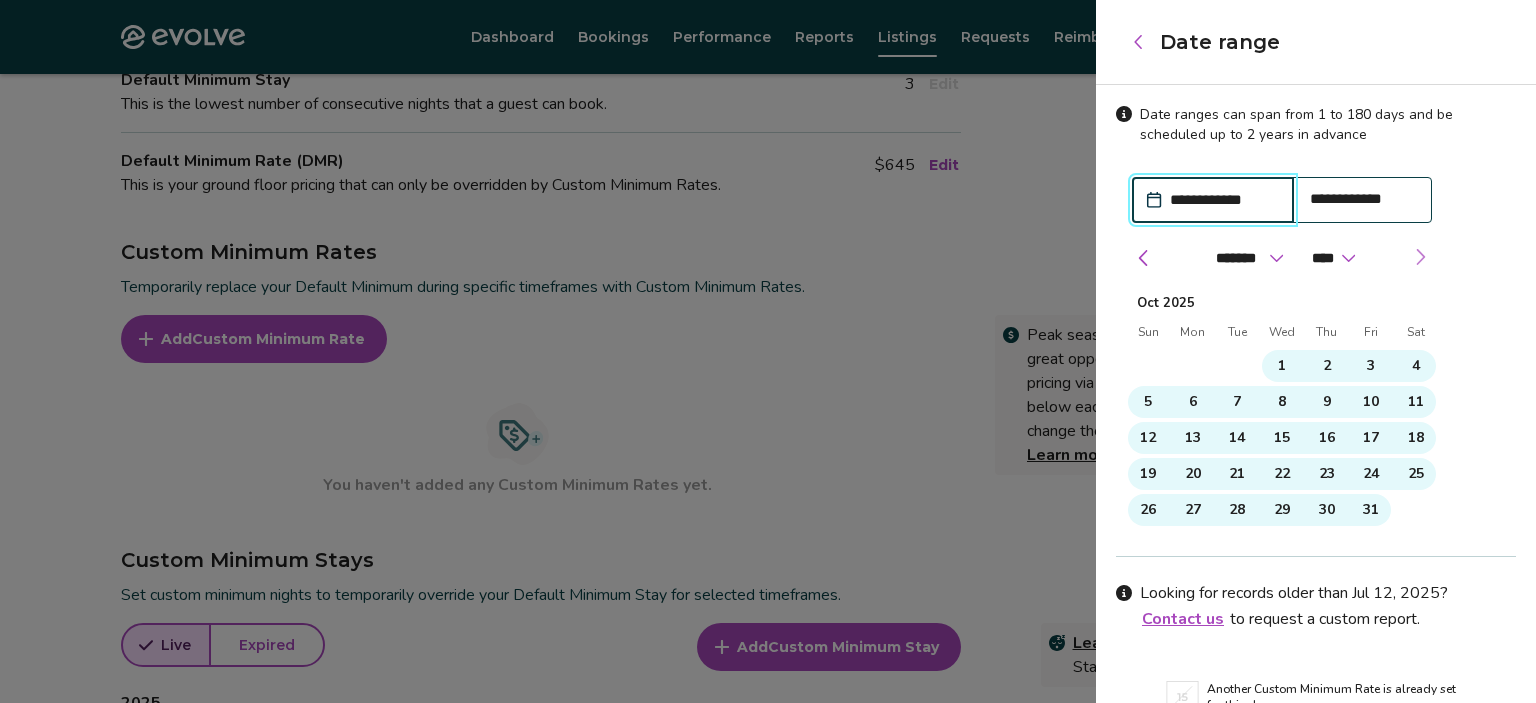 click at bounding box center [1420, 257] 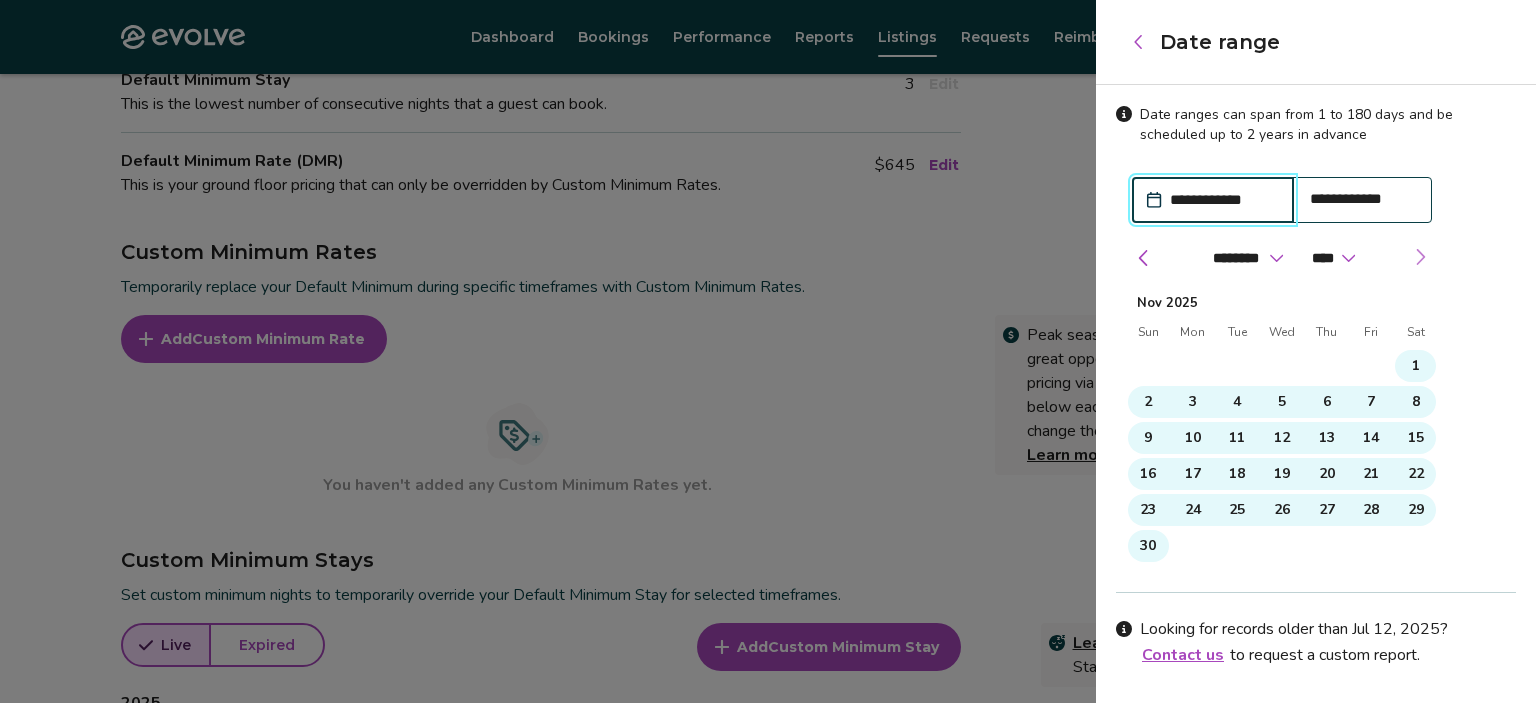 click at bounding box center (1420, 257) 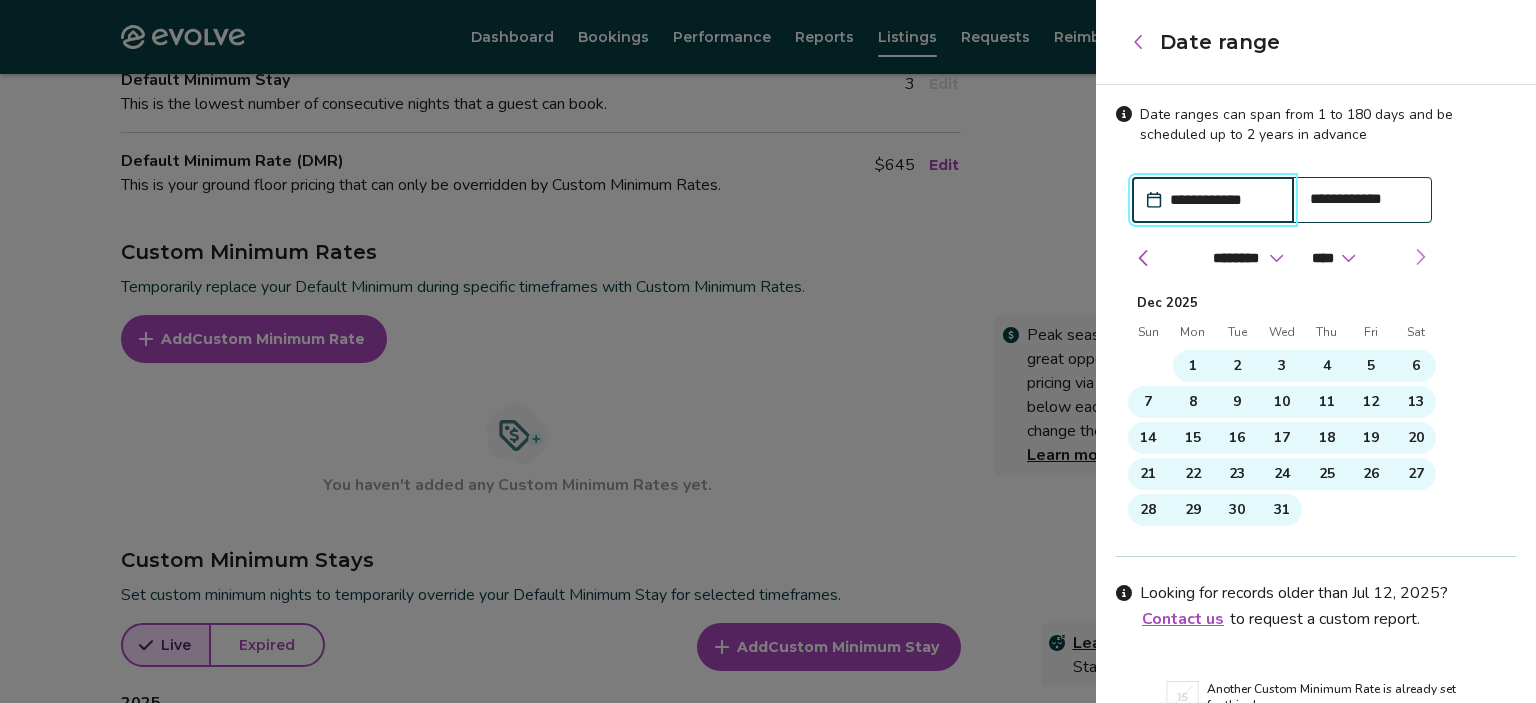 click at bounding box center [1420, 257] 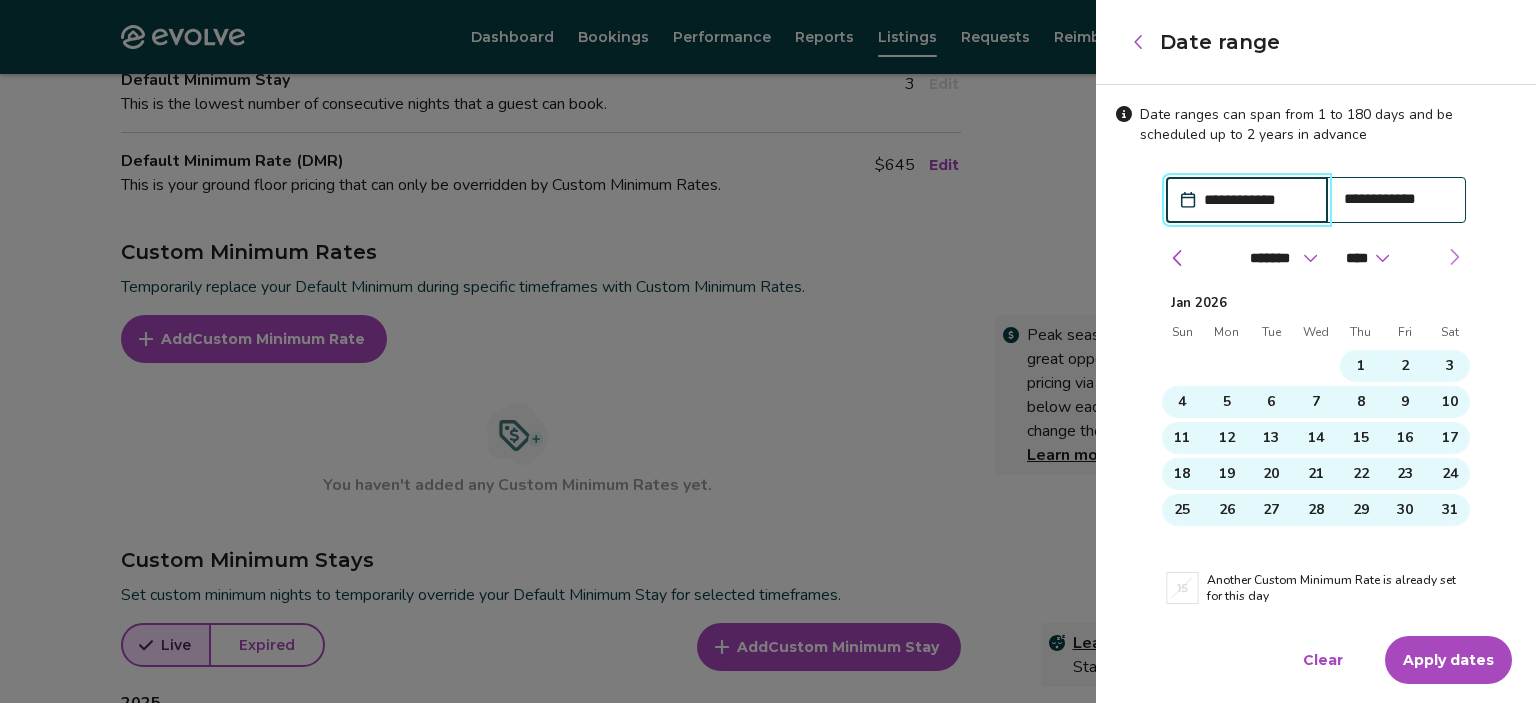 click on "******* ******** ***** ***** *** **** **** ****** ********* ******* ******** ******** **** **** ****" at bounding box center (1316, 258) 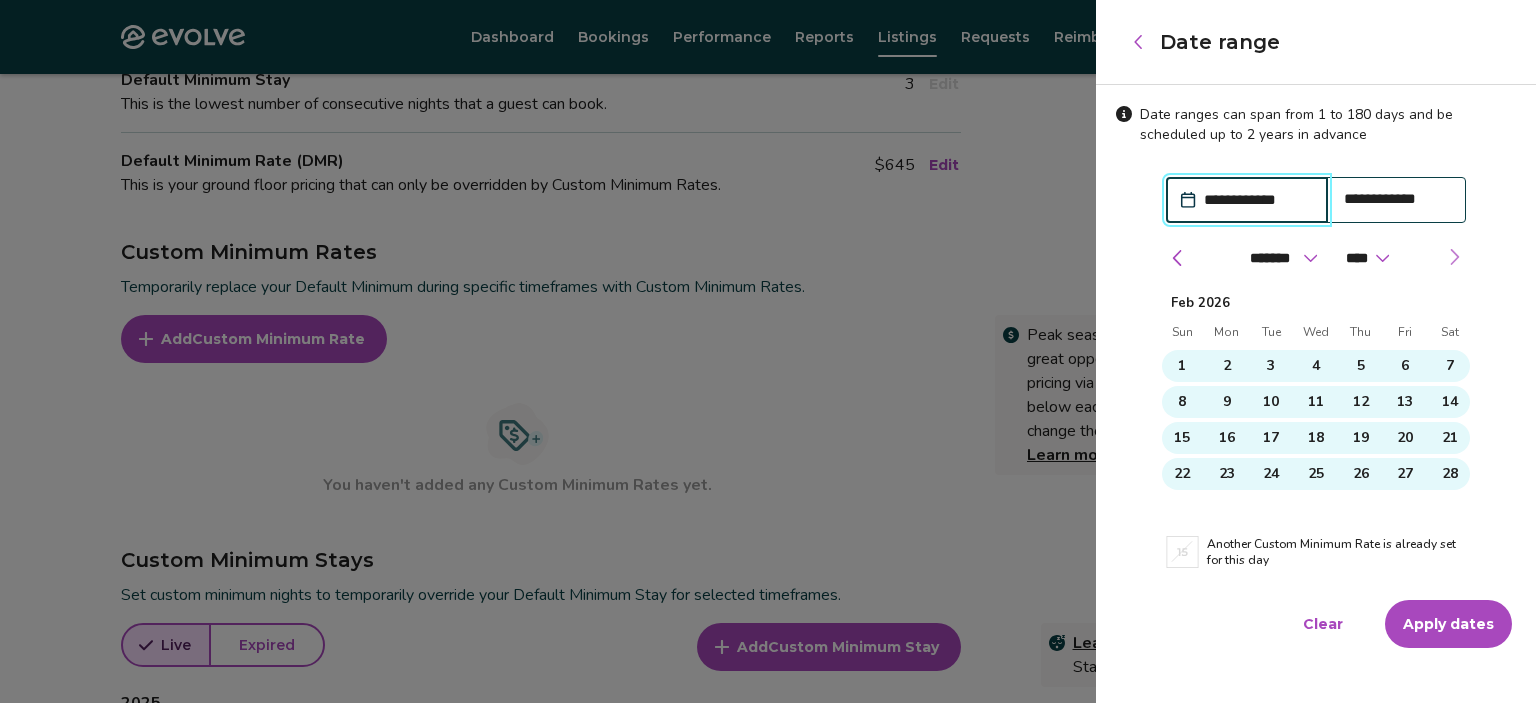 click at bounding box center (1454, 257) 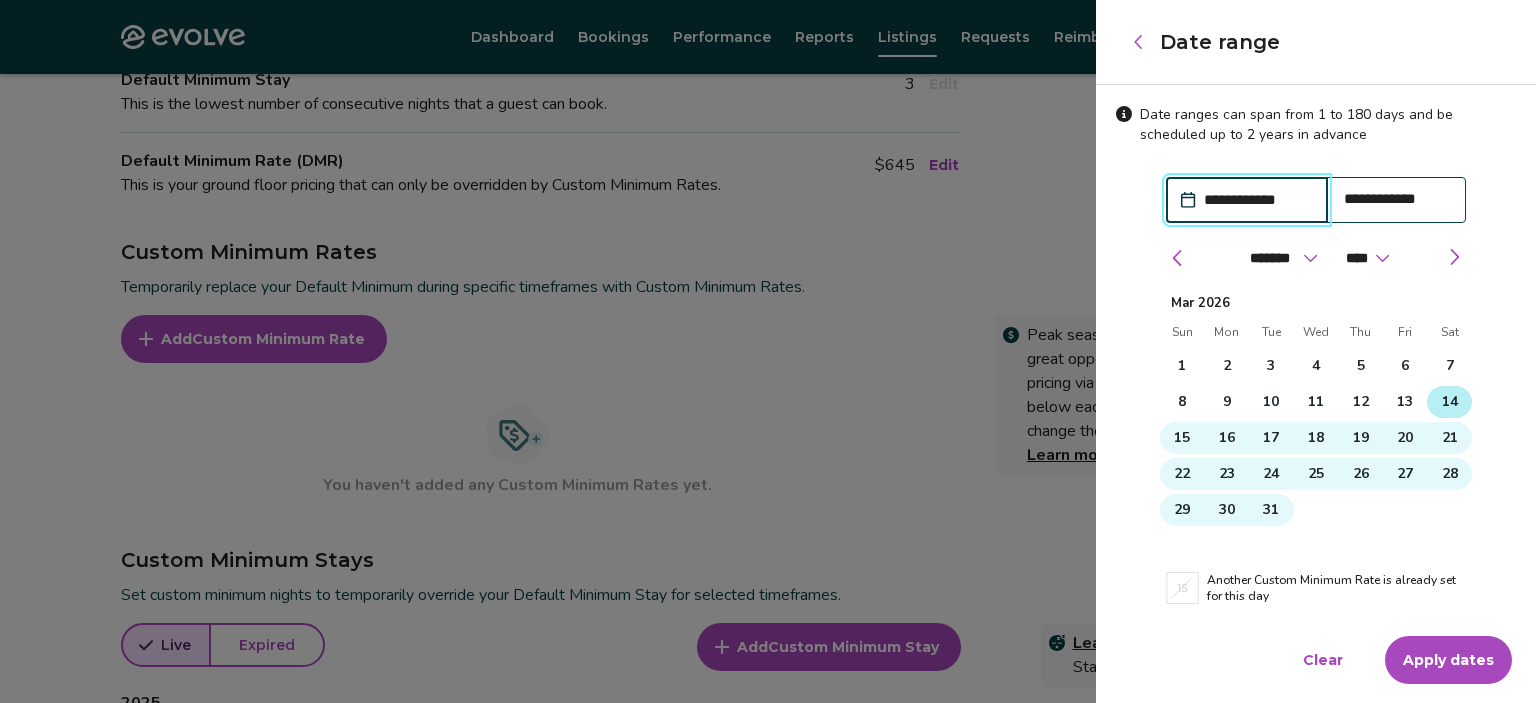 click on "14" at bounding box center (1450, 402) 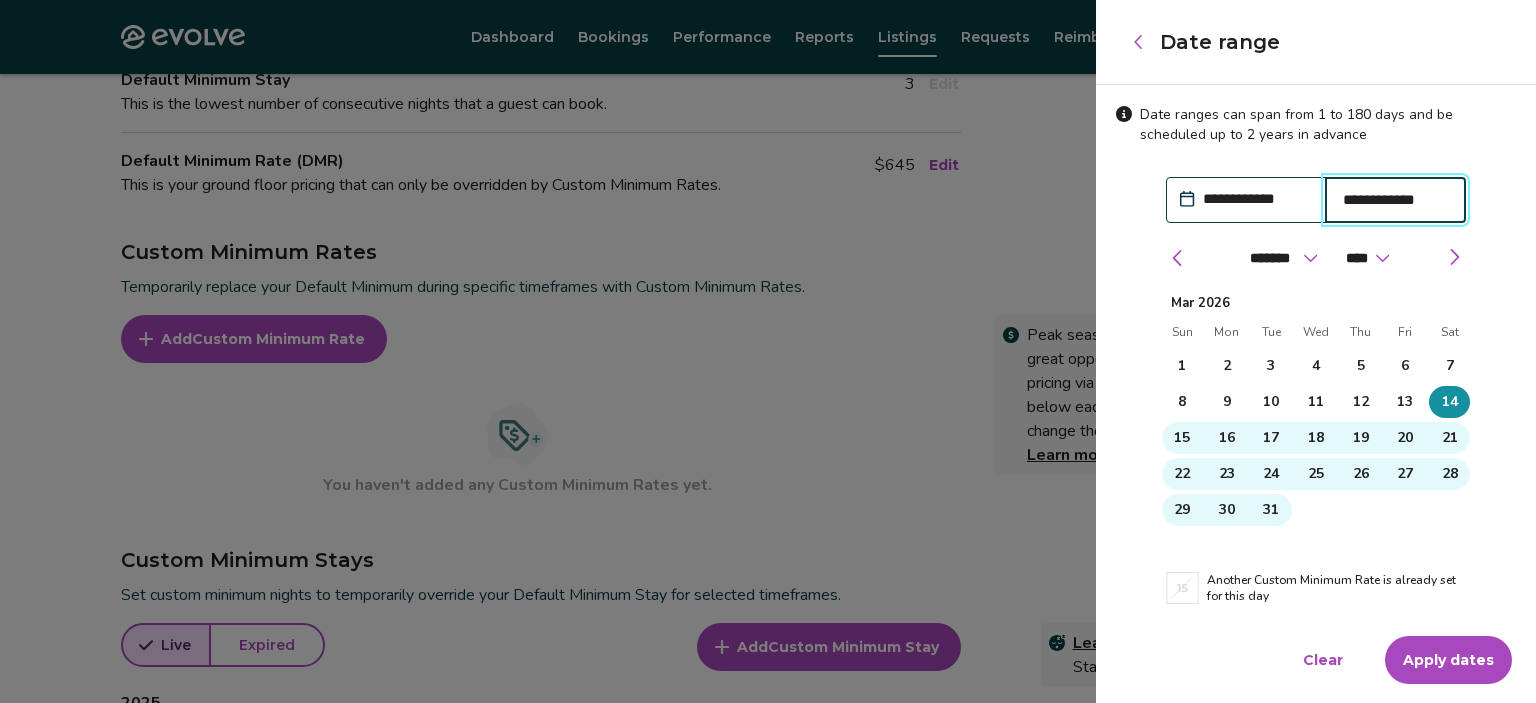 click on "Apply dates" at bounding box center [1448, 660] 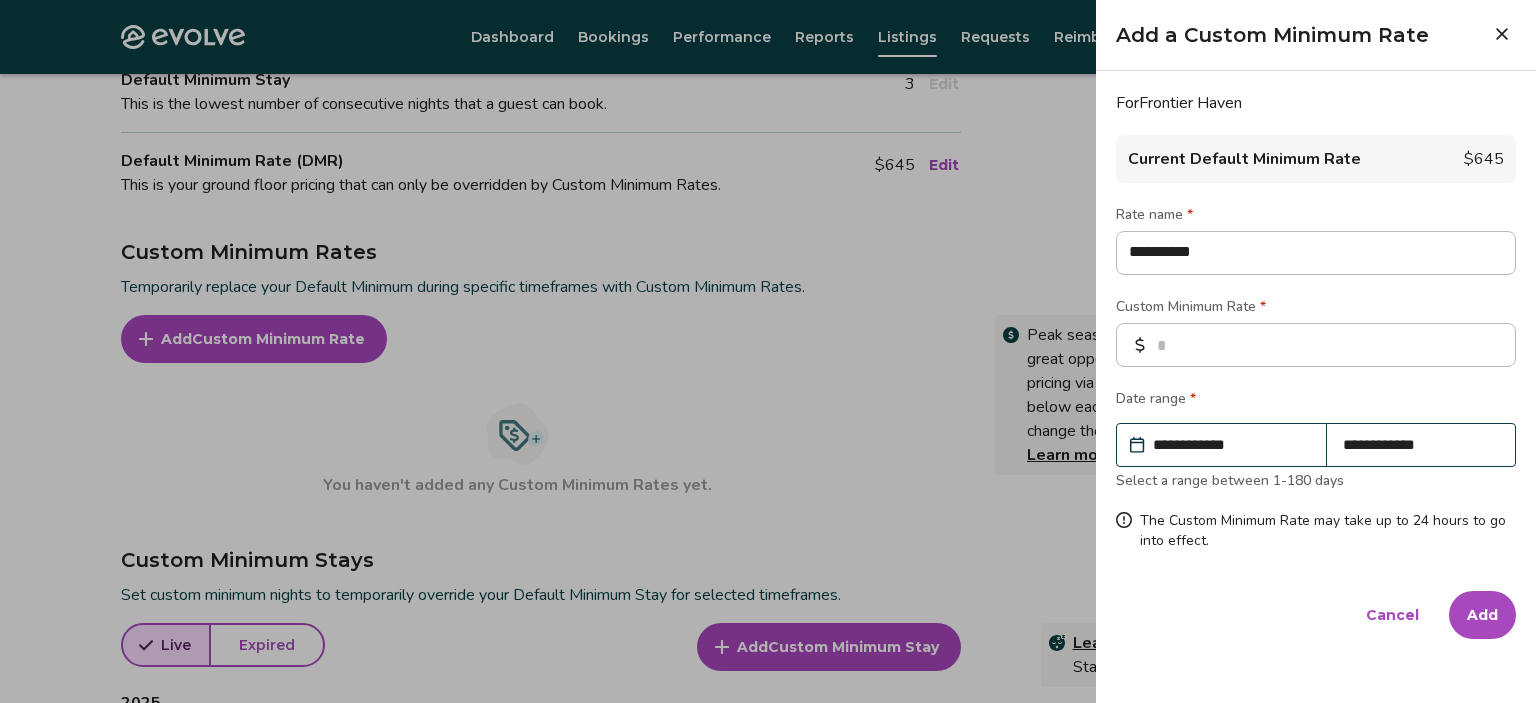 click on "**********" at bounding box center [1231, 445] 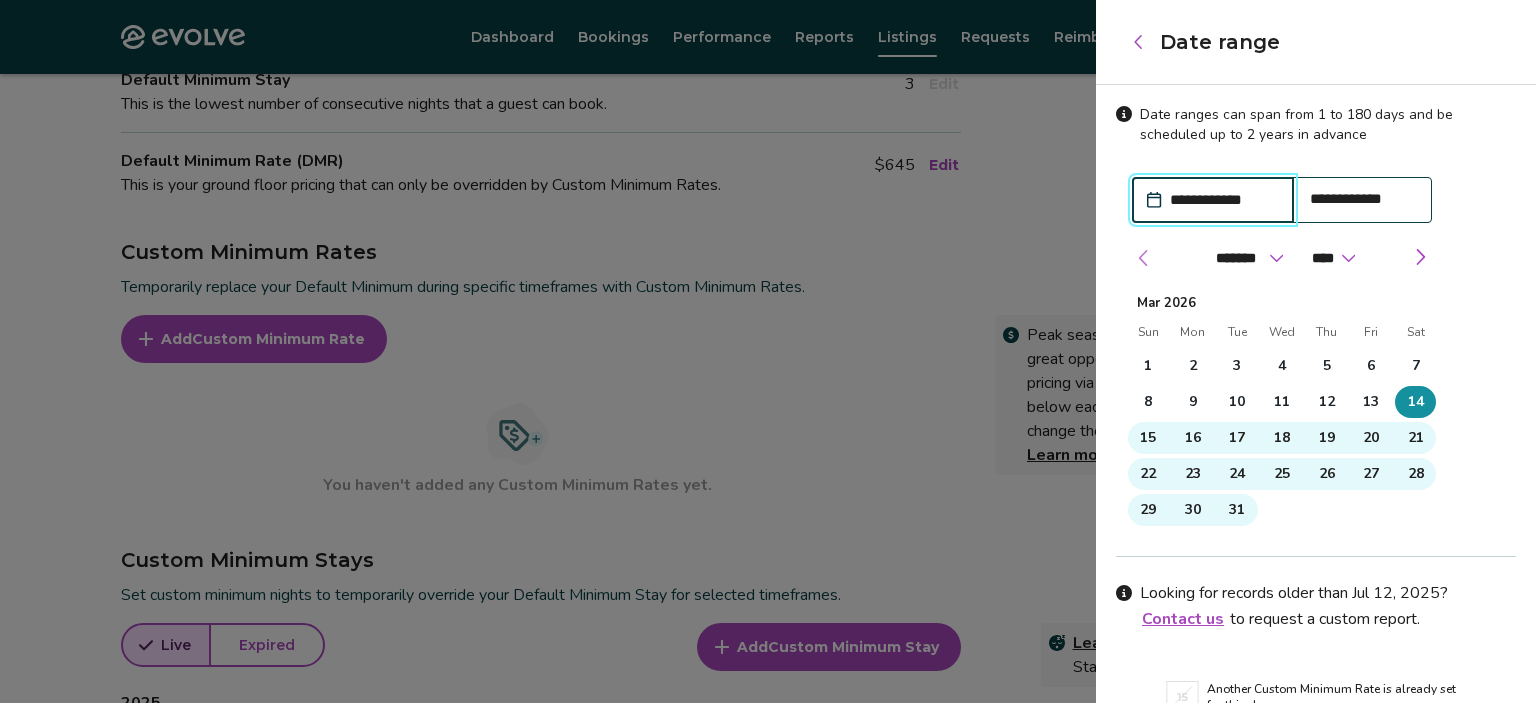 click at bounding box center (1144, 258) 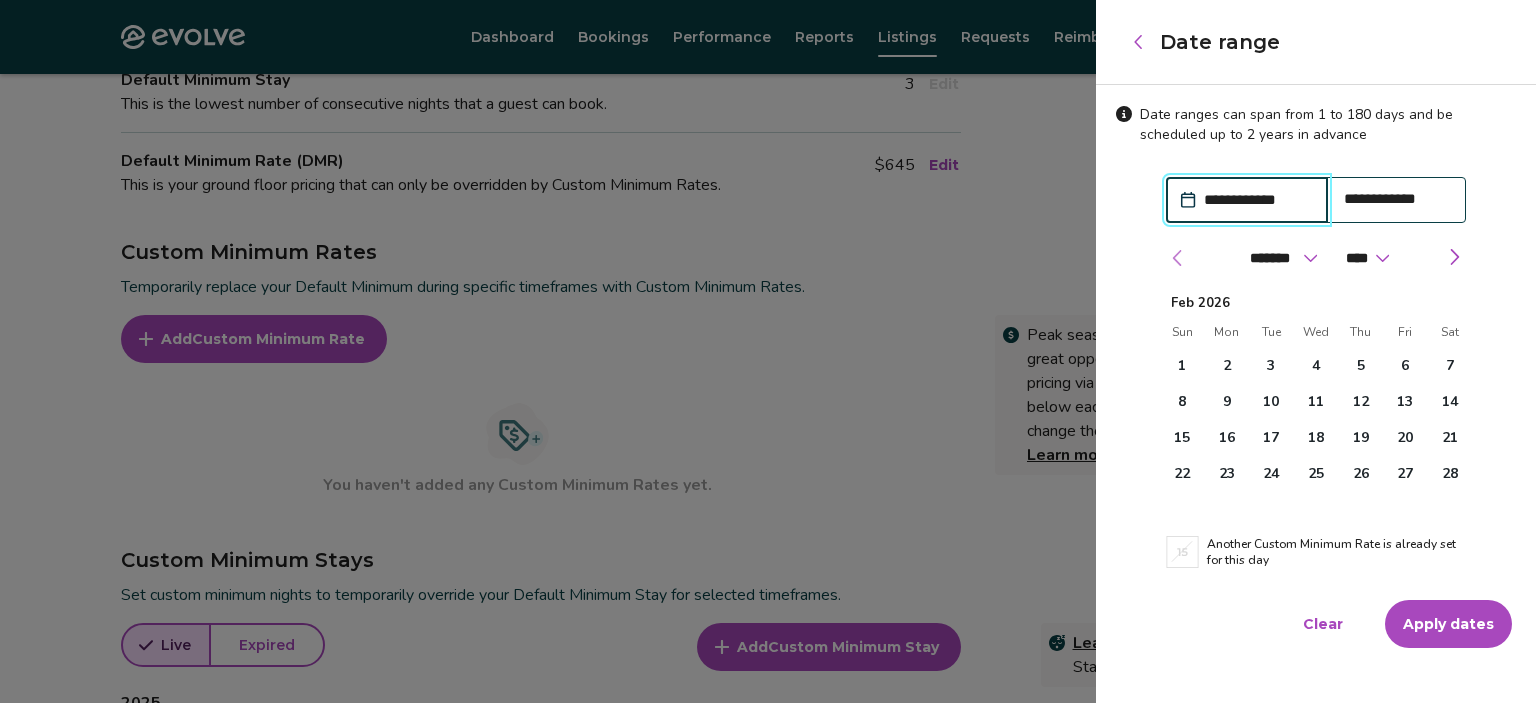 click on "**********" at bounding box center (1316, 340) 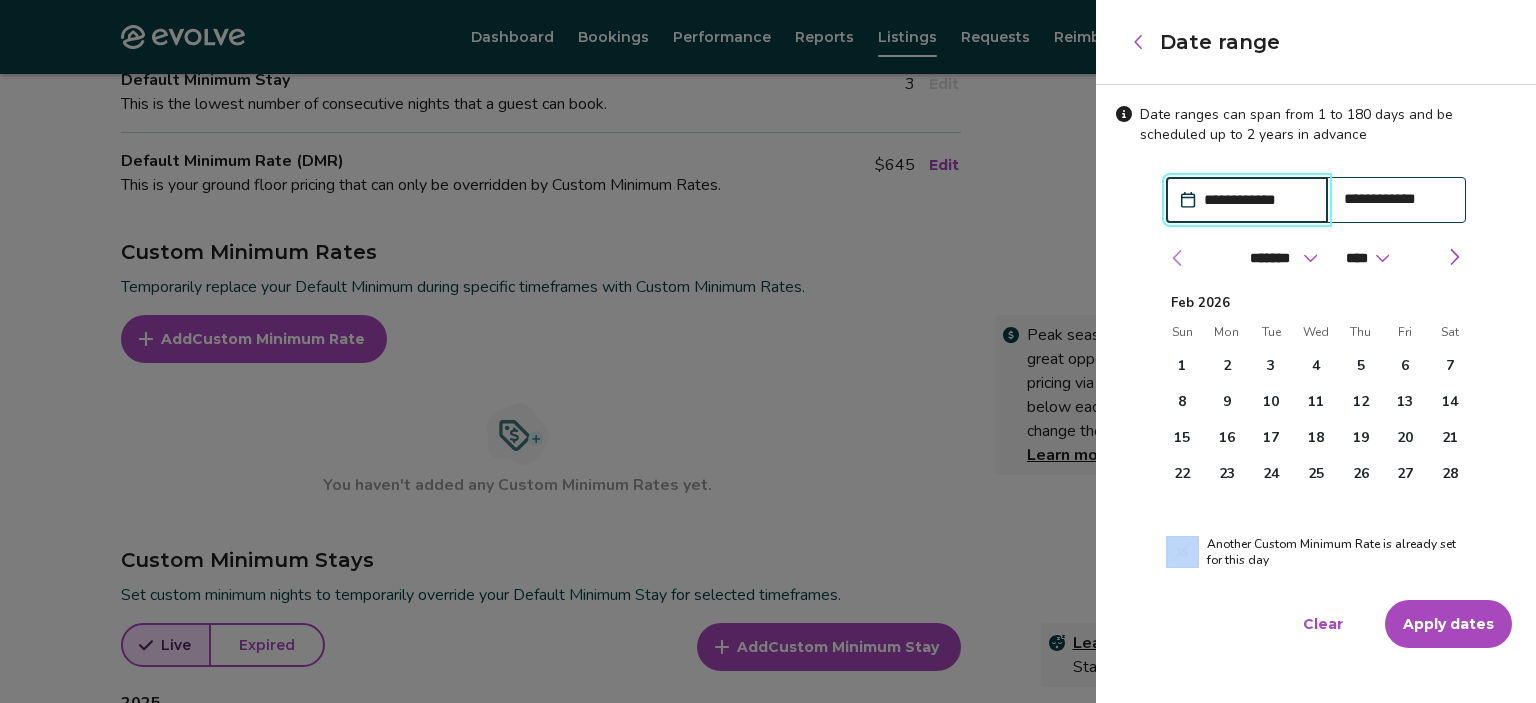 click on "**********" at bounding box center (1316, 340) 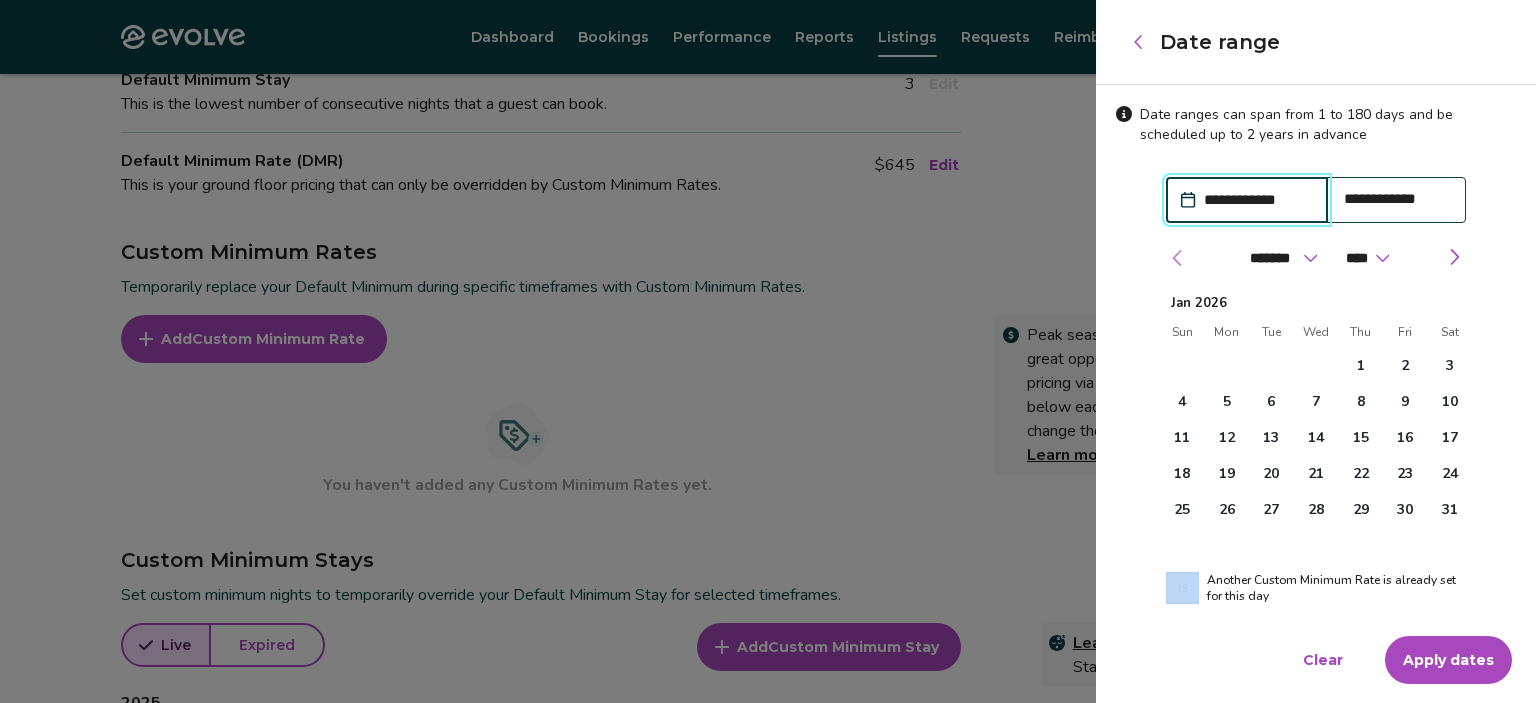 click at bounding box center [1178, 258] 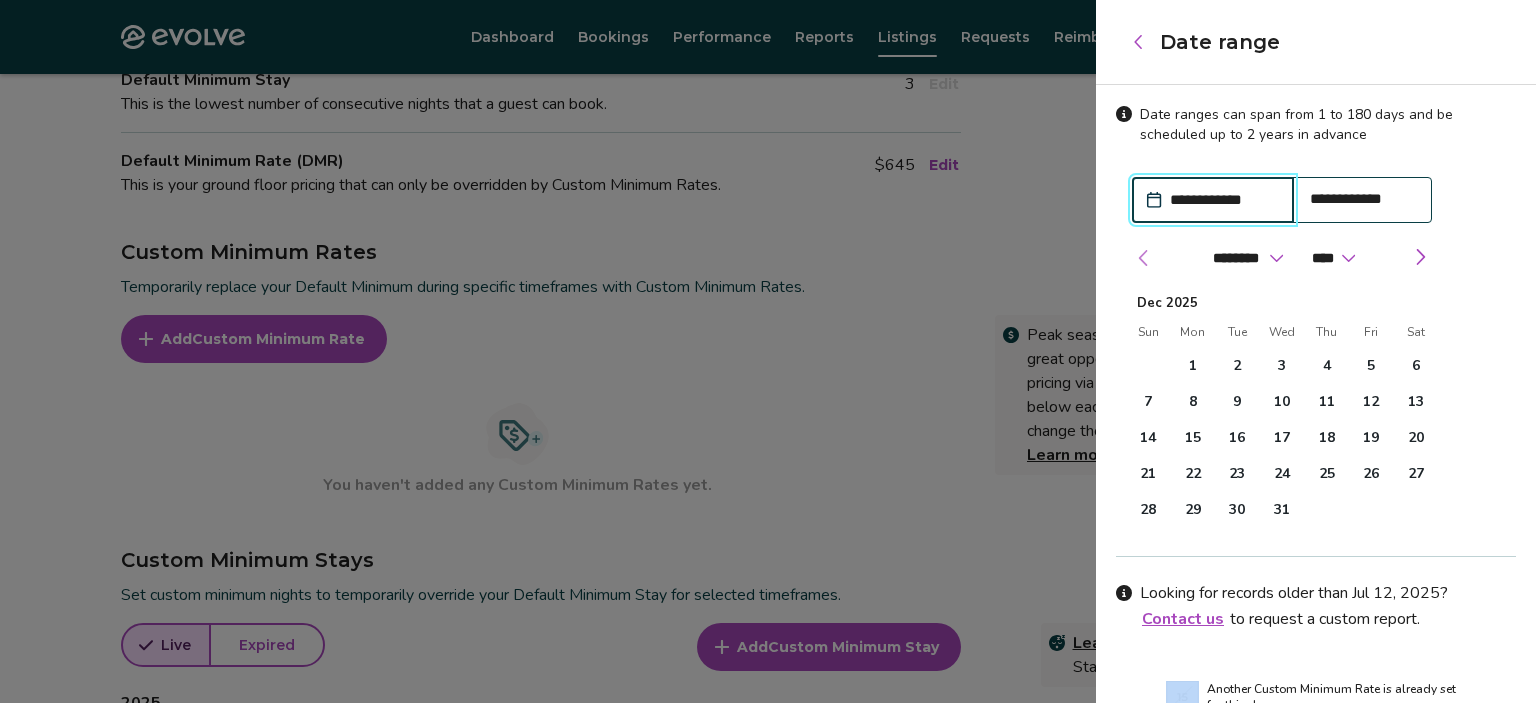 click on "******* ******** ***** ***** *** **** **** ****** ********* ******* ******** ******** **** **** ****" at bounding box center (1282, 258) 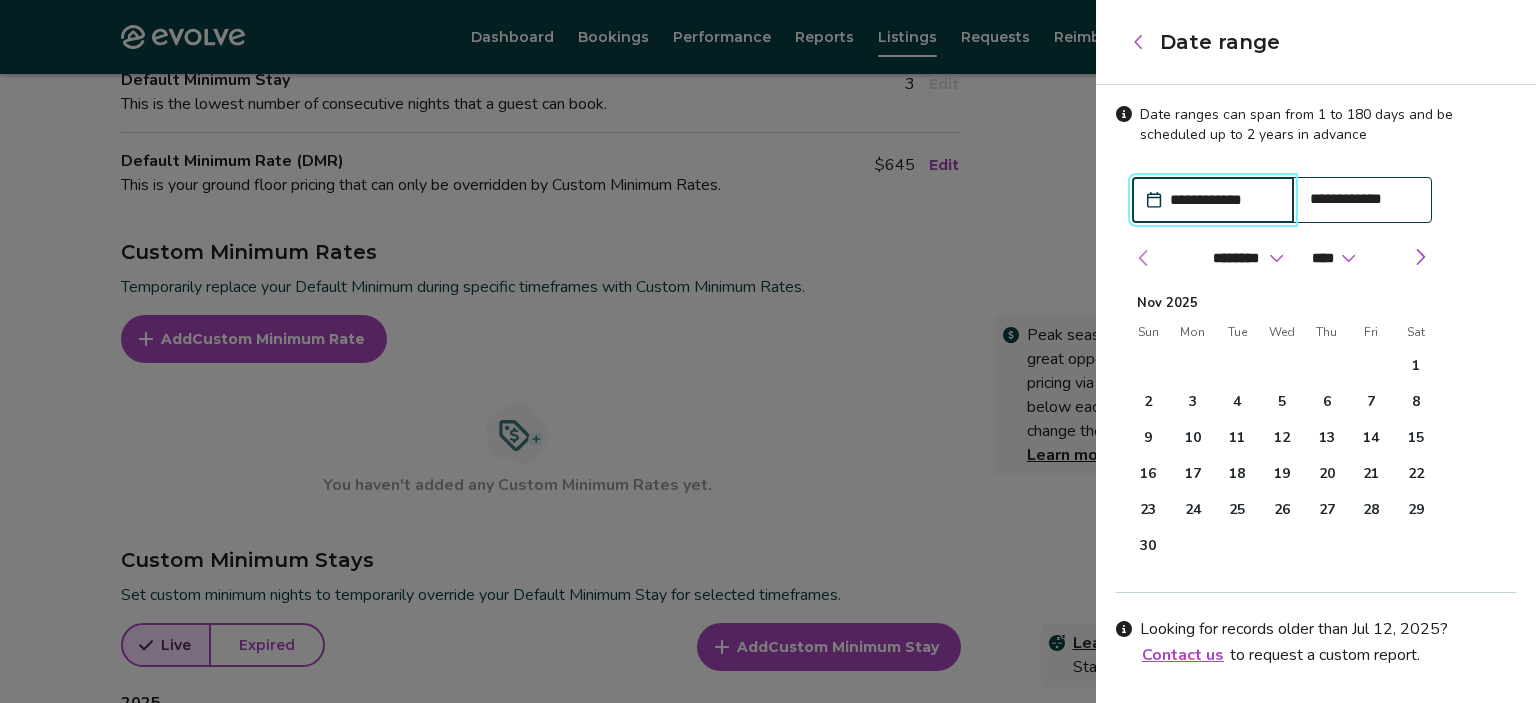 click at bounding box center [1144, 258] 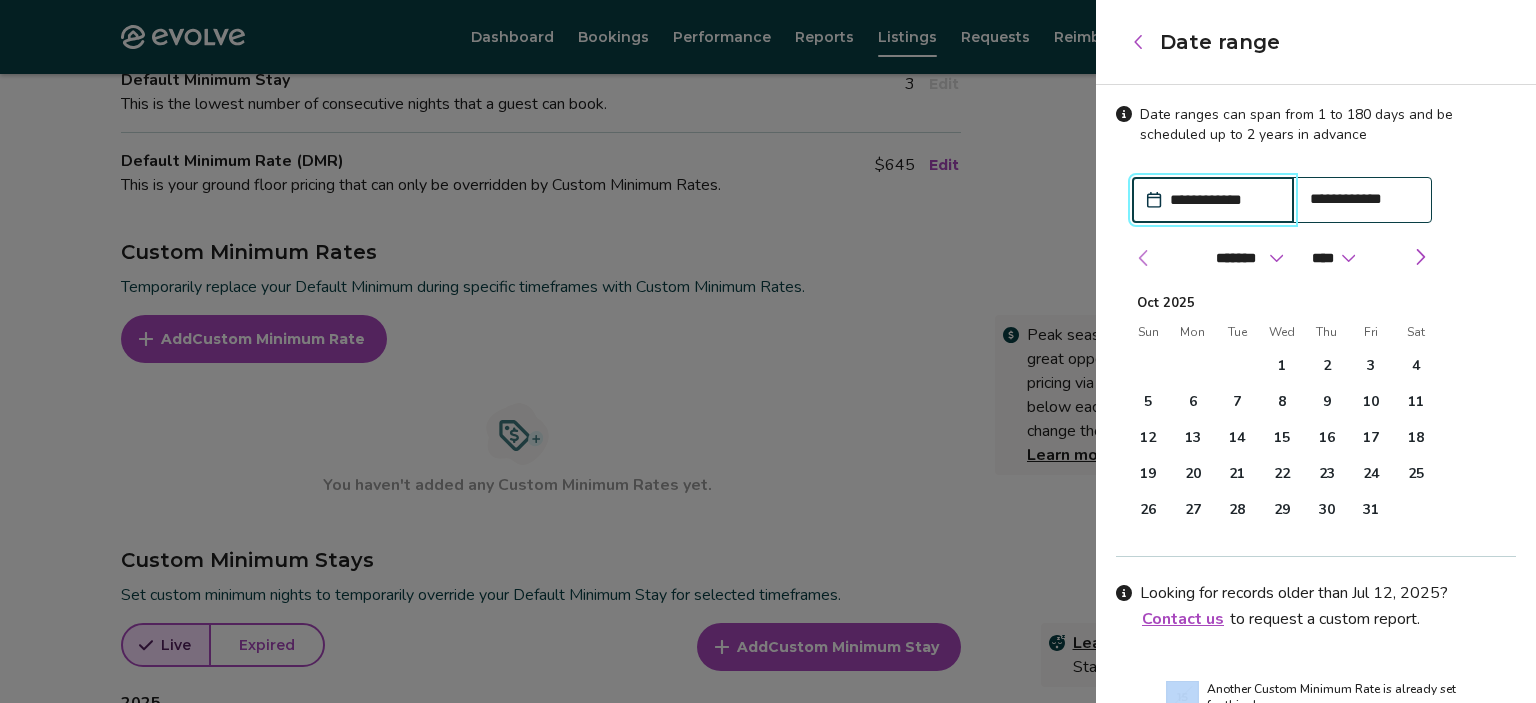 click at bounding box center [1144, 258] 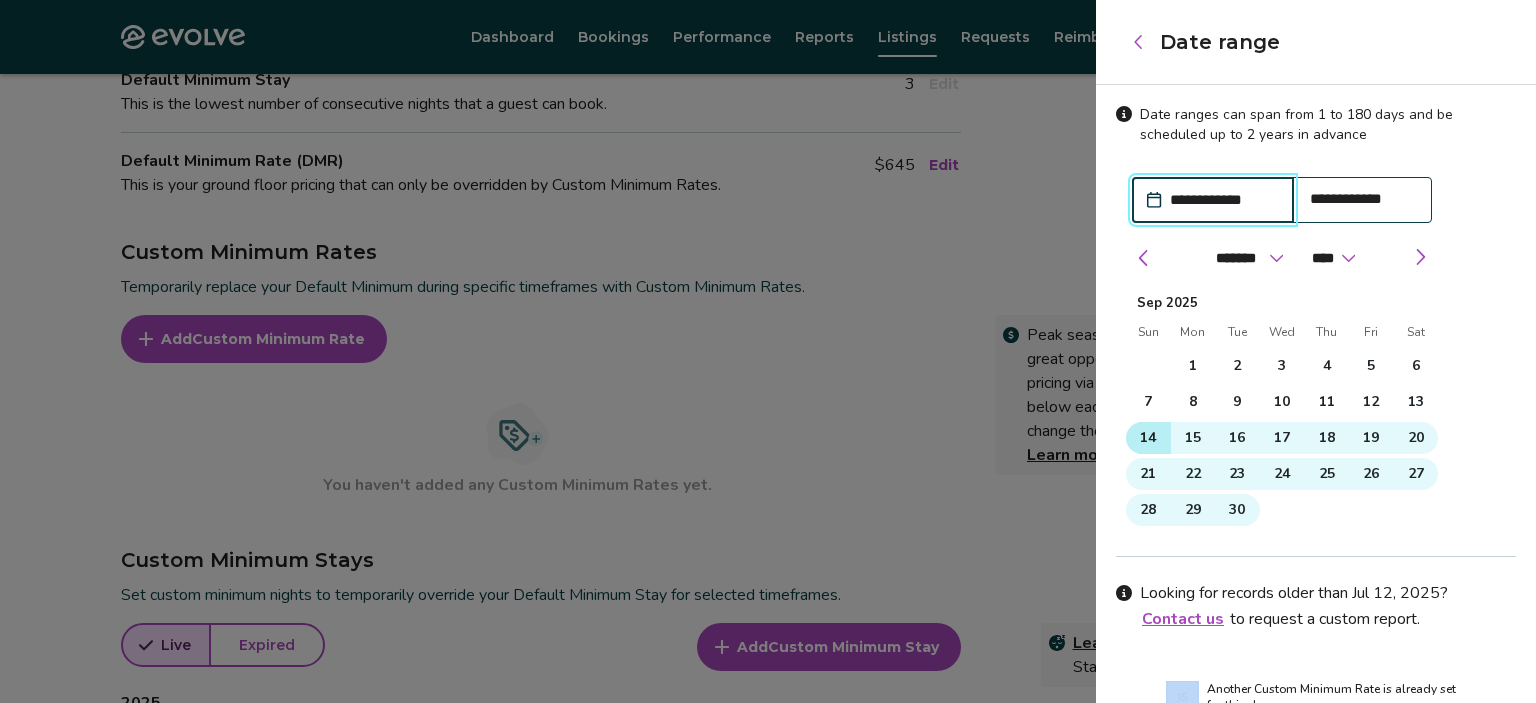 click on "14" at bounding box center [1148, 438] 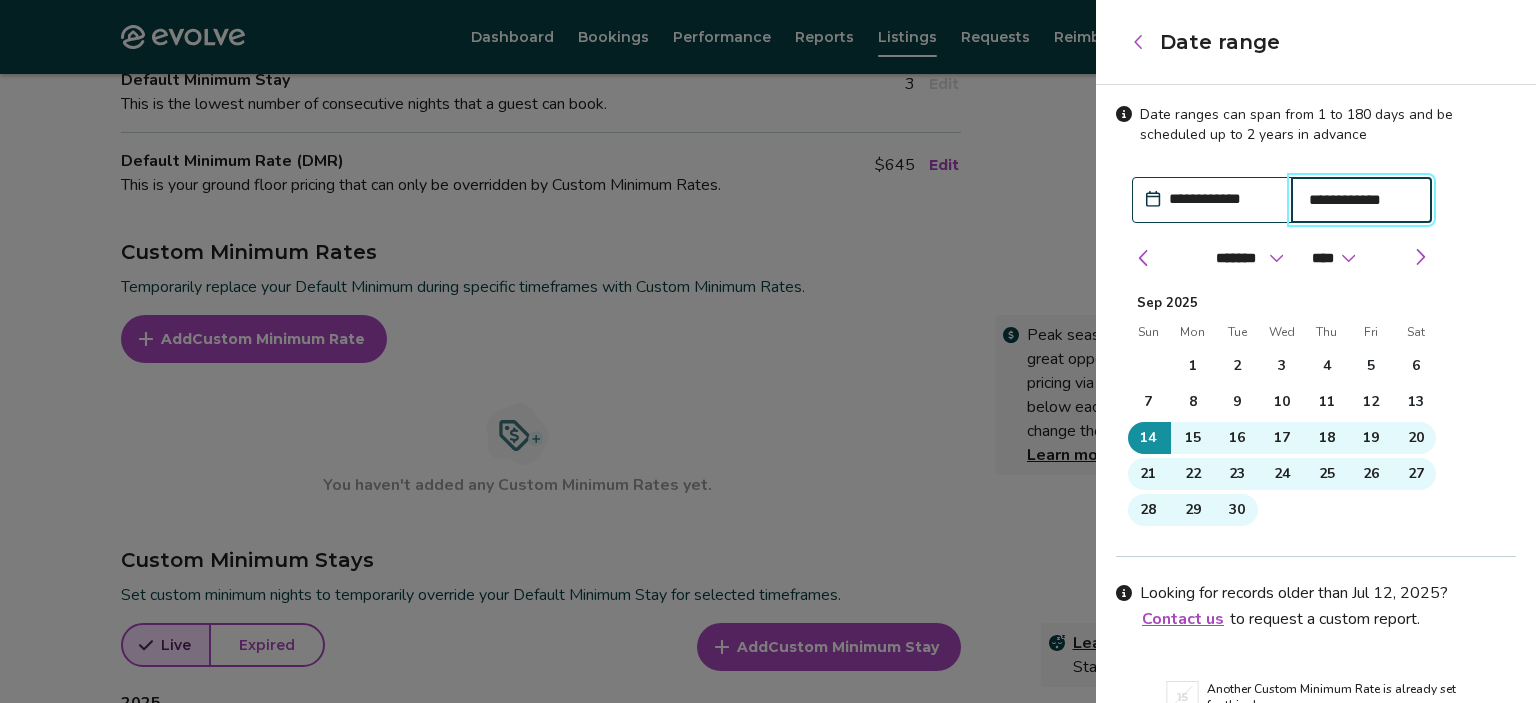 click on "**********" at bounding box center [1362, 200] 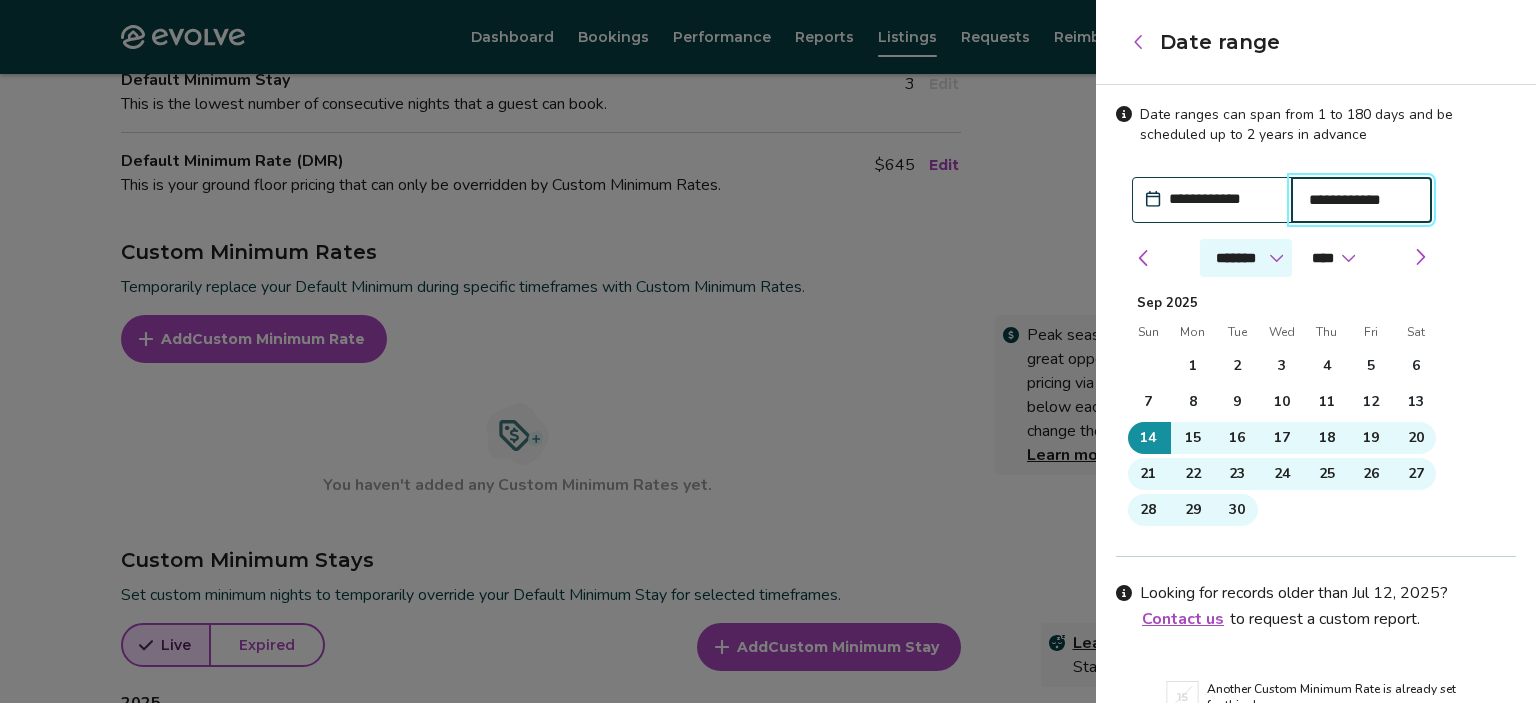 click on "******* ******** ***** ***** *** **** **** ****** ********* ******* ******** ********" at bounding box center (1246, 258) 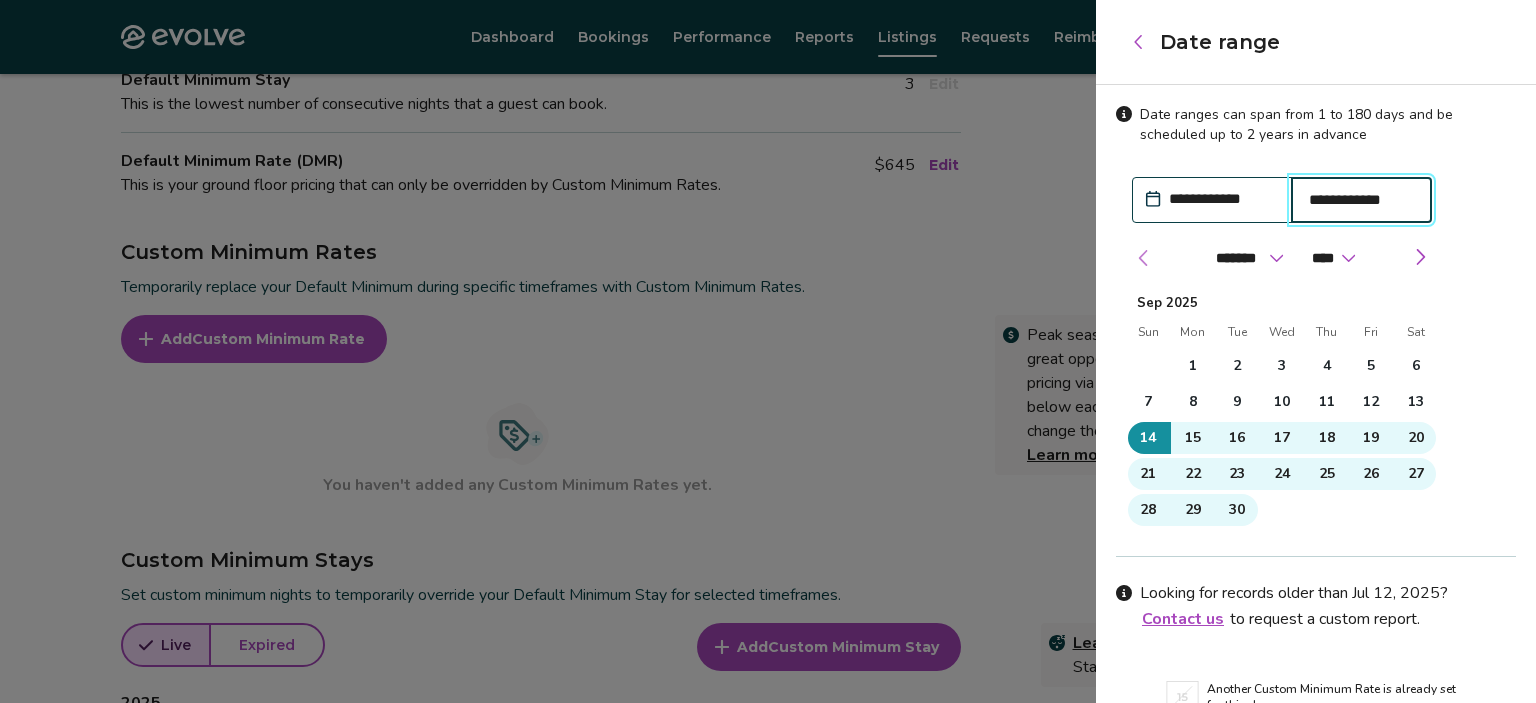click at bounding box center [1144, 258] 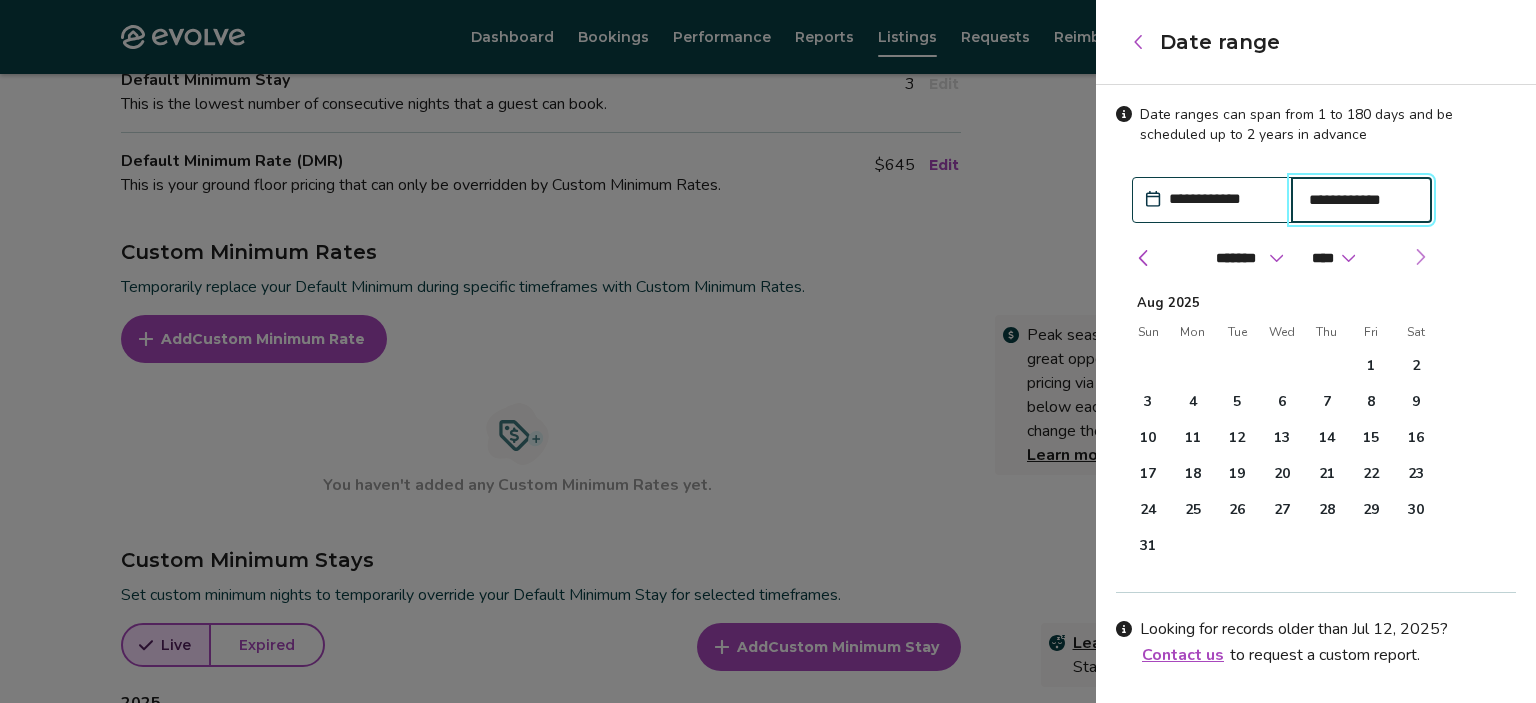 click at bounding box center [1420, 257] 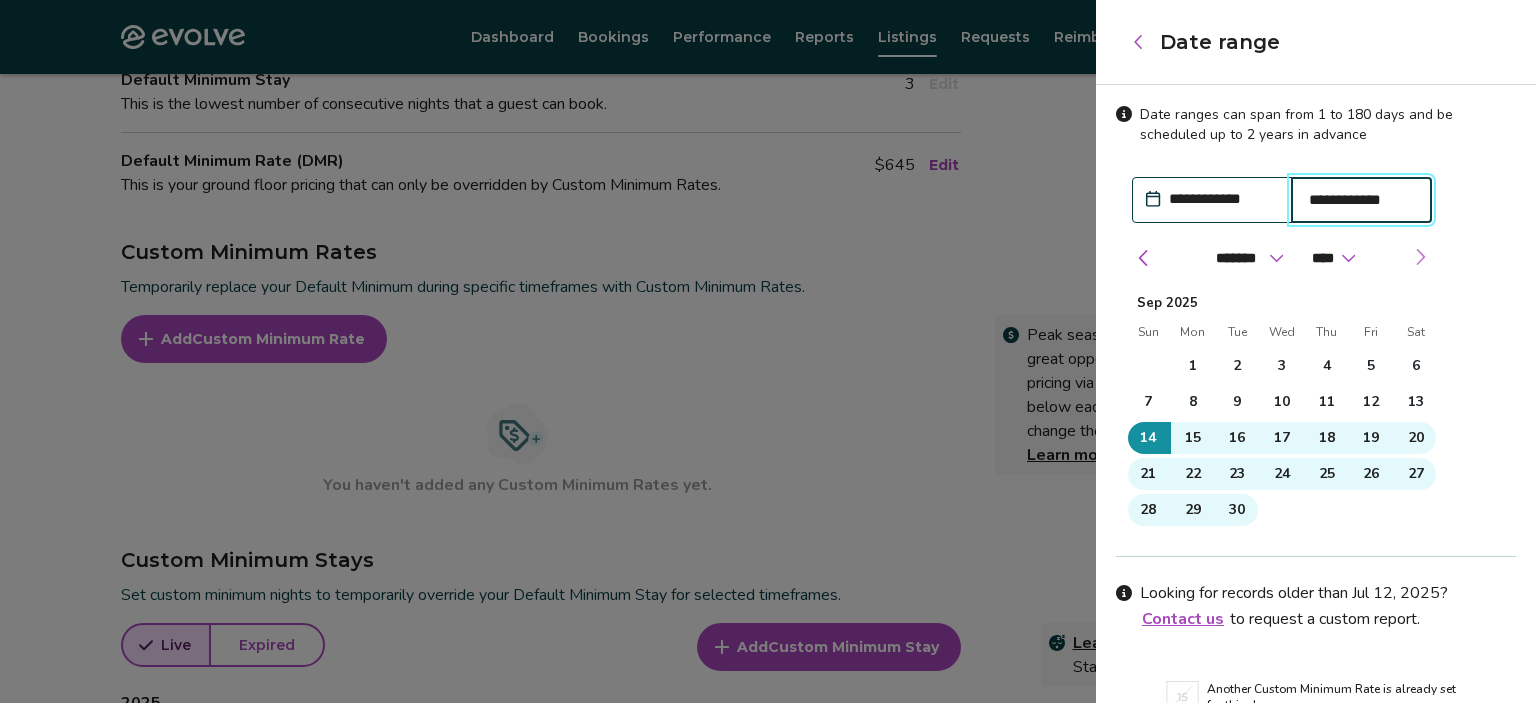 click at bounding box center (1420, 257) 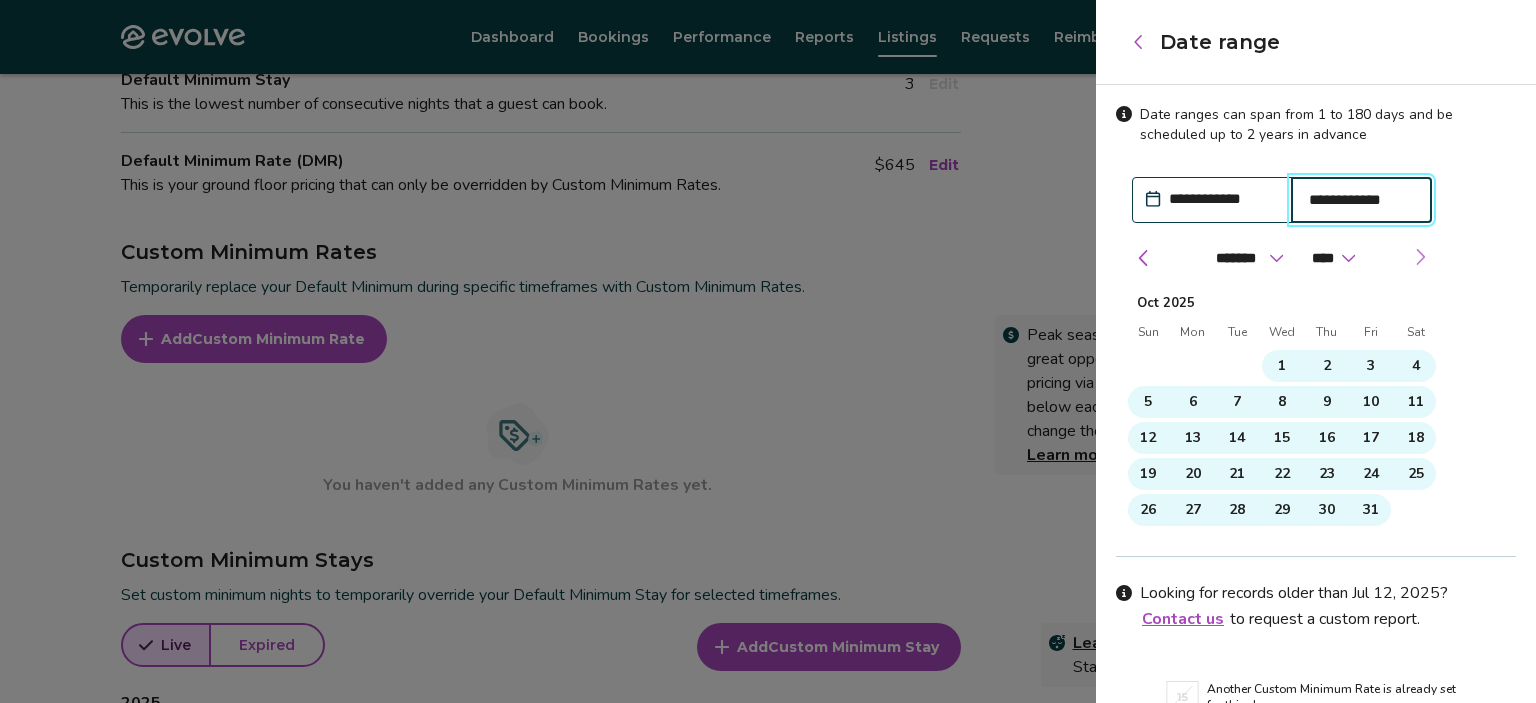click at bounding box center [1420, 257] 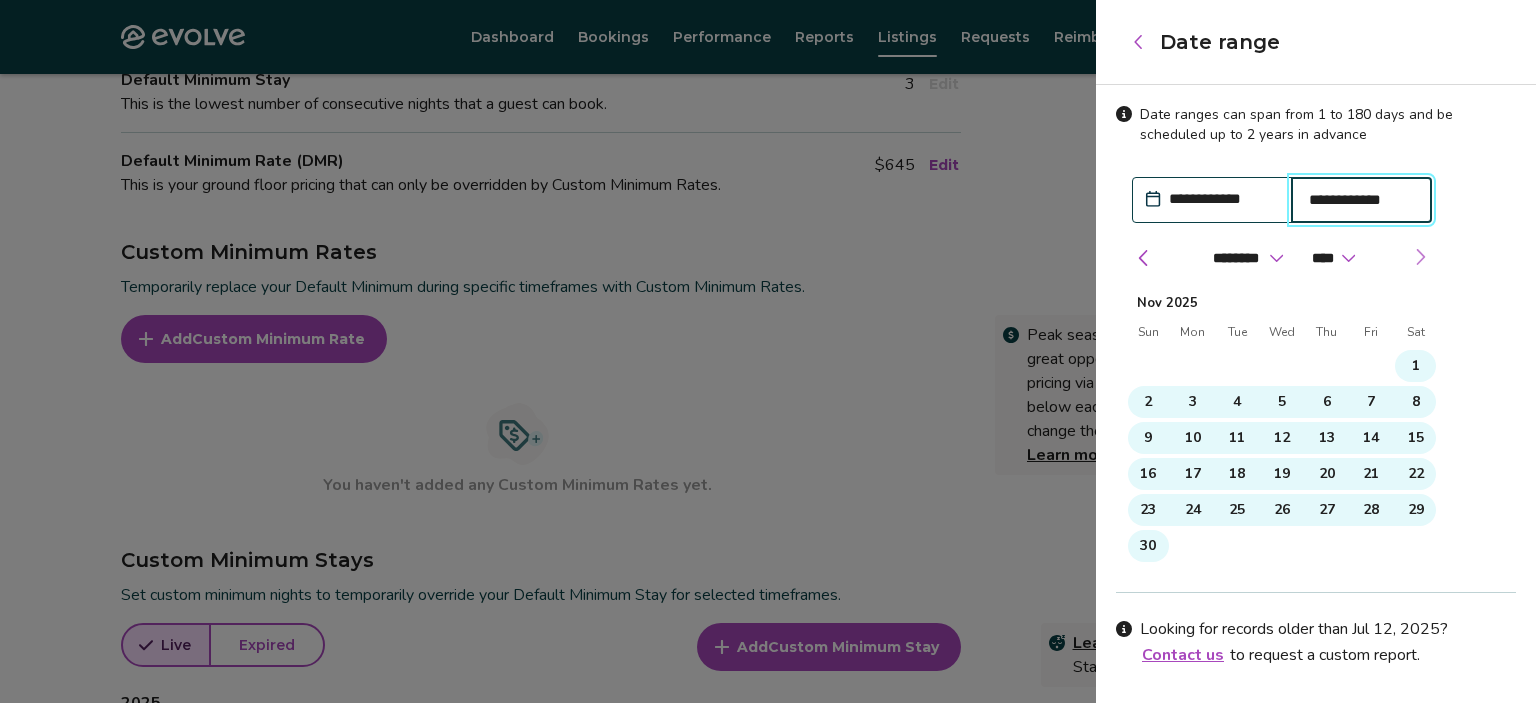 click at bounding box center (1420, 257) 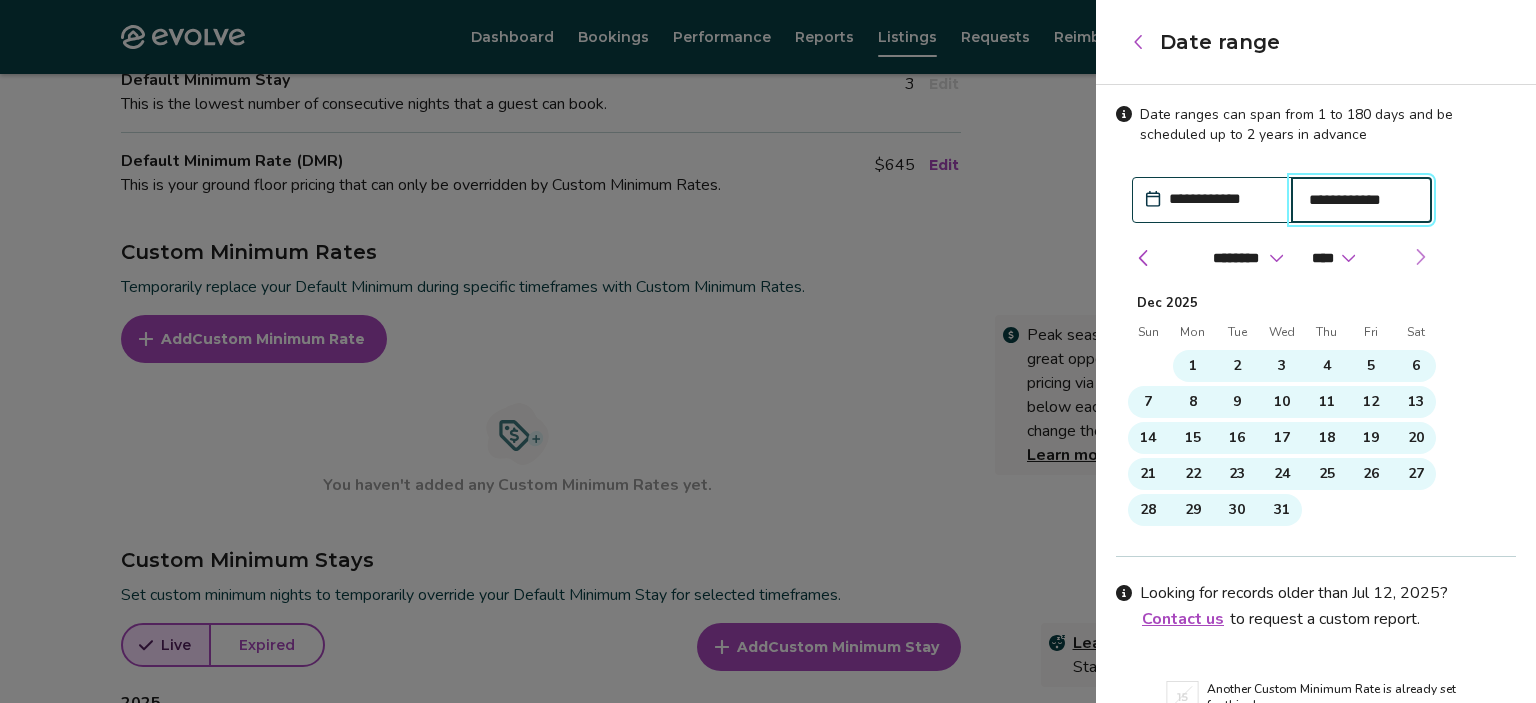 click at bounding box center [1420, 257] 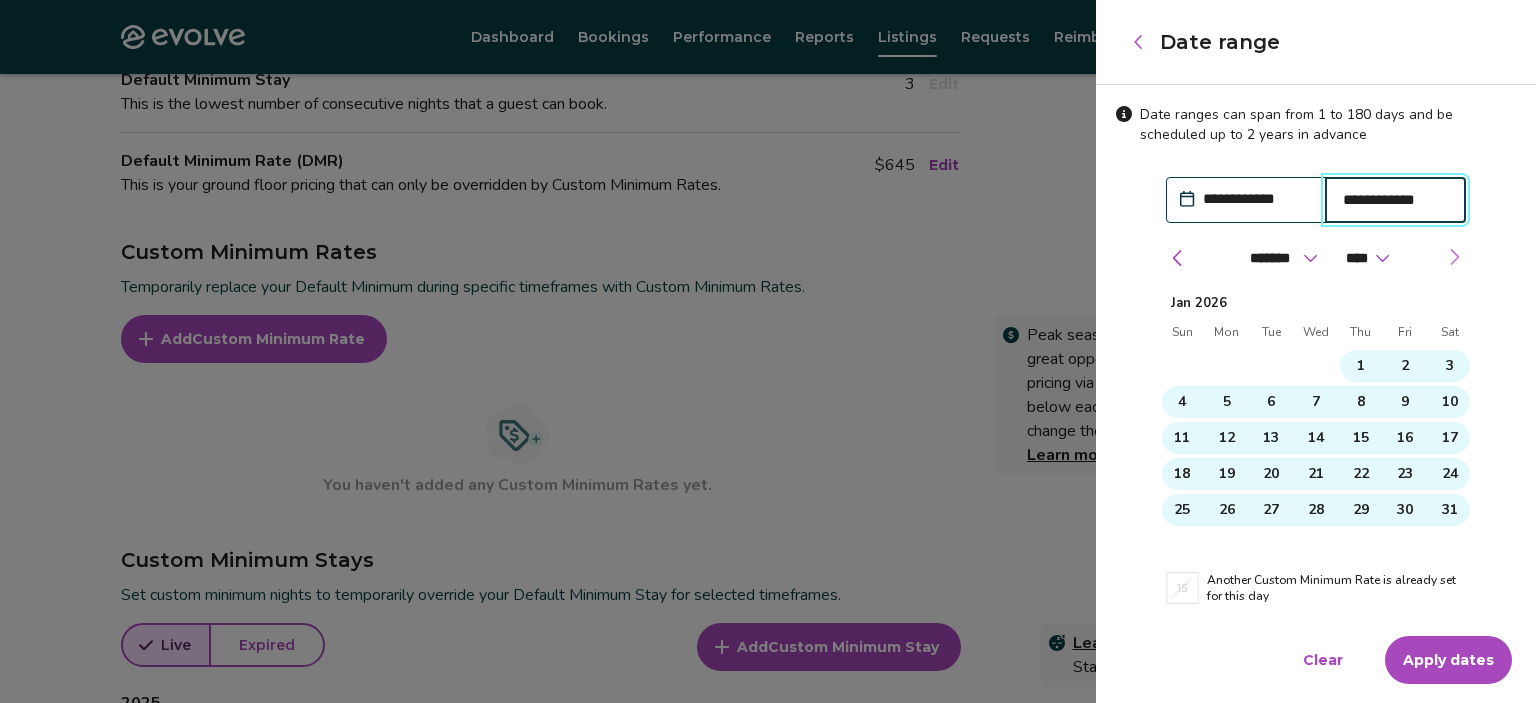 click on "******* ******** ***** ***** *** **** **** ****** ********* ******* ******** ******** **** **** ****" at bounding box center [1316, 253] 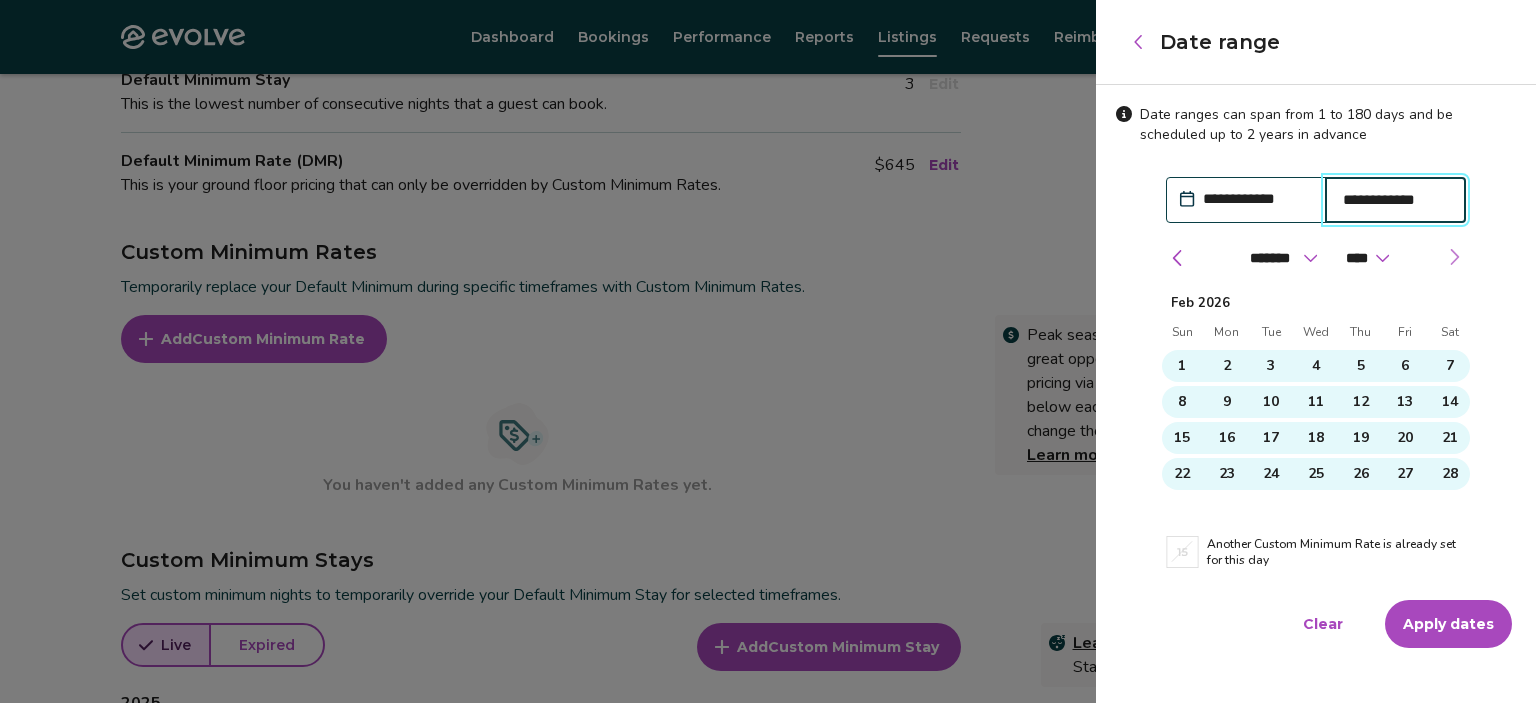 click at bounding box center (1454, 257) 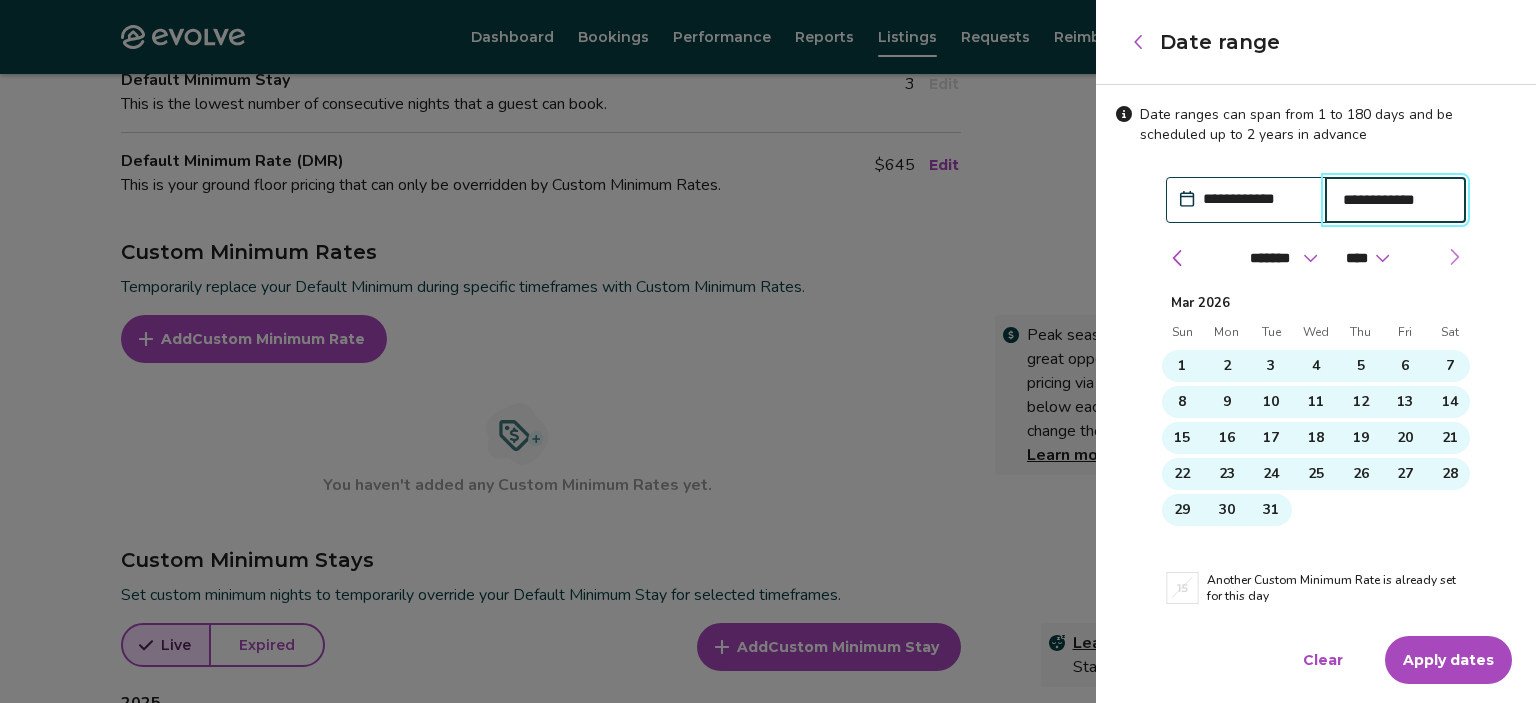 select on "*" 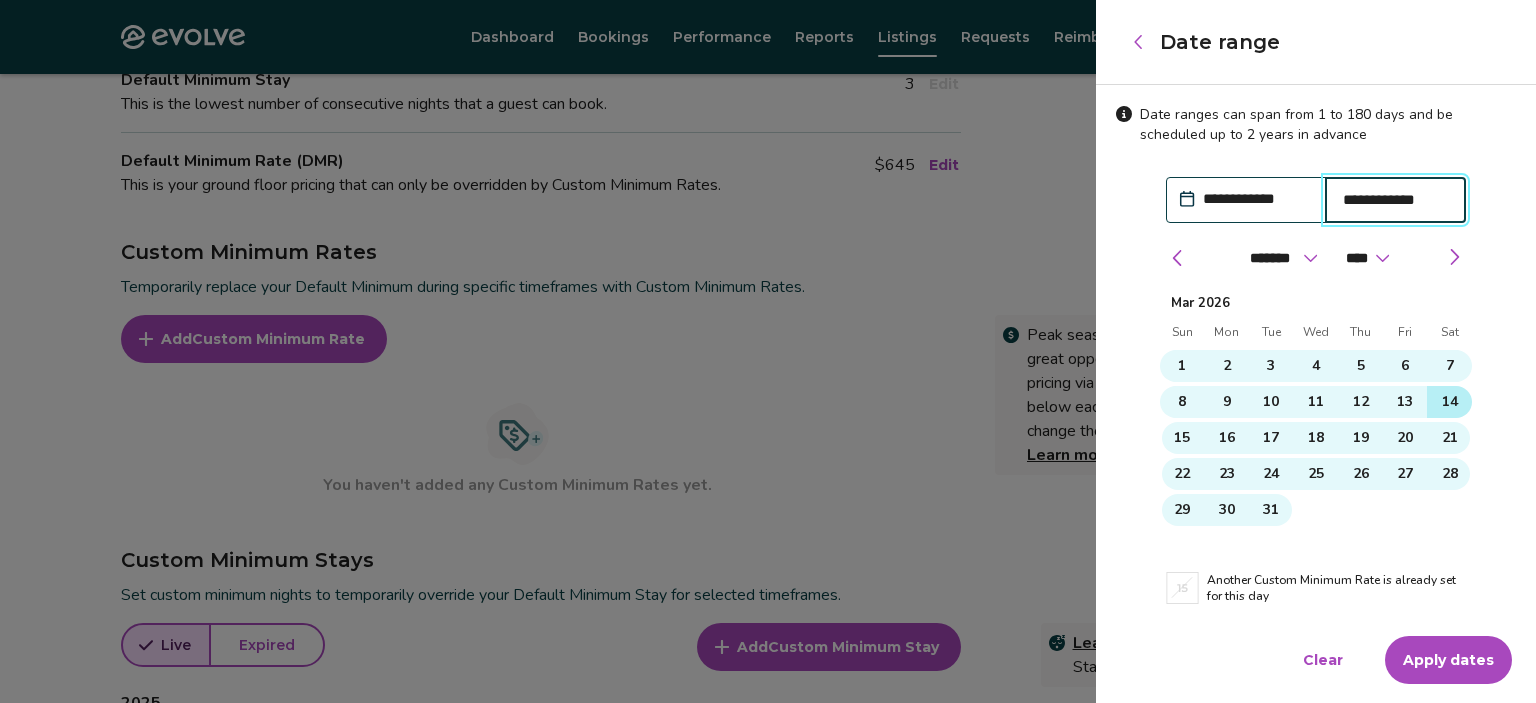 click on "14" at bounding box center (1450, 402) 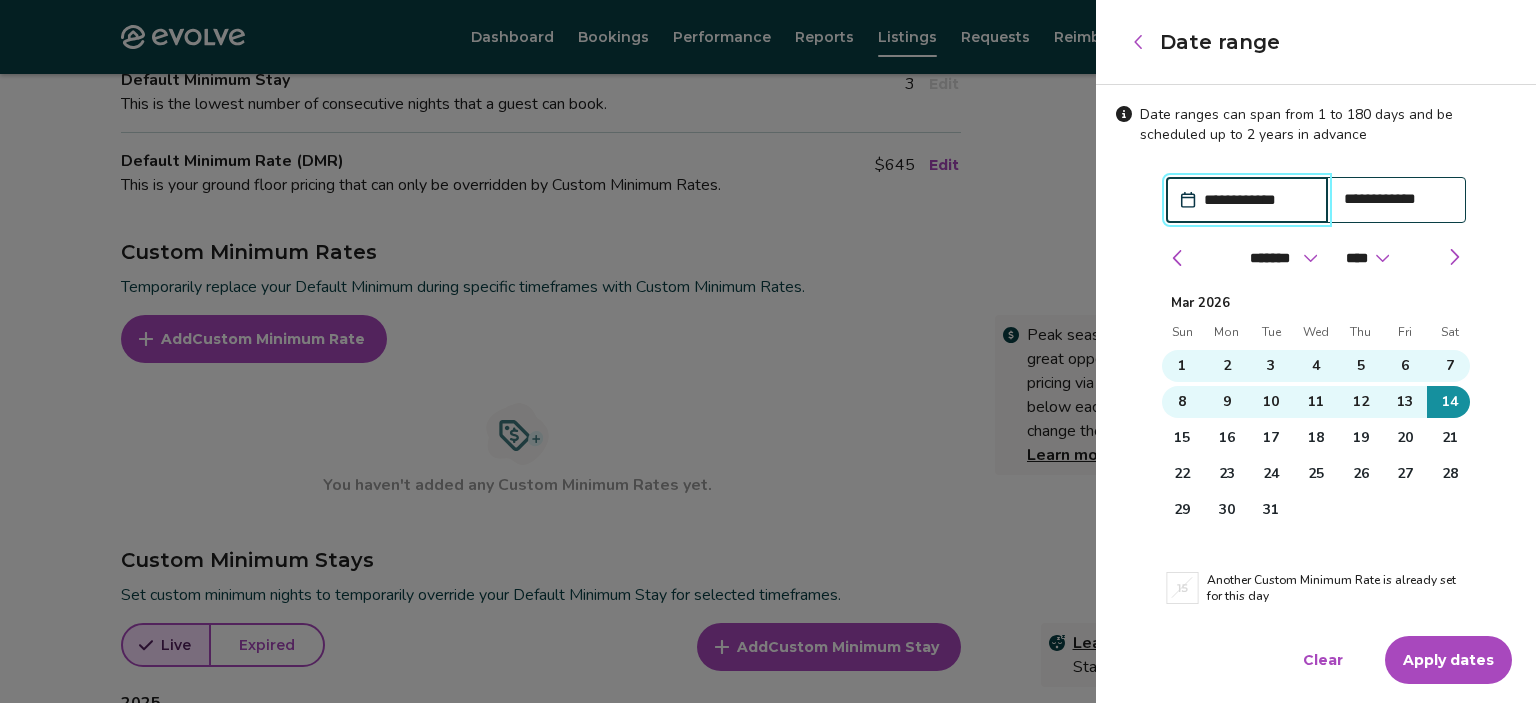 click on "Apply dates" at bounding box center (1448, 660) 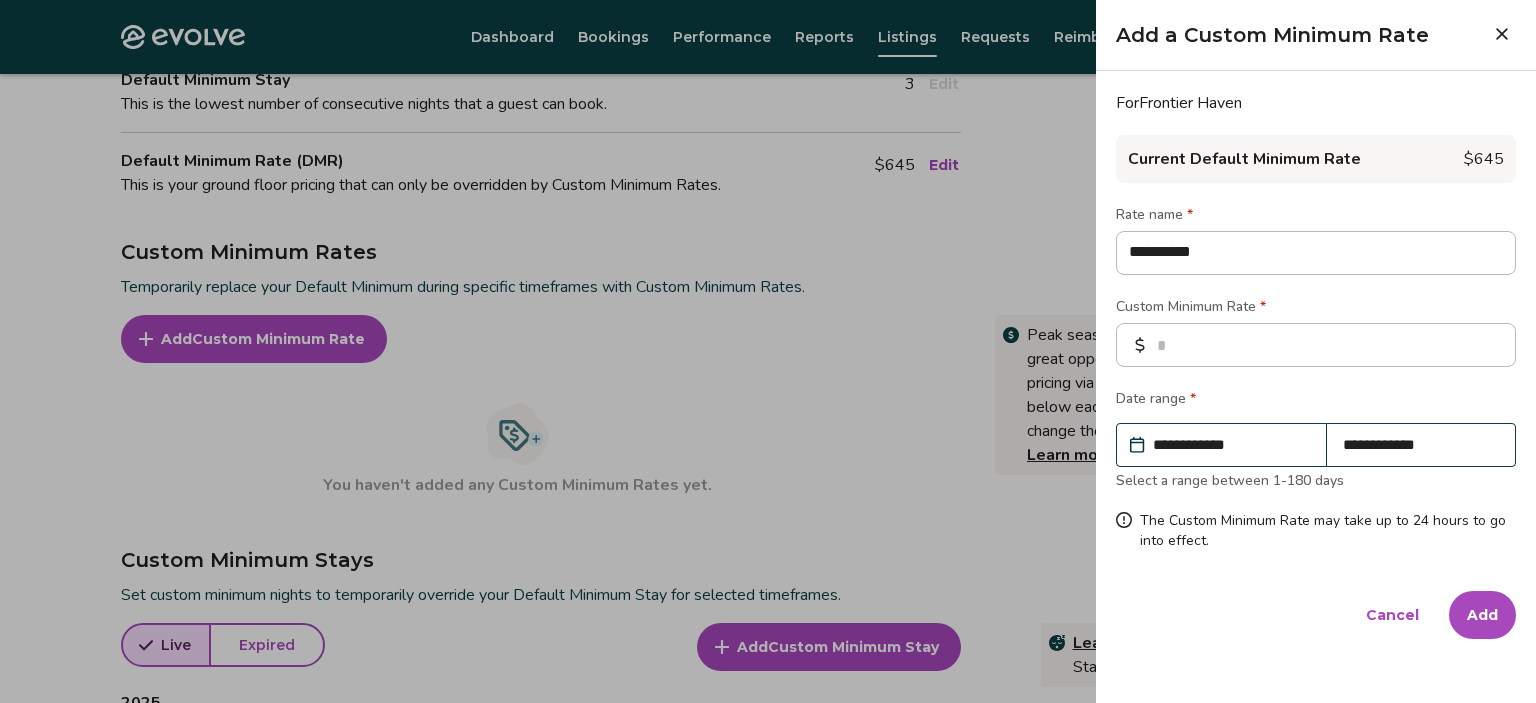 click on "Add" at bounding box center [1482, 615] 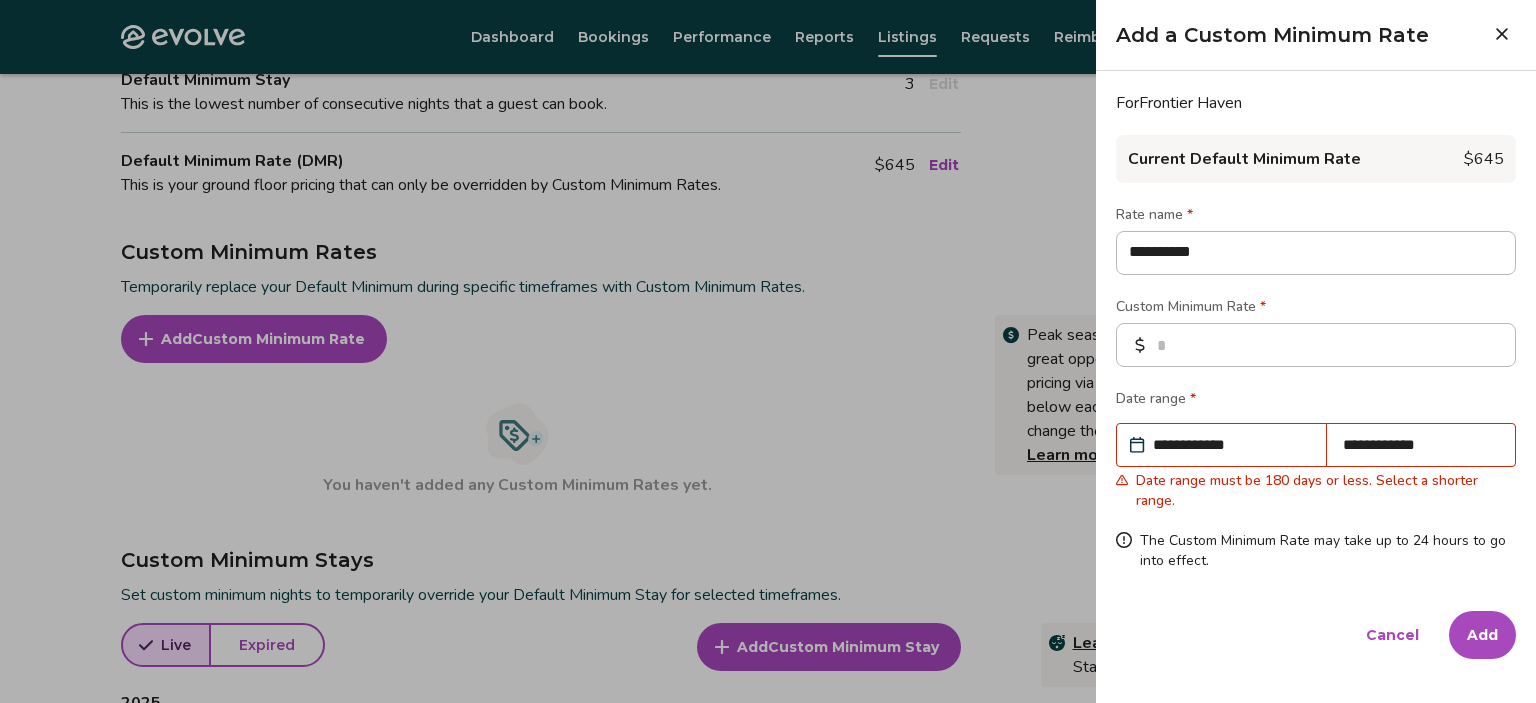 click on "**********" at bounding box center [1231, 445] 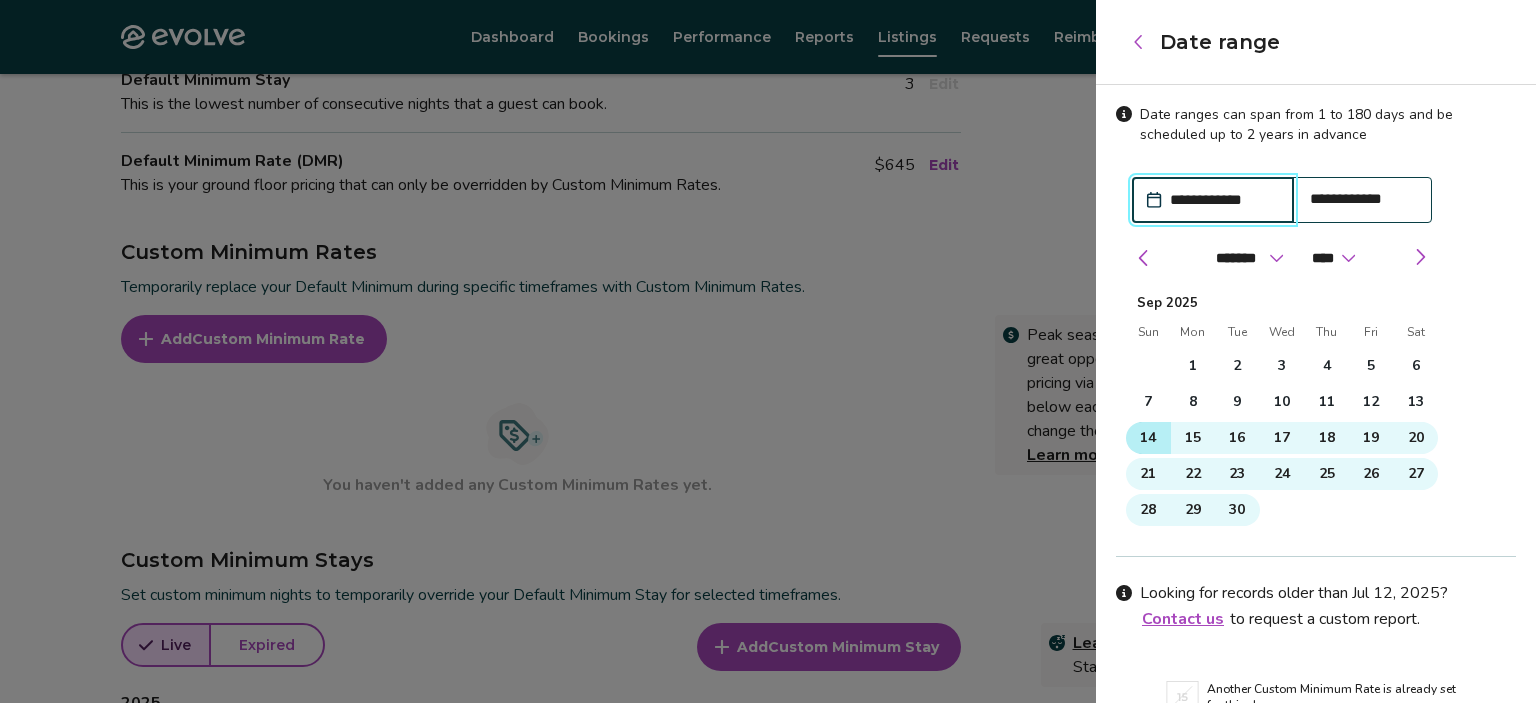 click on "14" at bounding box center (1148, 438) 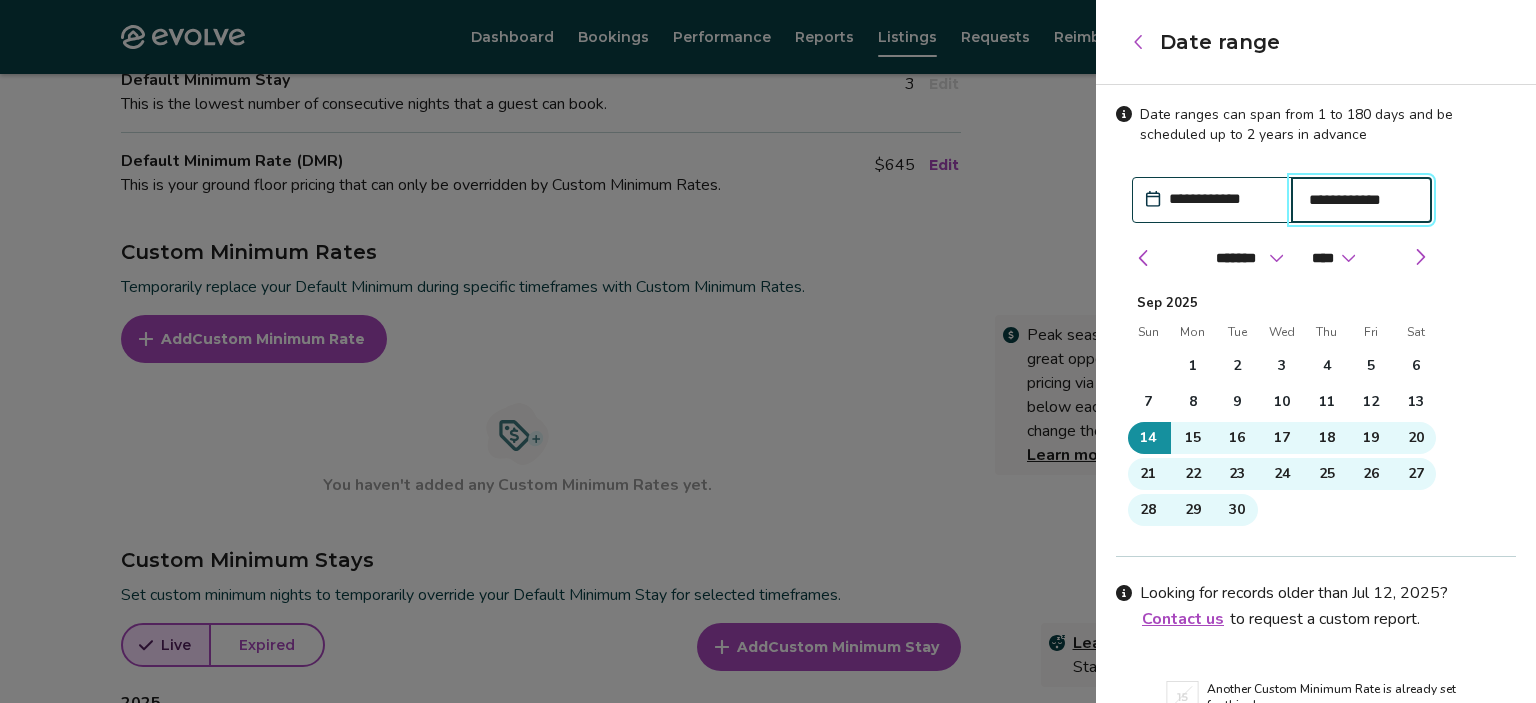 click on "**********" at bounding box center [1362, 200] 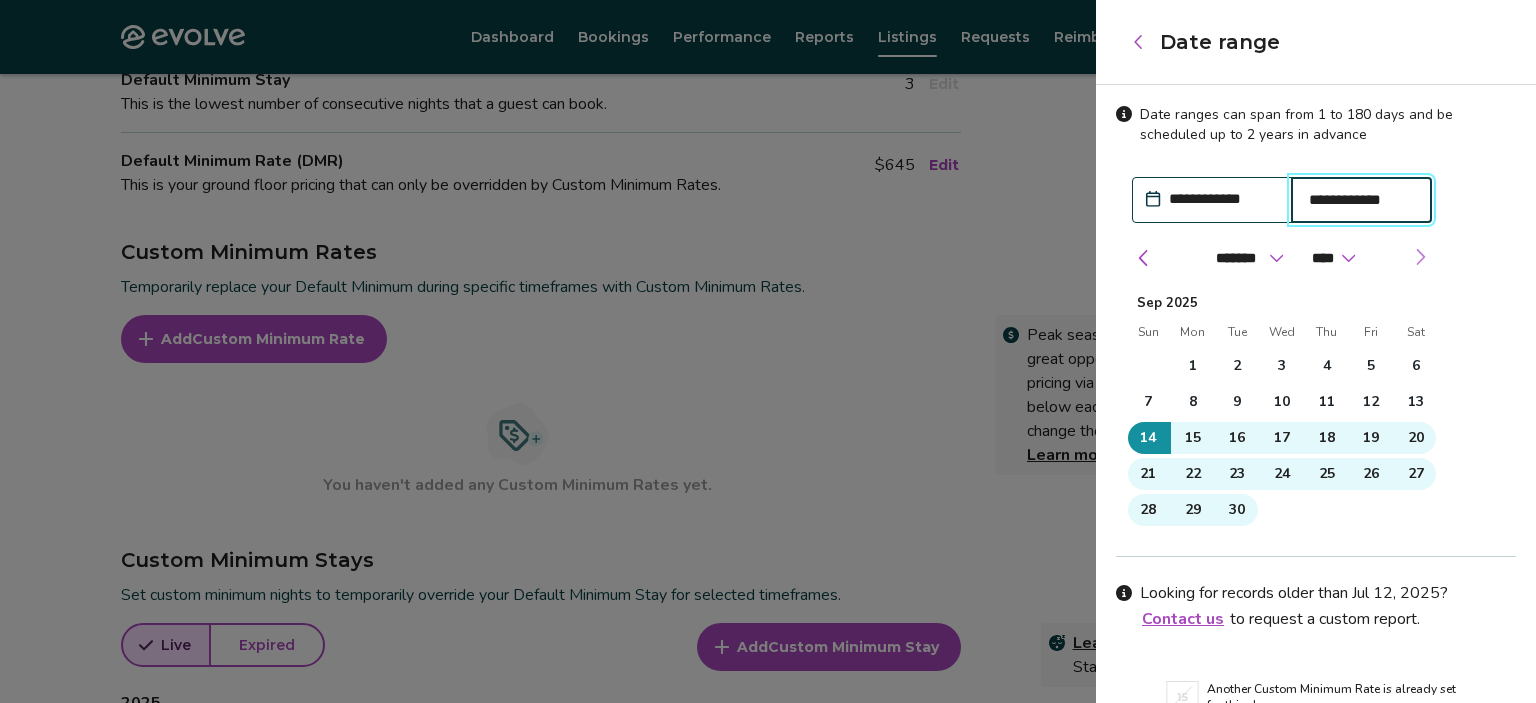 click at bounding box center [1420, 257] 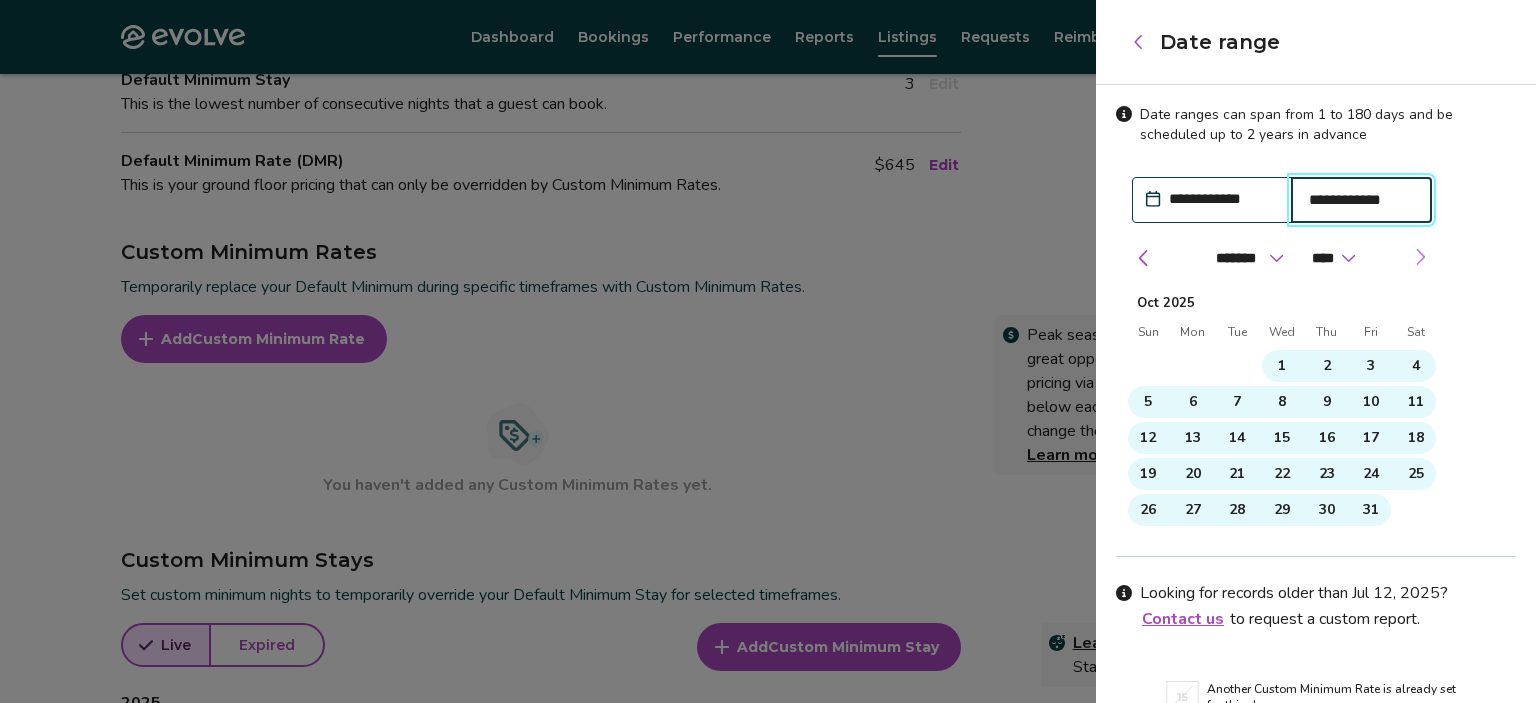 click at bounding box center [1420, 257] 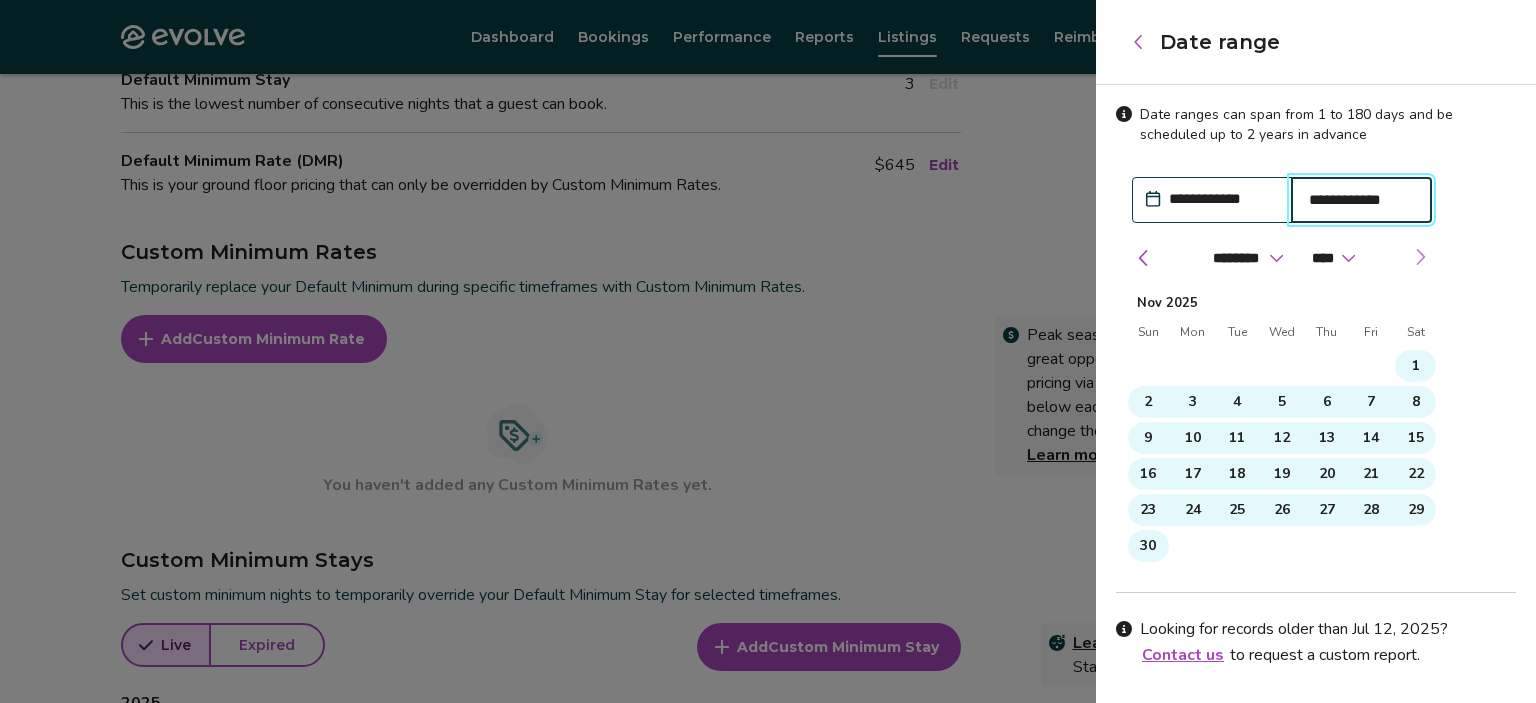 click at bounding box center (1420, 257) 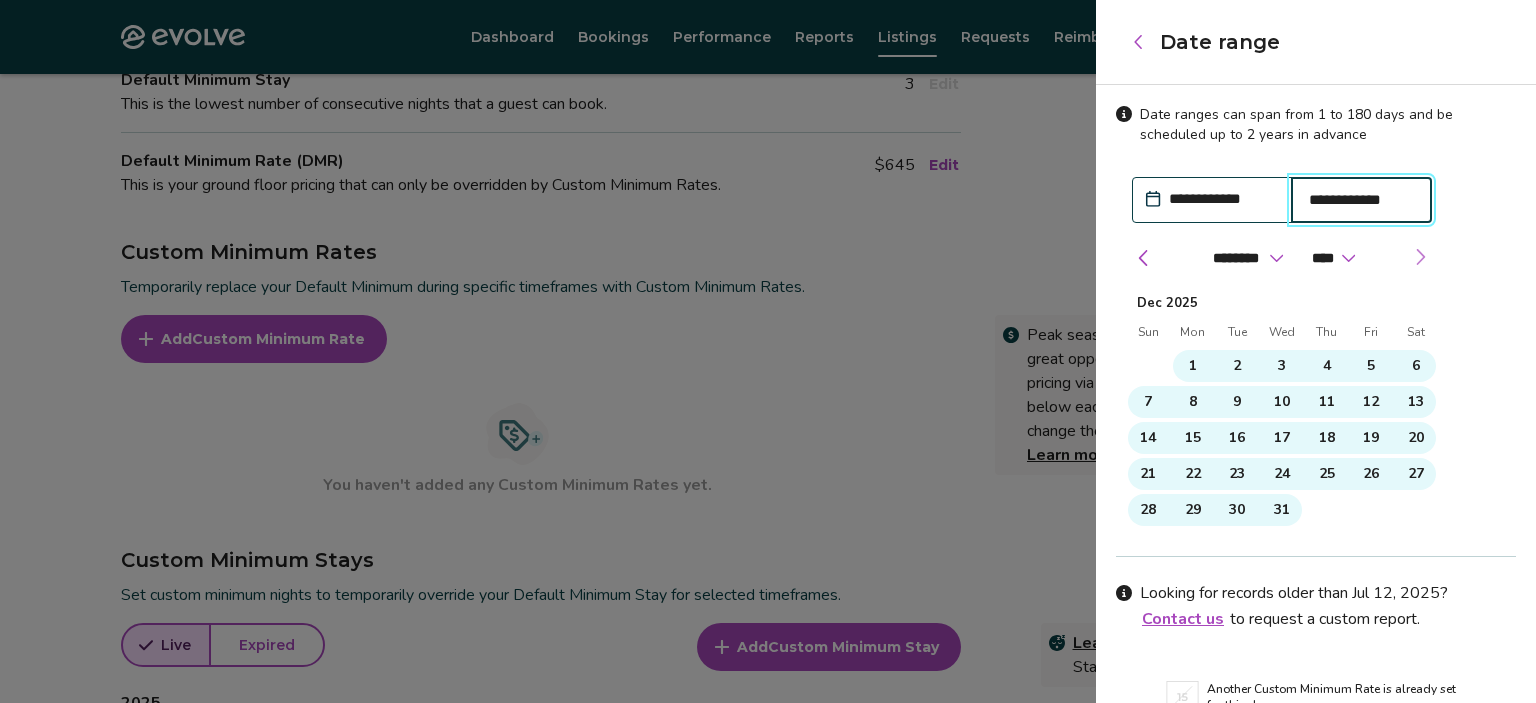 click at bounding box center (1420, 257) 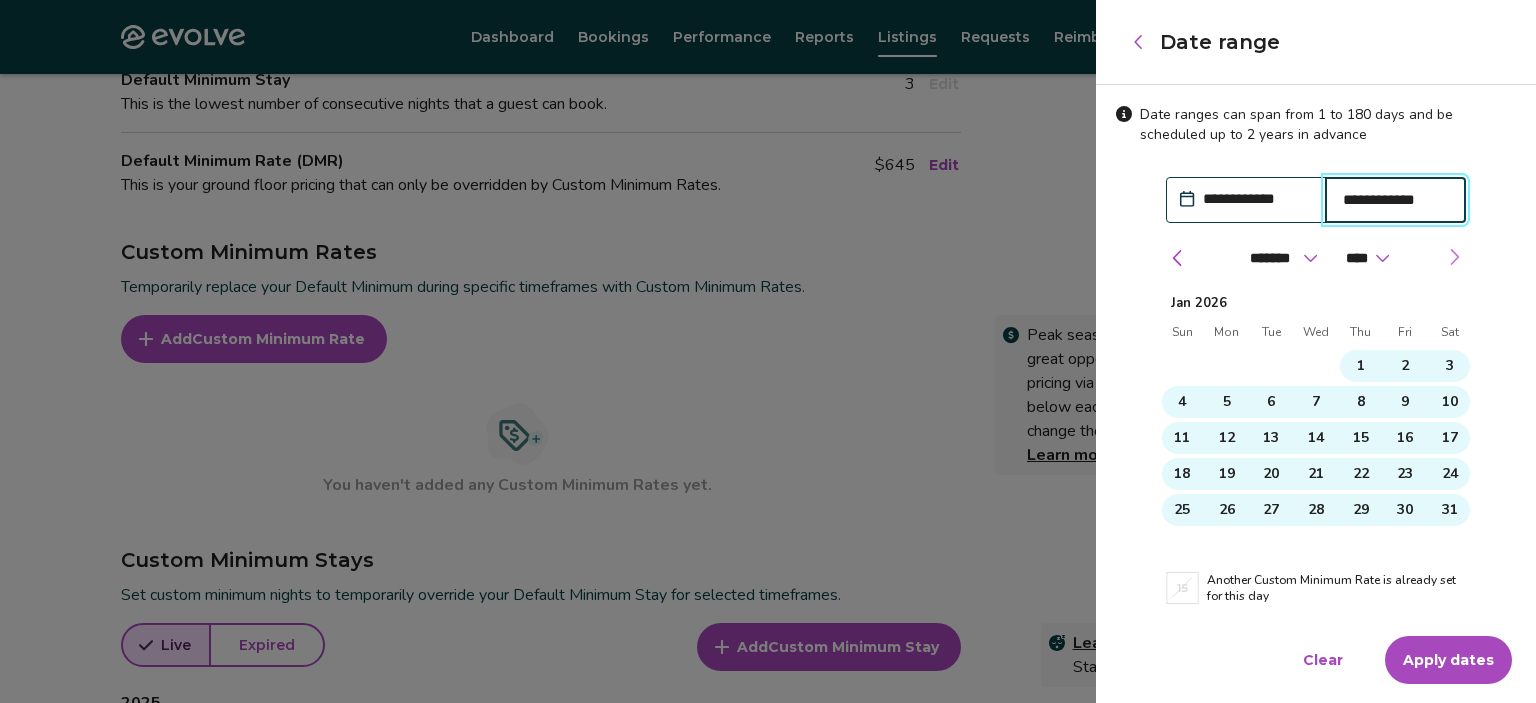click on "******* ******** ***** ***** *** **** **** ****** ********* ******* ******** ******** **** **** ****" at bounding box center (1316, 258) 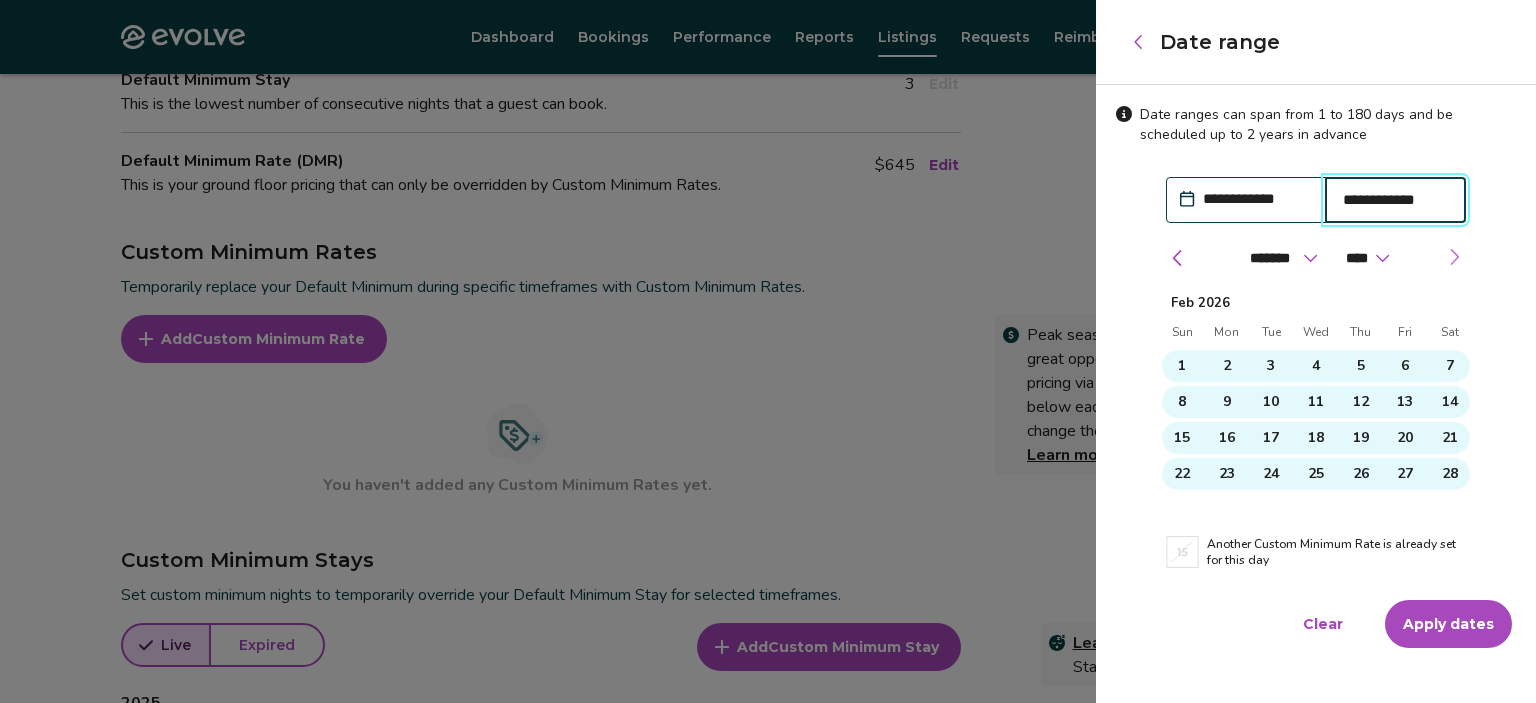 click at bounding box center [1454, 257] 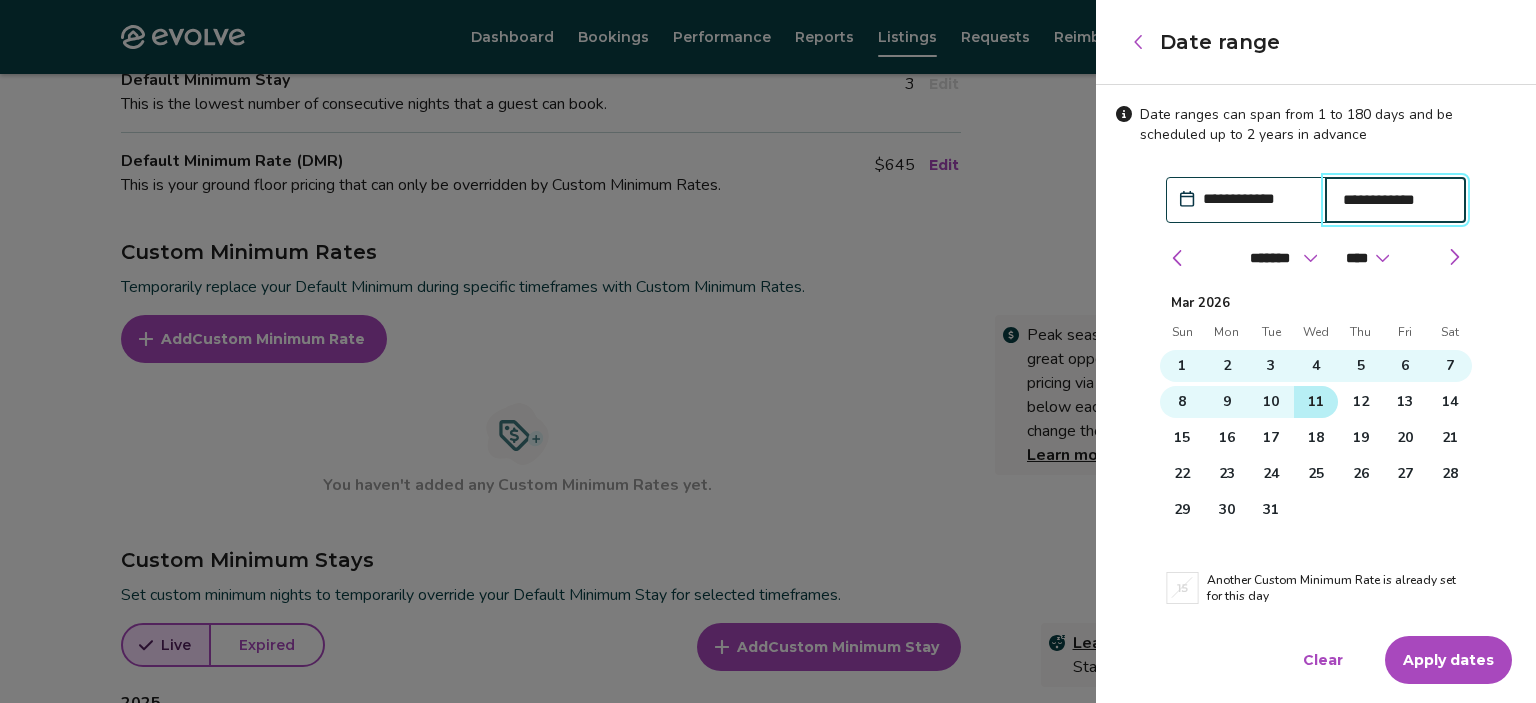 click on "11" at bounding box center [1316, 402] 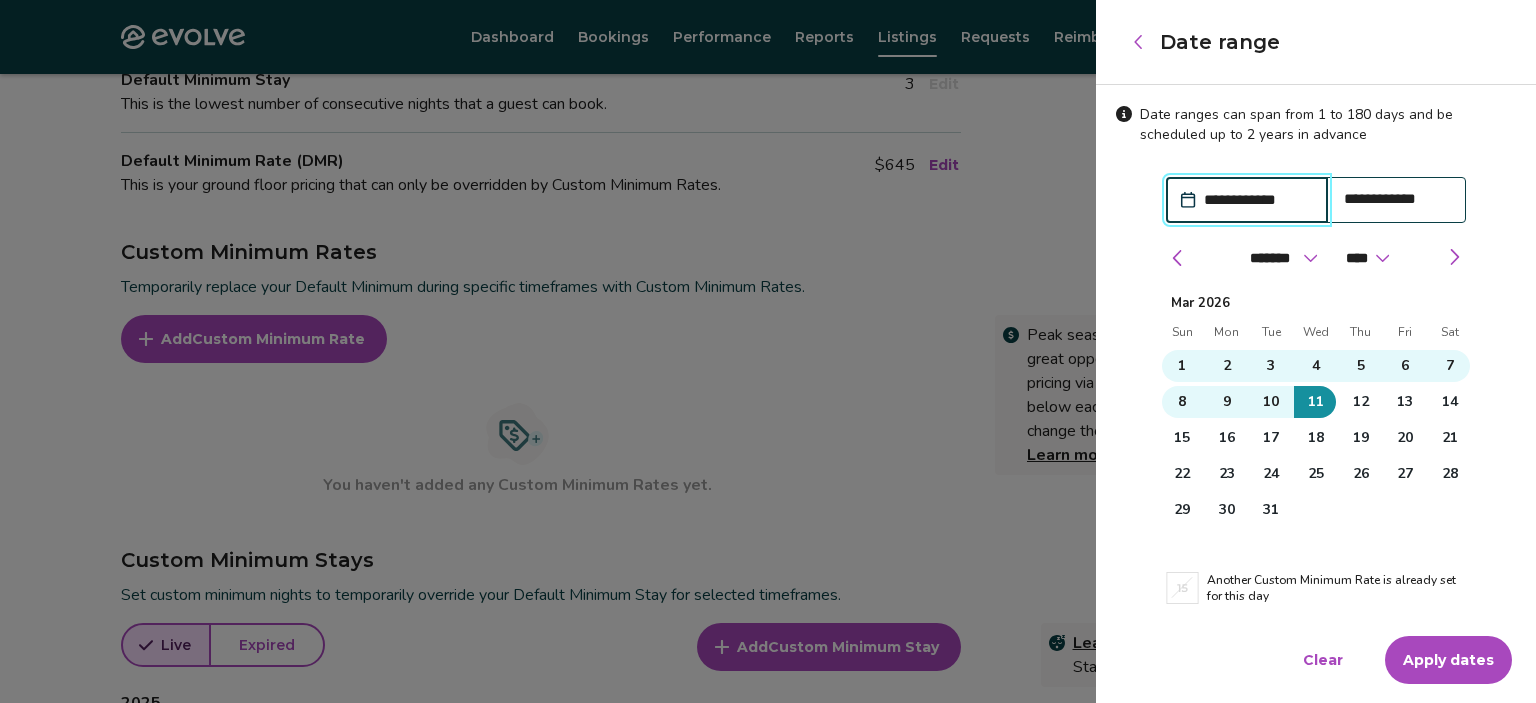 click on "Apply dates" at bounding box center (1448, 660) 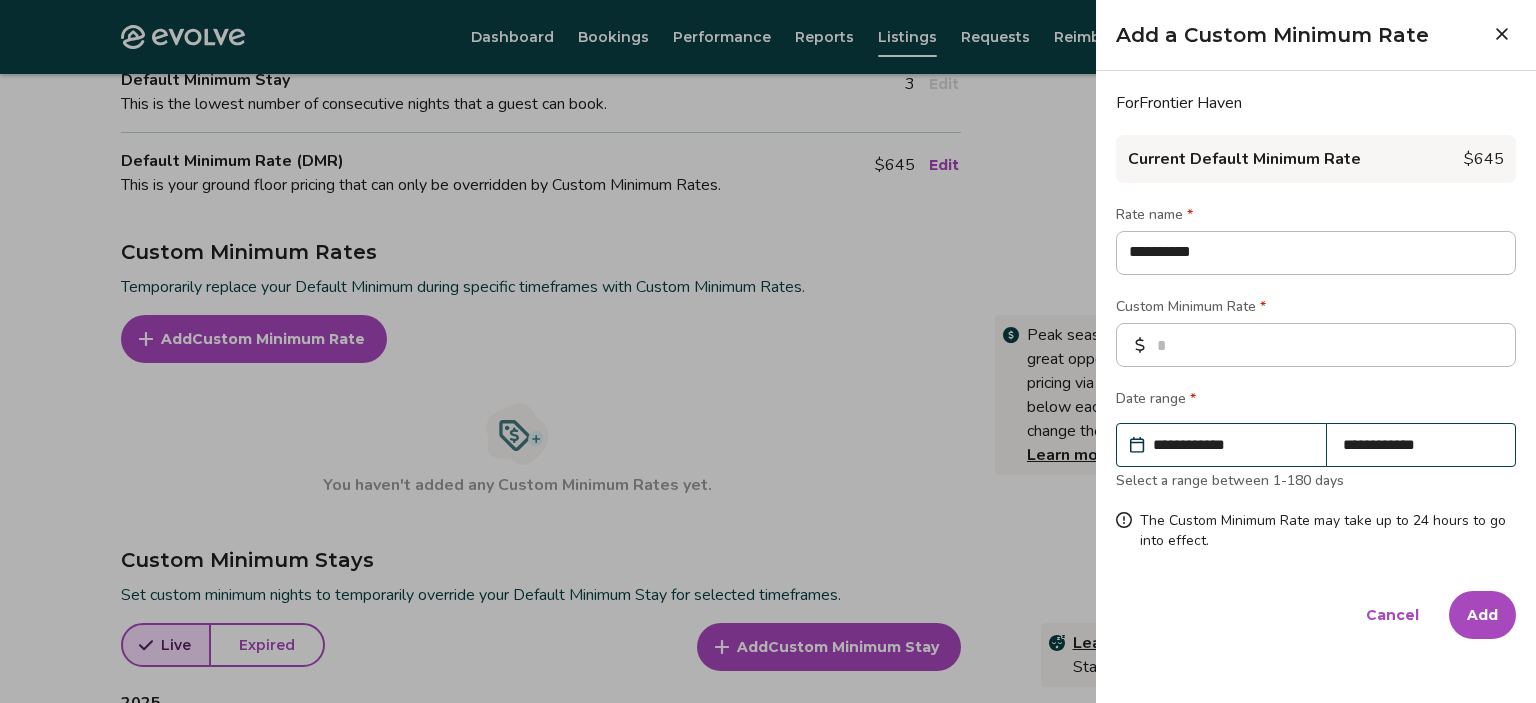 click on "Add" at bounding box center [1482, 615] 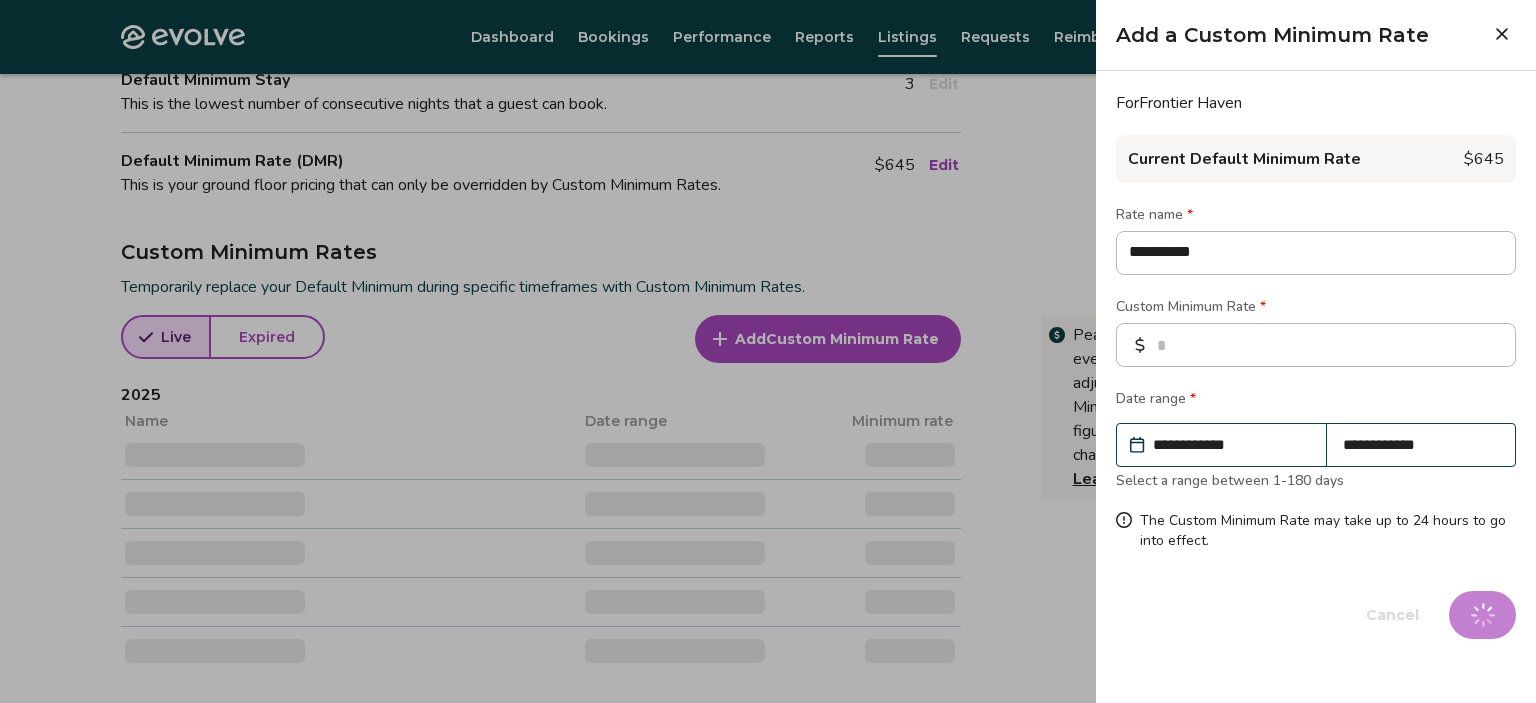 type on "*" 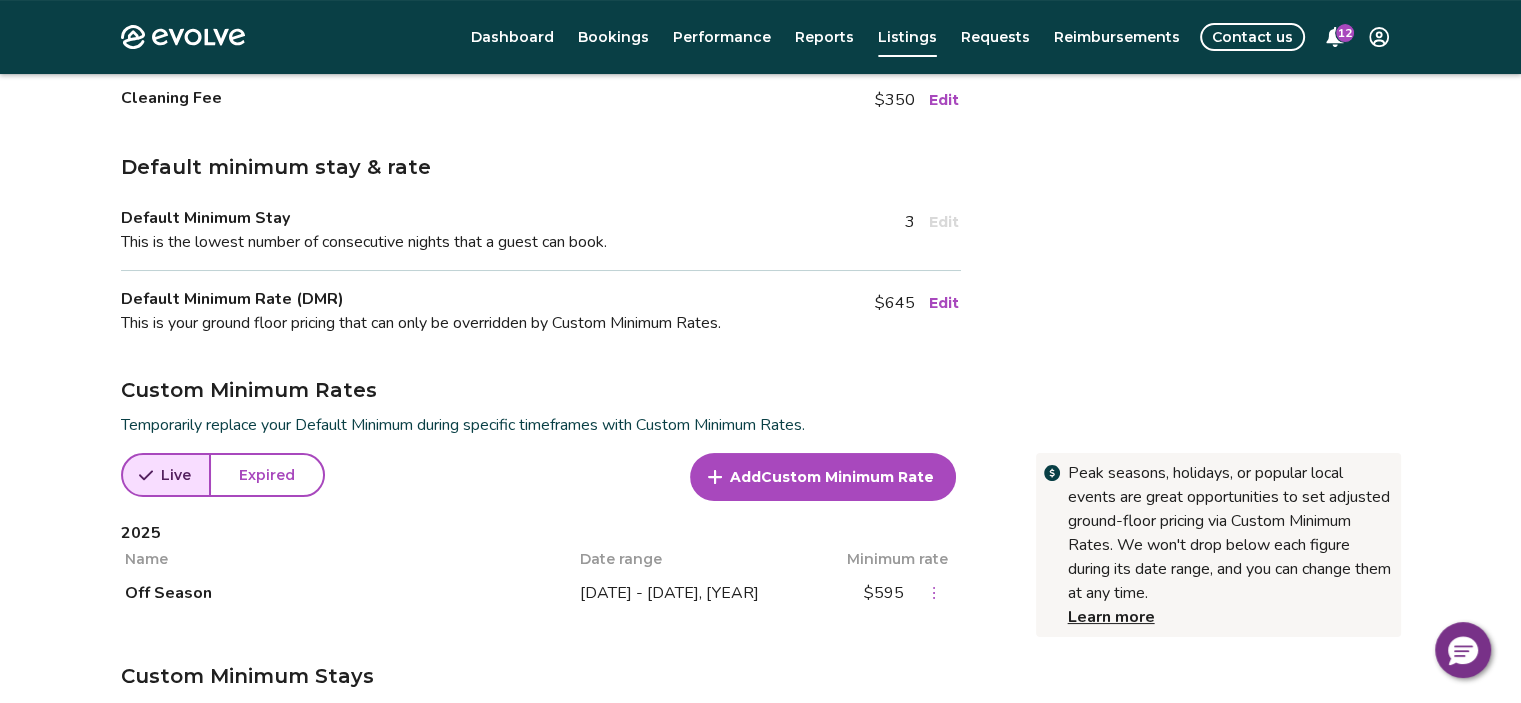 scroll, scrollTop: 376, scrollLeft: 0, axis: vertical 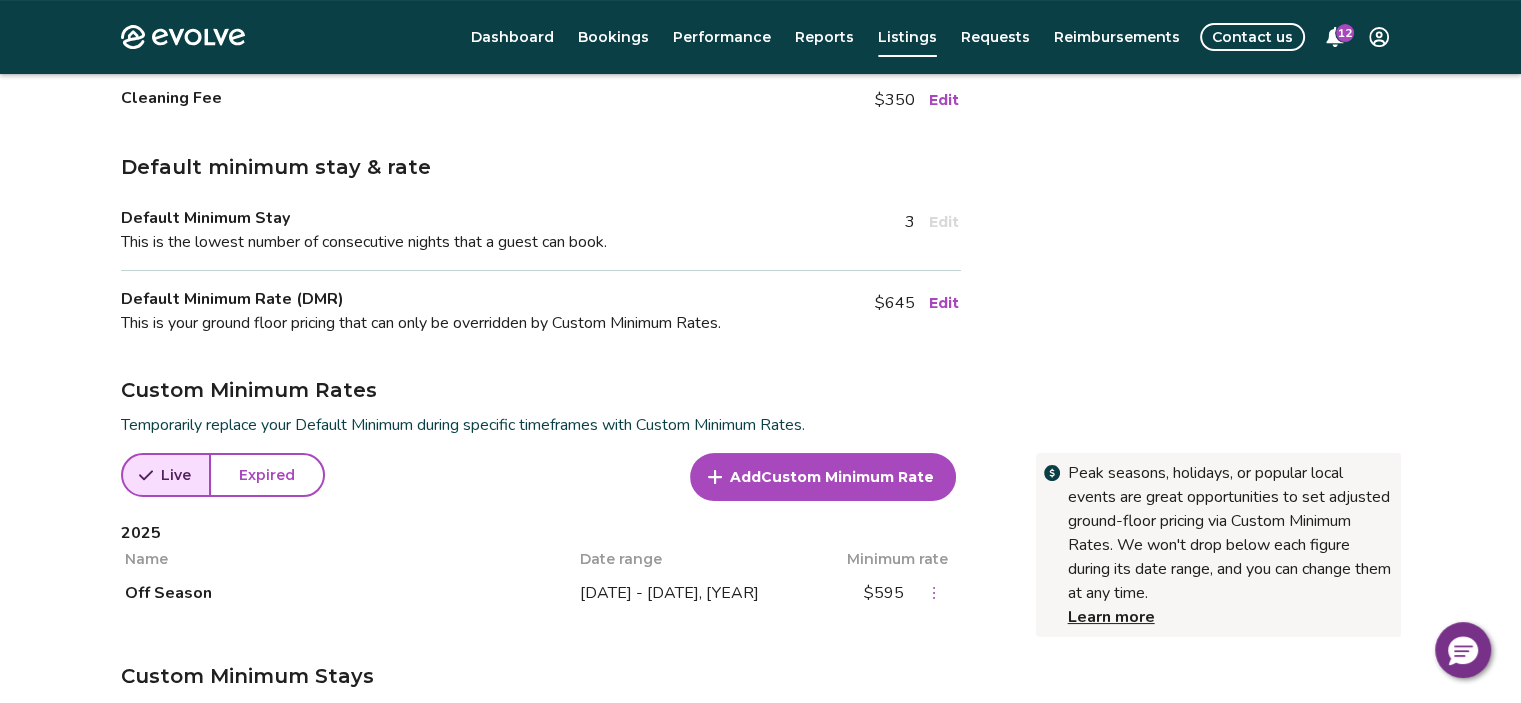 drag, startPoint x: 1019, startPoint y: 460, endPoint x: 1003, endPoint y: 498, distance: 41.231056 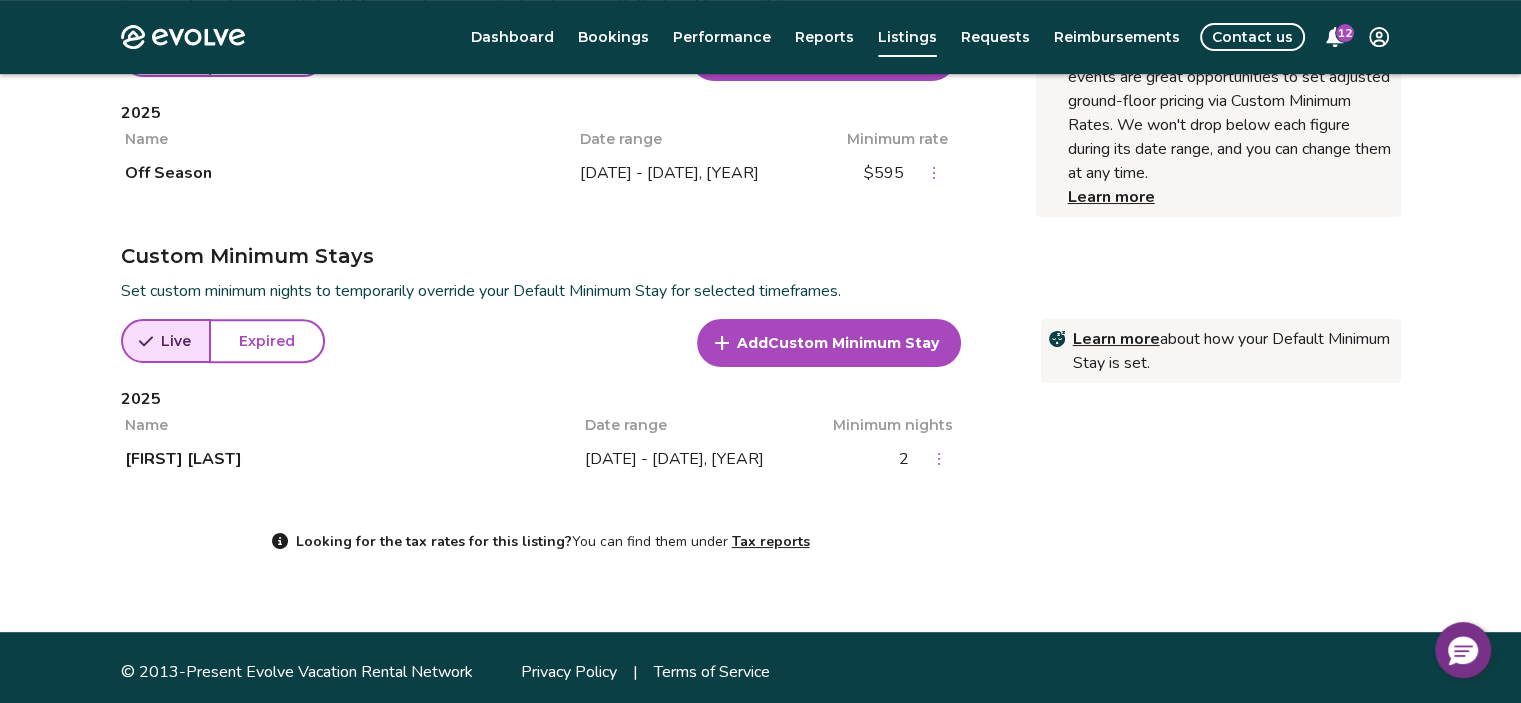 scroll, scrollTop: 803, scrollLeft: 0, axis: vertical 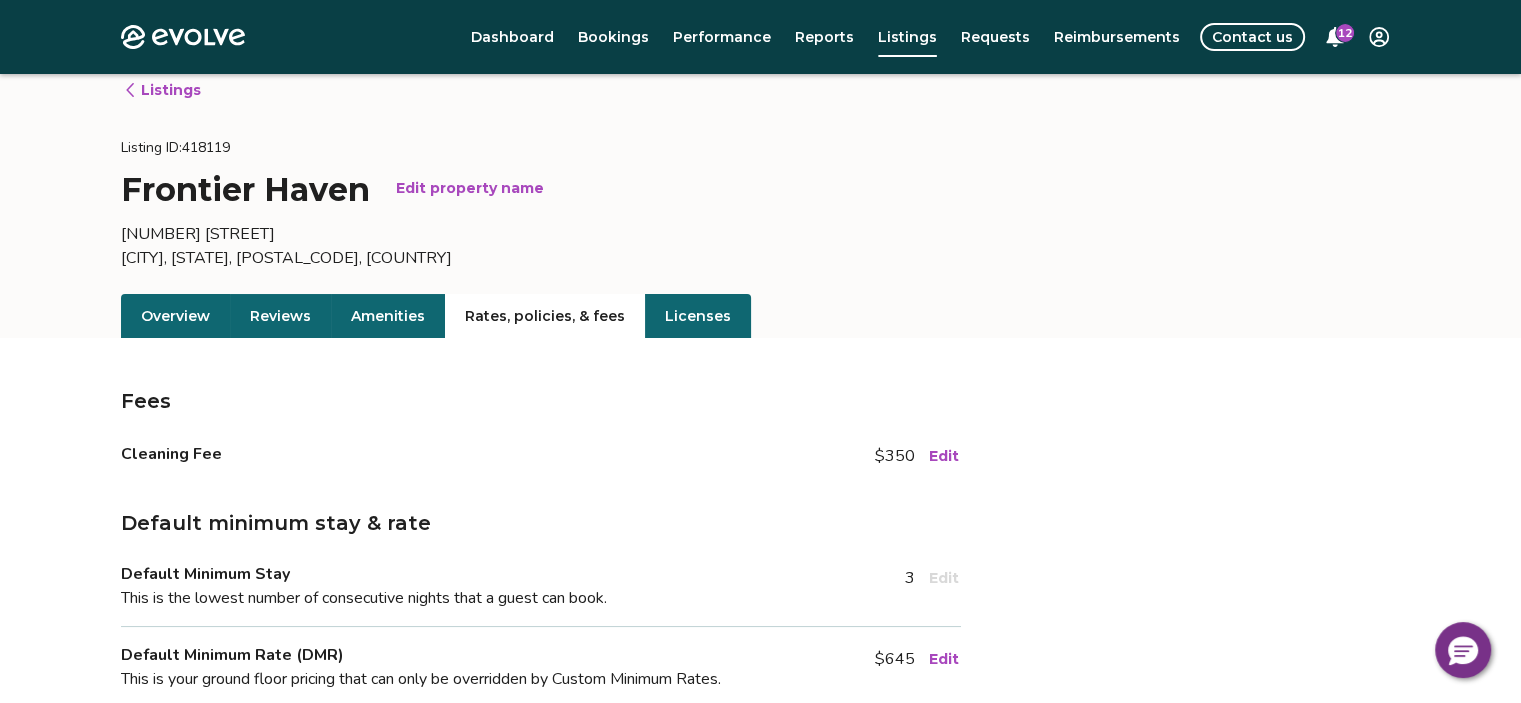 drag, startPoint x: 1028, startPoint y: 533, endPoint x: 852, endPoint y: 195, distance: 381.07742 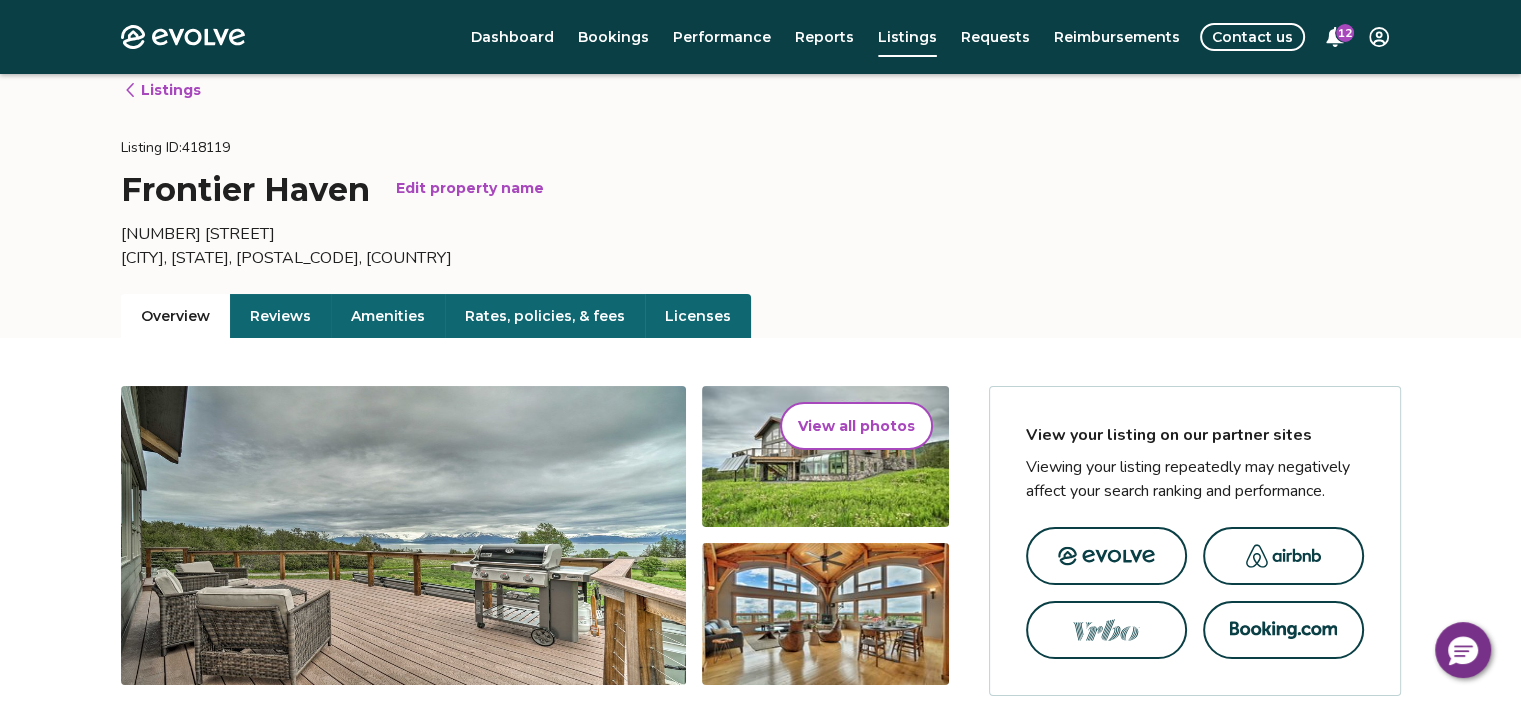 click on "Overview" at bounding box center [175, 316] 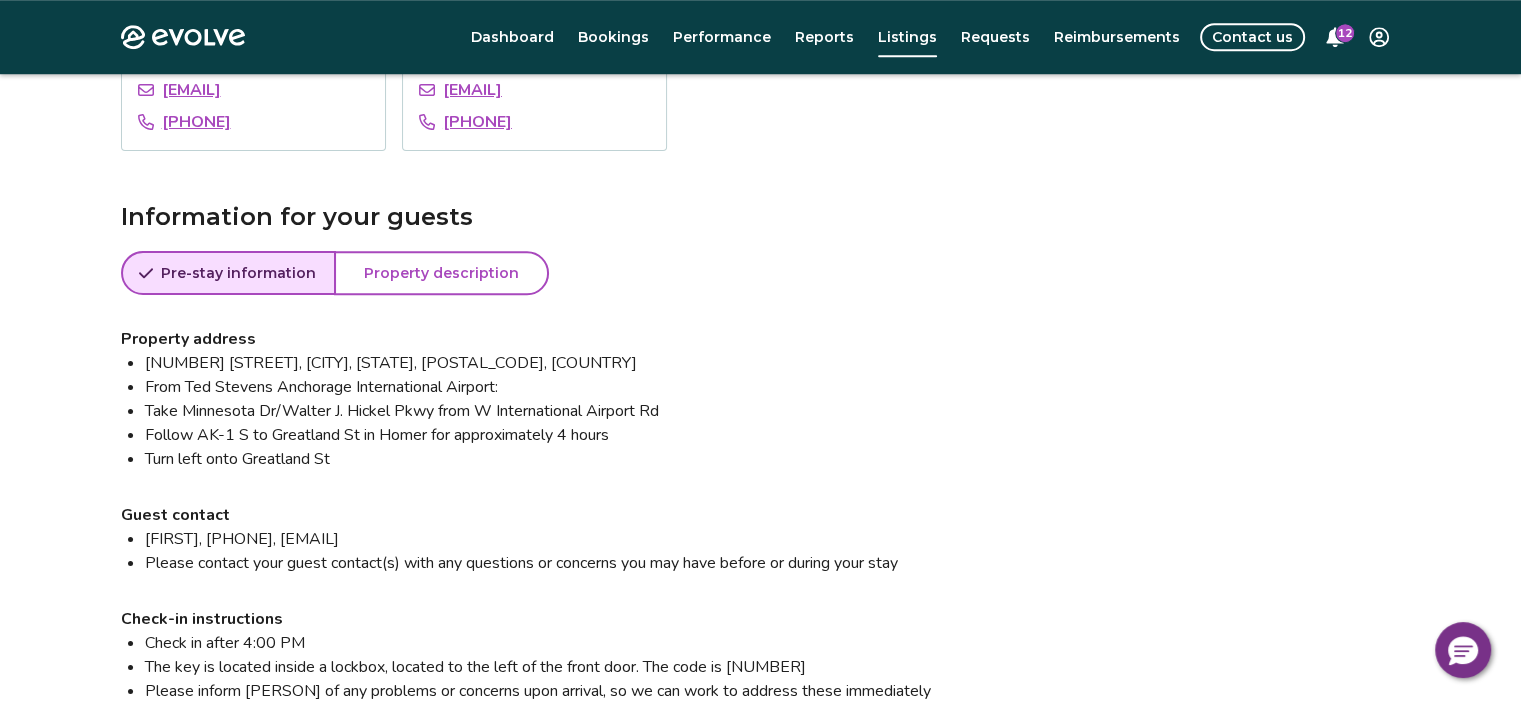 scroll, scrollTop: 1600, scrollLeft: 0, axis: vertical 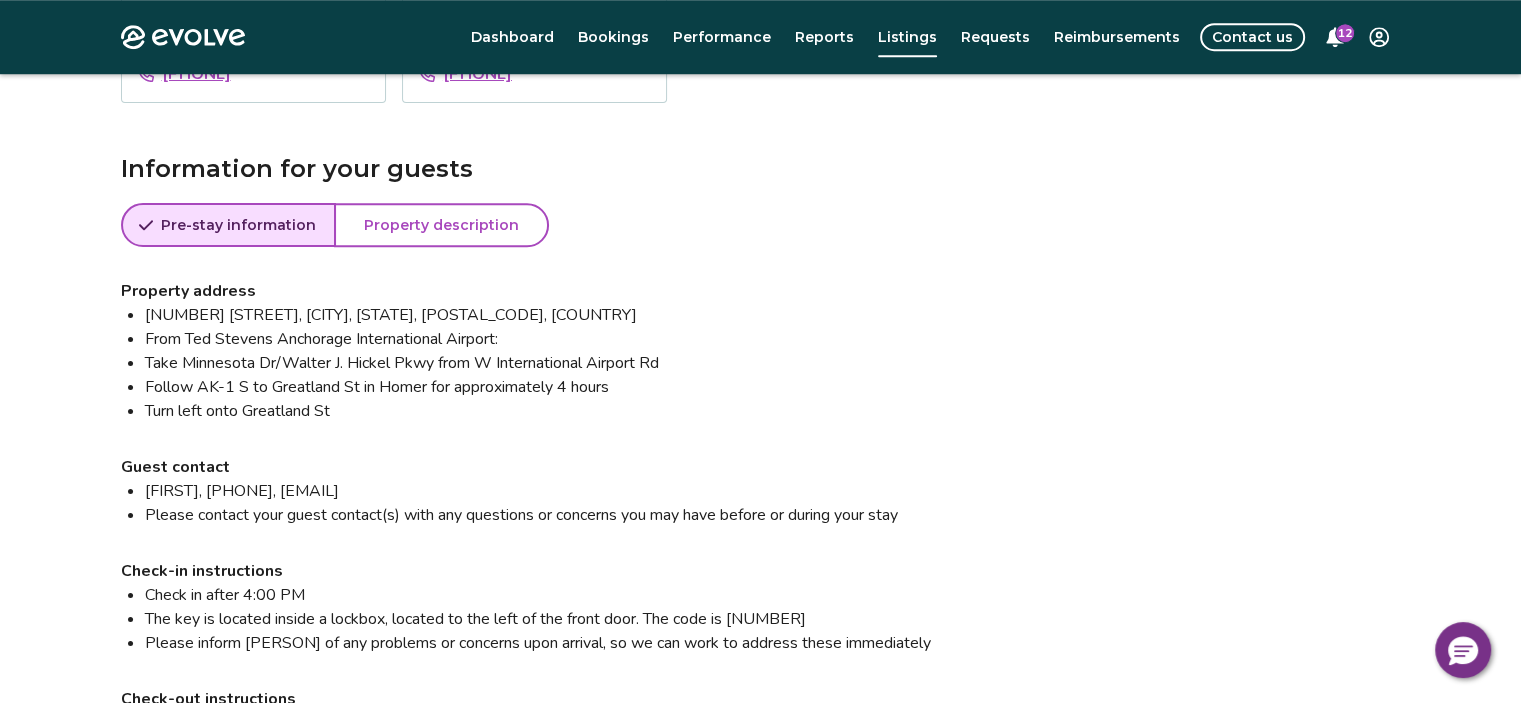 click on "View your listing on our partner sites Viewing your listing repeatedly may negatively affect your search ranking and performance." at bounding box center (1195, 270) 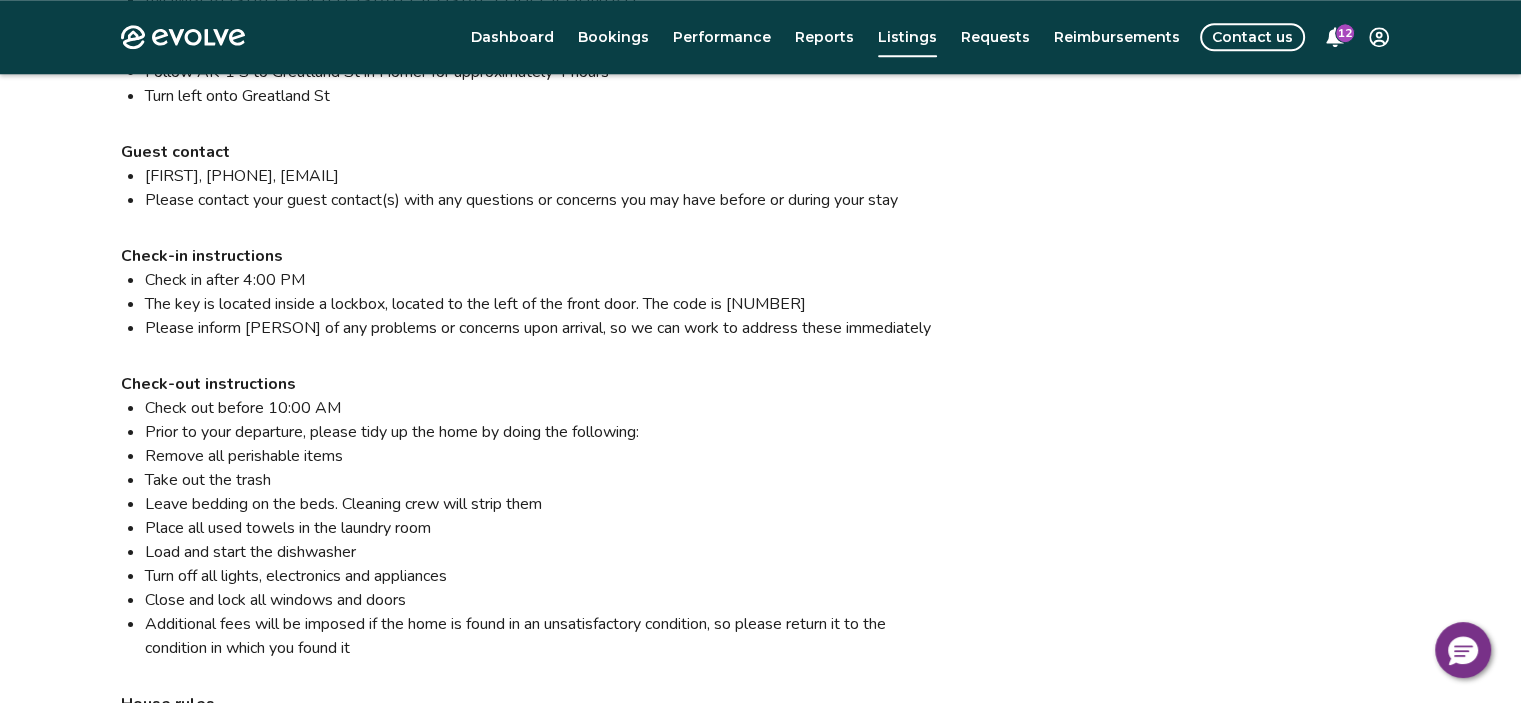 scroll, scrollTop: 1909, scrollLeft: 0, axis: vertical 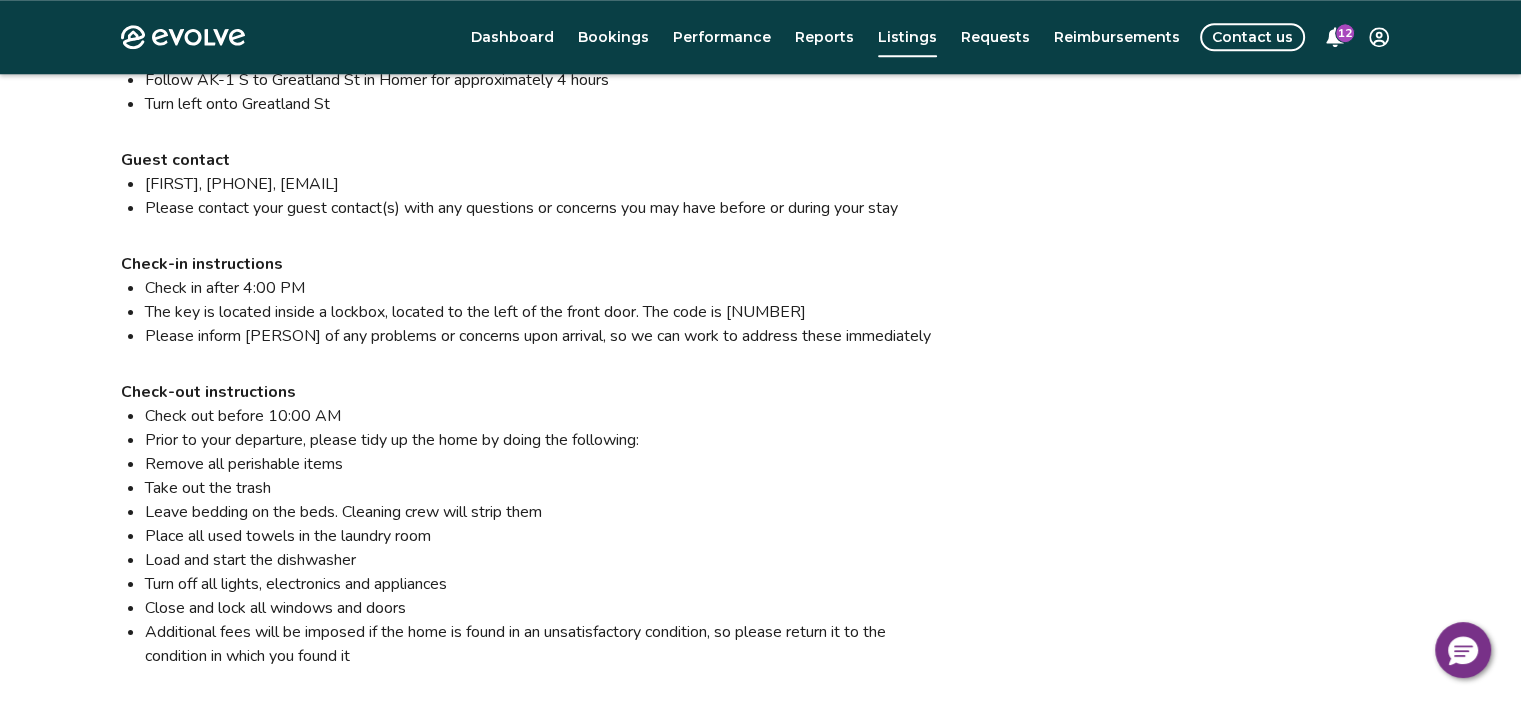 click on "View your listing on our partner sites Viewing your listing repeatedly may negatively affect your search ranking and performance." at bounding box center (1195, -37) 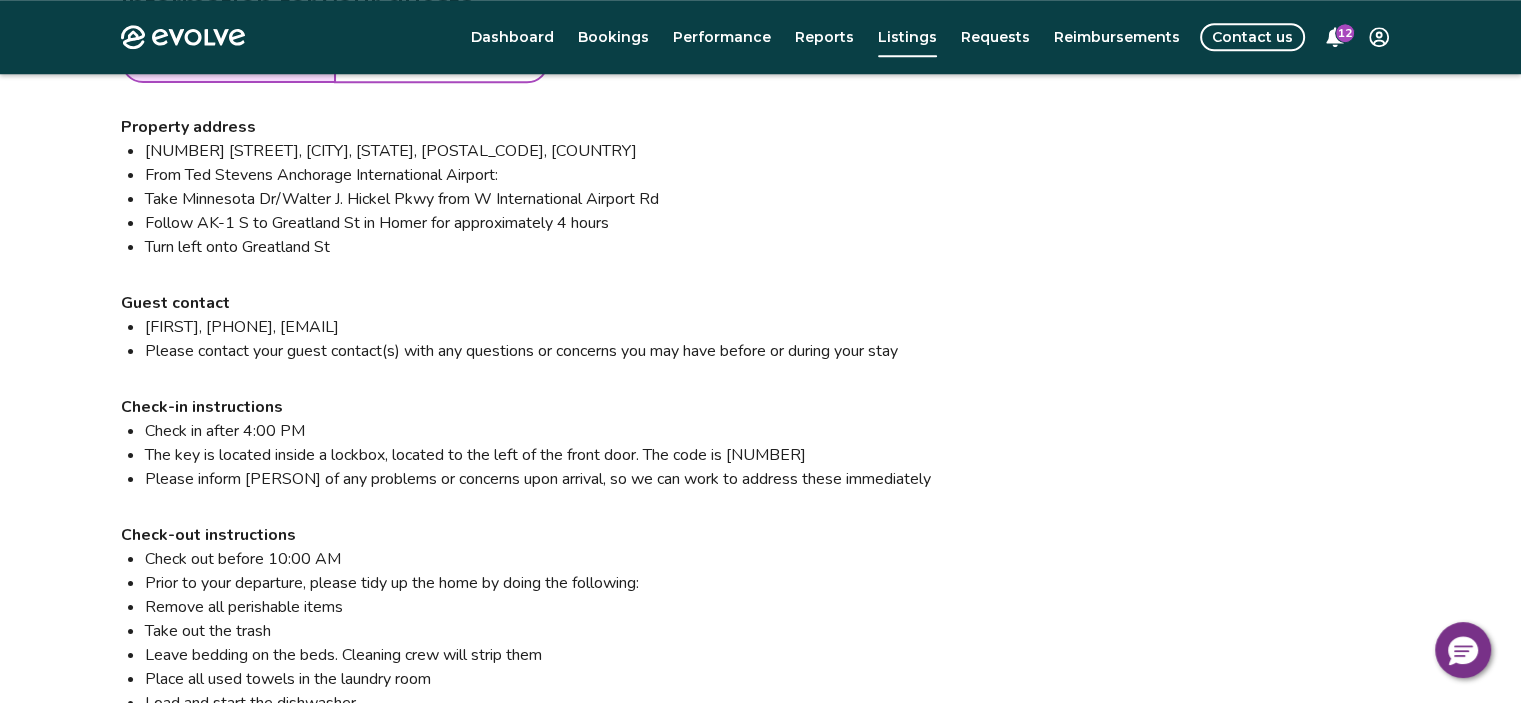 scroll, scrollTop: 1763, scrollLeft: 0, axis: vertical 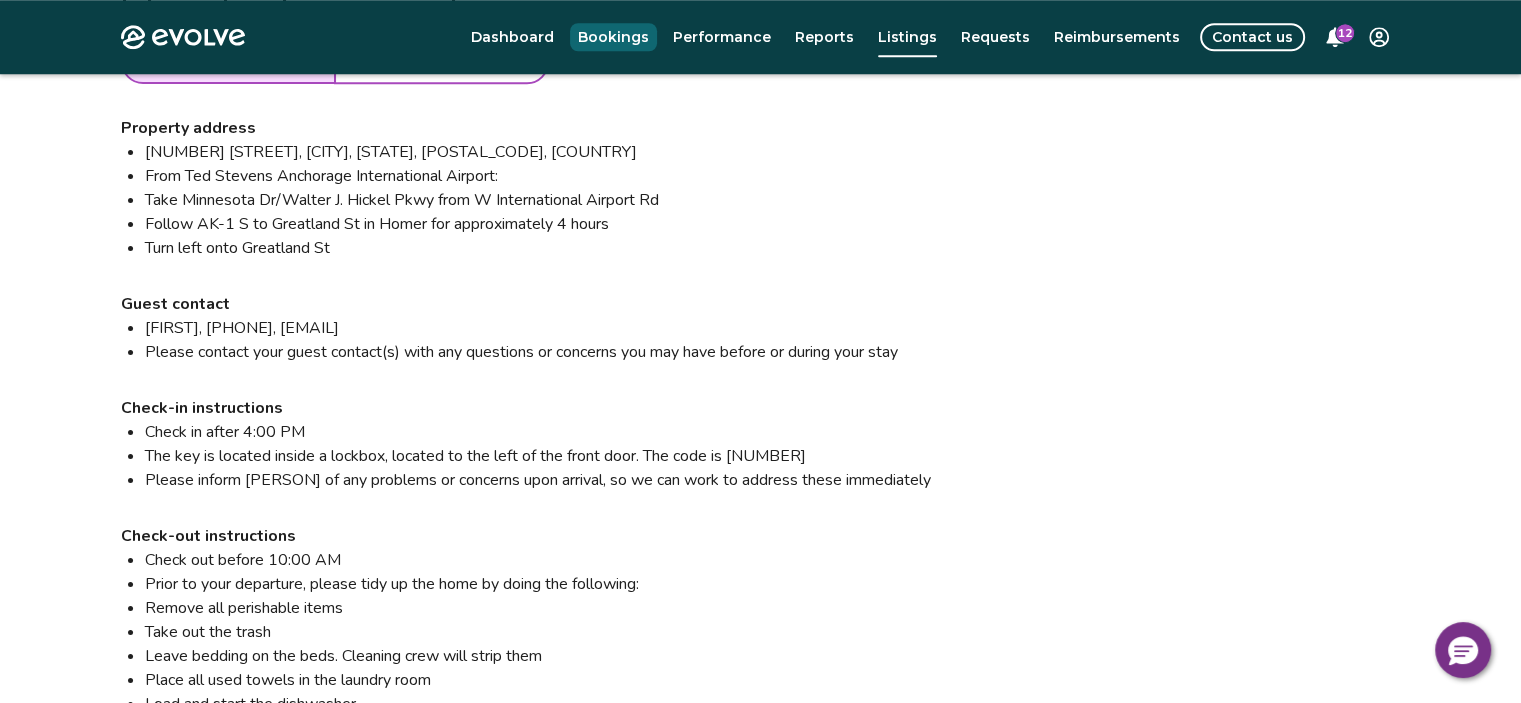 click on "Bookings" at bounding box center (613, 37) 